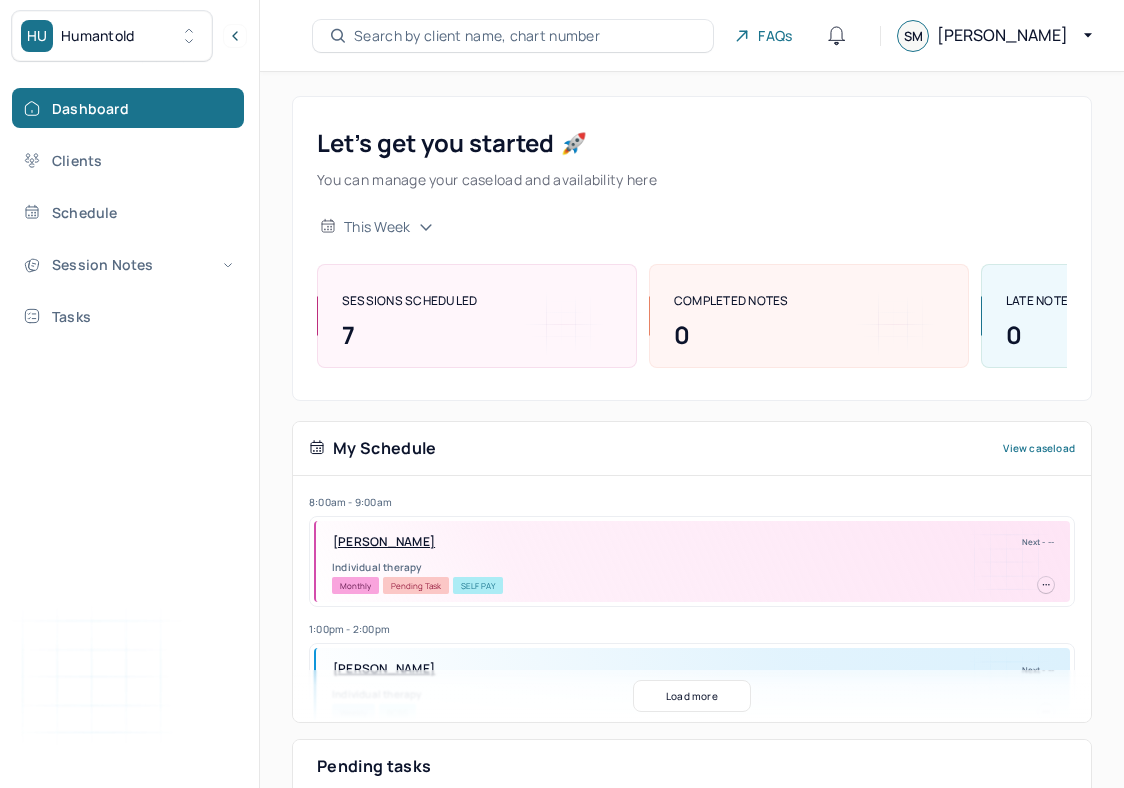 scroll, scrollTop: 0, scrollLeft: 0, axis: both 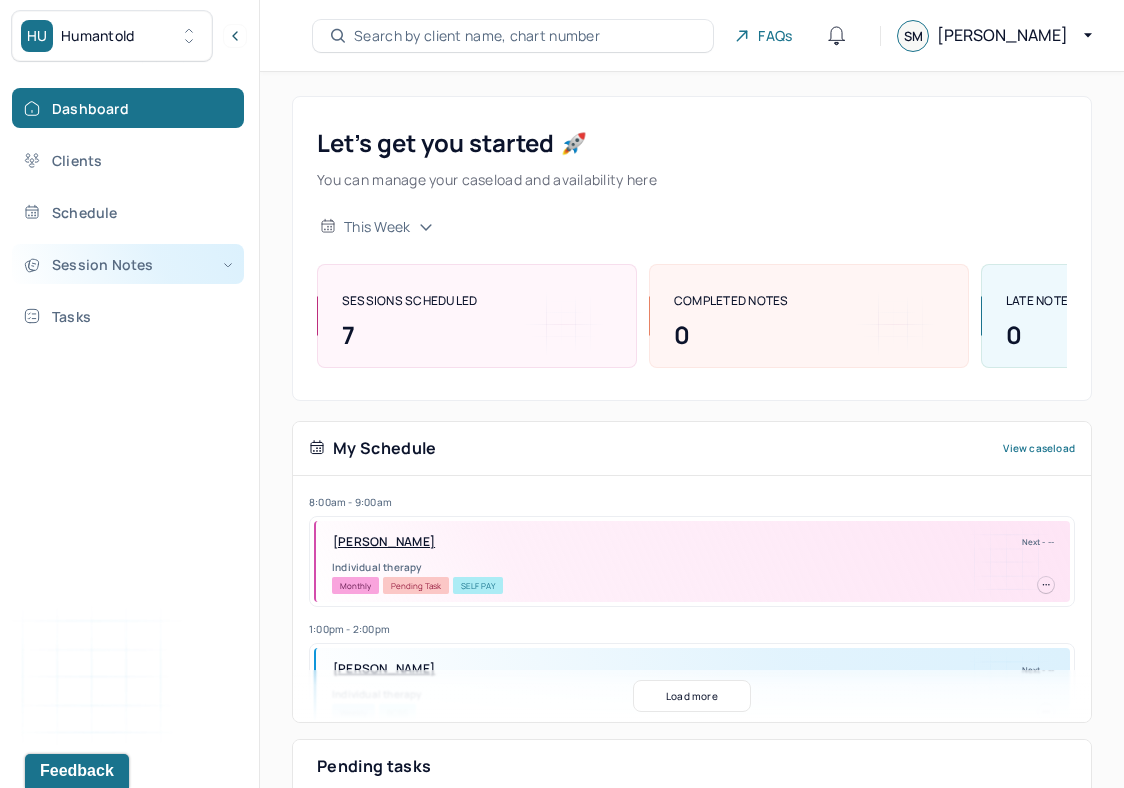 click on "Session Notes" at bounding box center (128, 264) 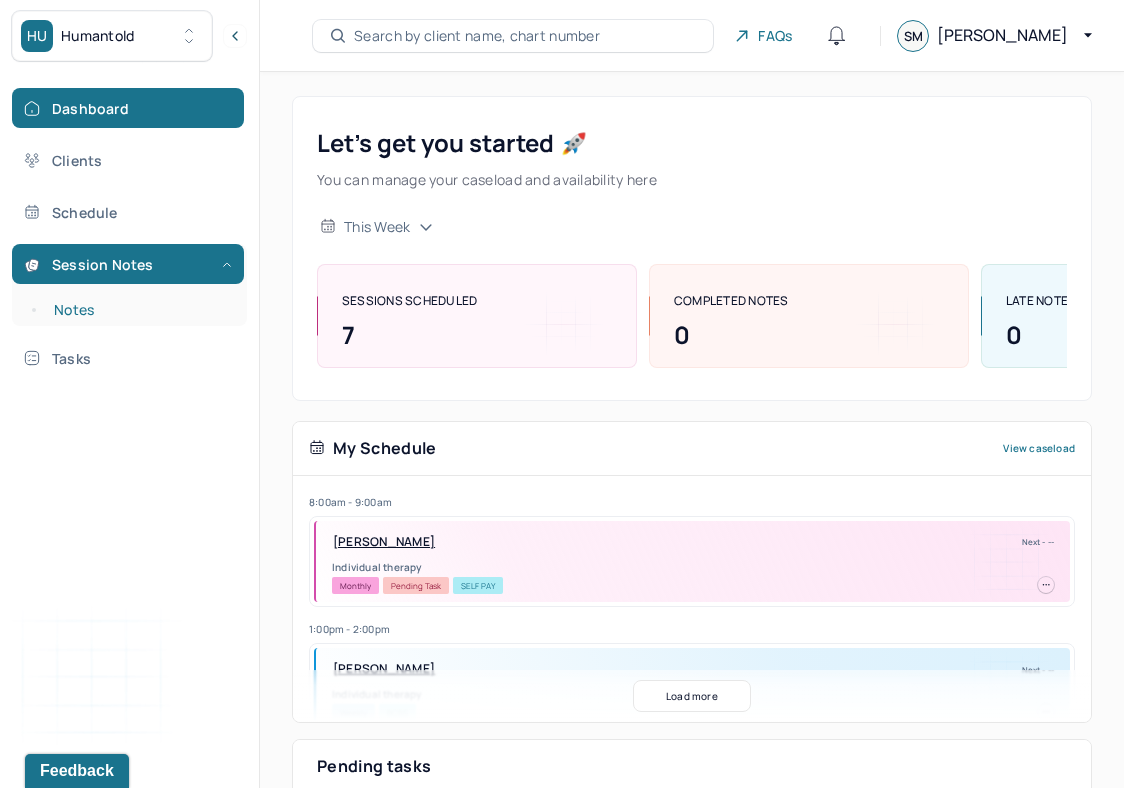 click on "Notes" at bounding box center (139, 310) 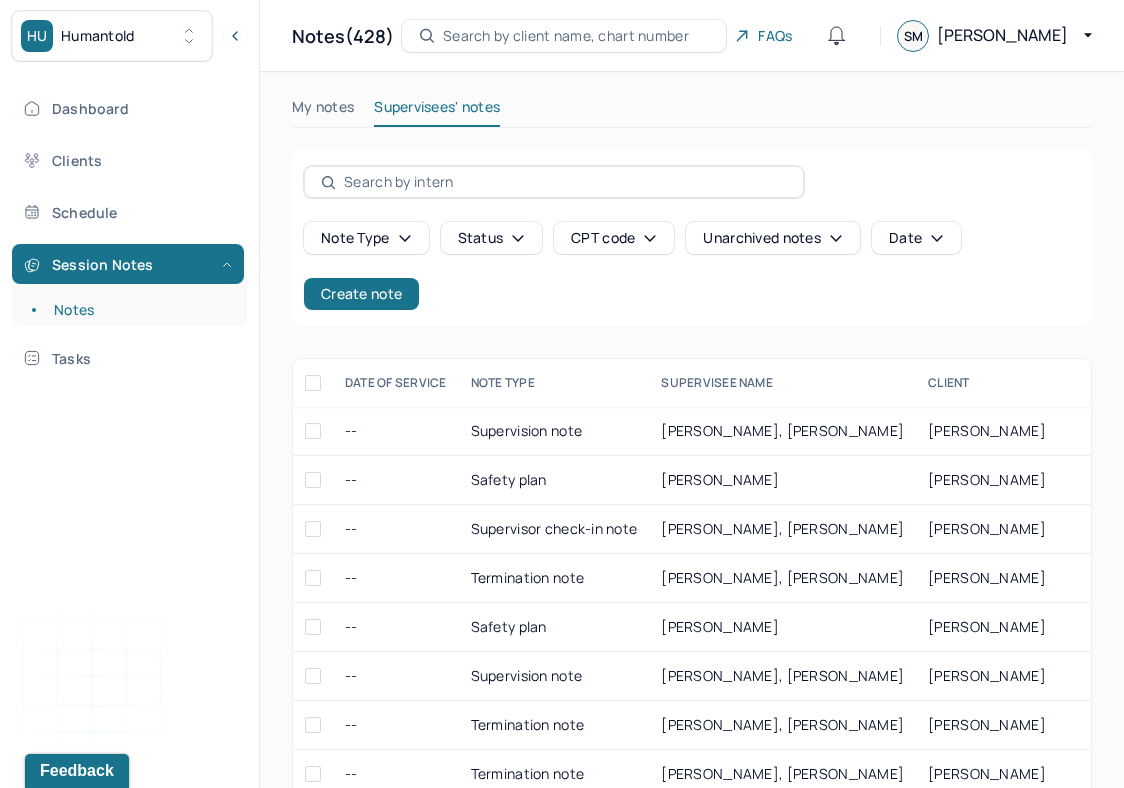 click on "Note type" at bounding box center (366, 238) 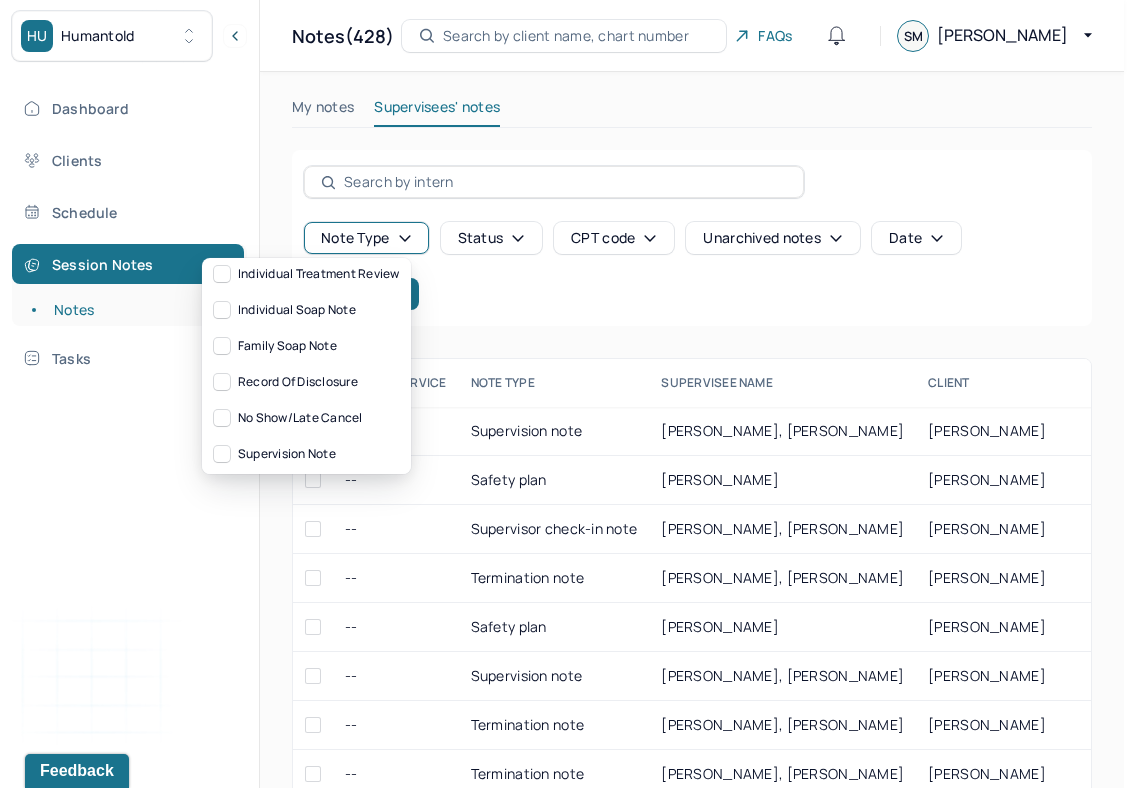 scroll, scrollTop: 171, scrollLeft: 0, axis: vertical 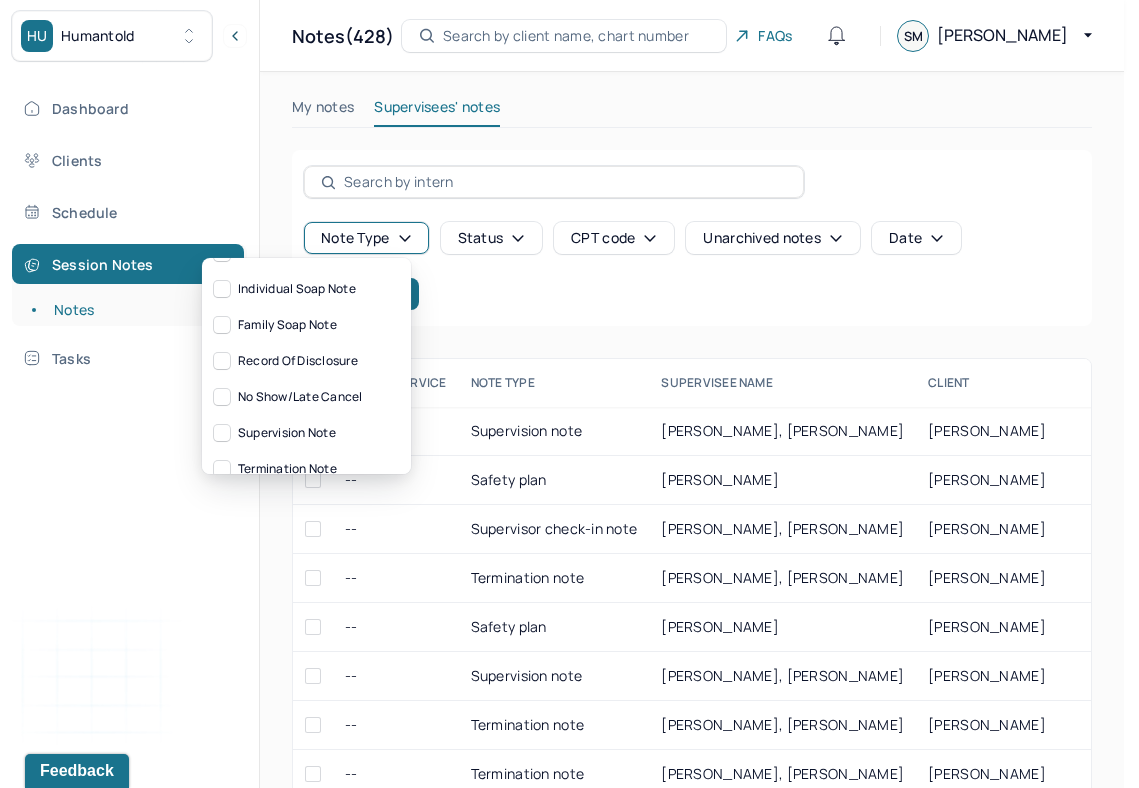 click on "Status" at bounding box center [492, 238] 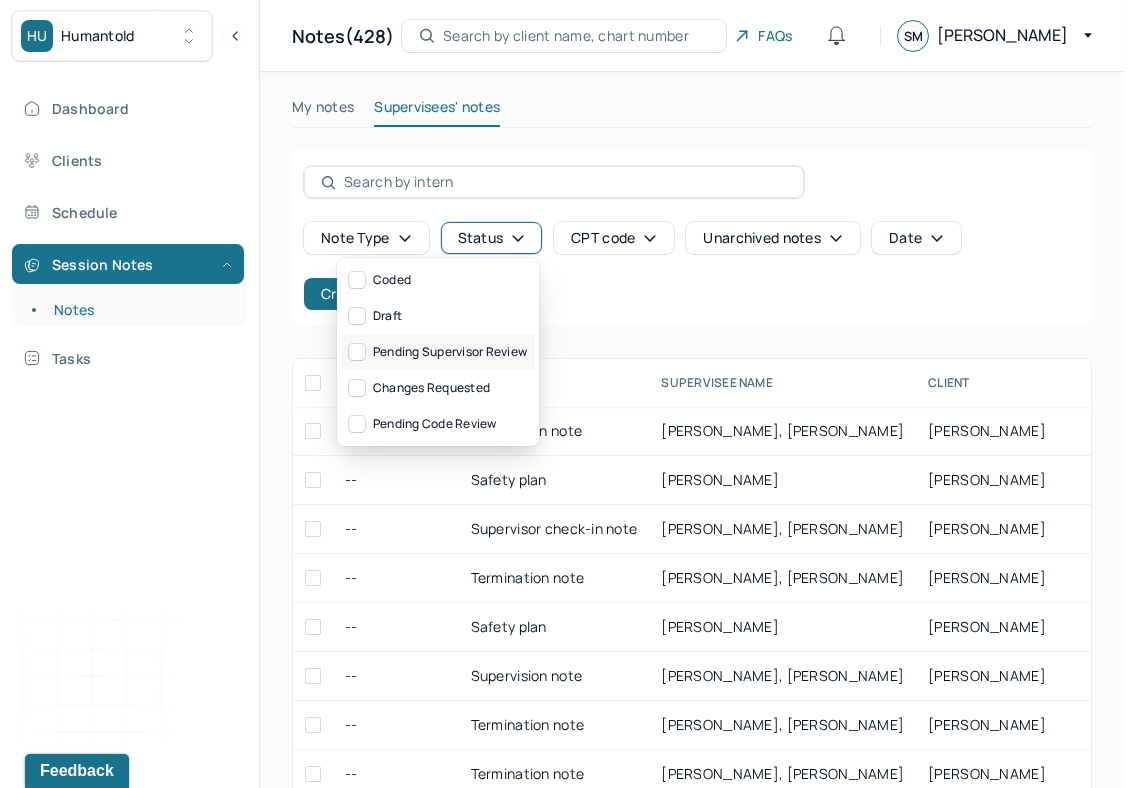 click on "Pending supervisor review" at bounding box center [438, 352] 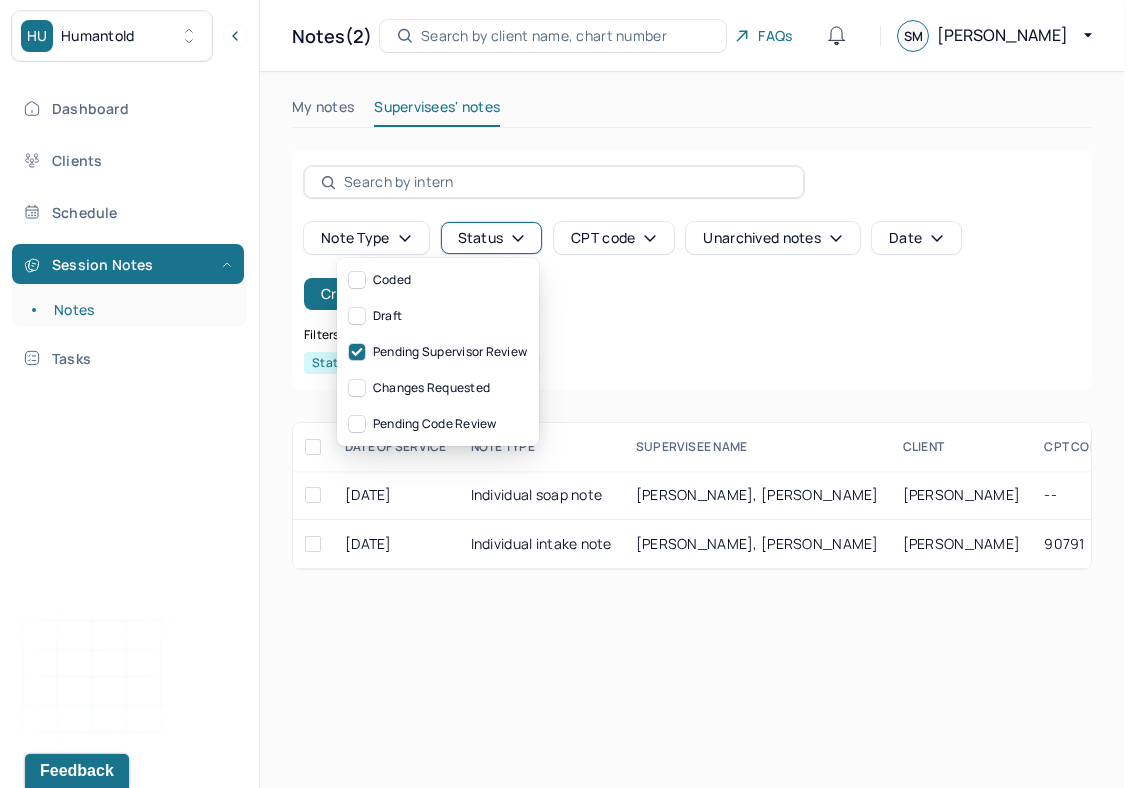 click on "Note type     Status     CPT code     Unarchived notes     Date     Create note   Filters   Clear all   Status: Pending supervisor review     DATE OF SERVICE NOTE TYPE SUPERVISEE NAME Client CPT CODE CREATED BY CREATED ON STATUS INSURANCE PROVIDER [DATE] Individual soap note [PERSON_NAME], [PERSON_NAME], [PERSON_NAME] -- [PERSON_NAME], [PERSON_NAME] [DATE] Pending supervisor review CARE     [DATE] Individual intake note XIA [PERSON_NAME], [PERSON_NAME], [PERSON_NAME] 90791 XIA [PERSON_NAME], [PERSON_NAME] [DATE] Pending supervisor review BCBS     [PERSON_NAME] supervisor review   [DATE] Individual soap note Provider: [PERSON_NAME], [PERSON_NAME] Created on: [DATE]   [PERSON_NAME] supervisor review   [DATE] Individual intake note Provider: [PERSON_NAME], [PERSON_NAME] Created on: [DATE]" at bounding box center (692, 360) 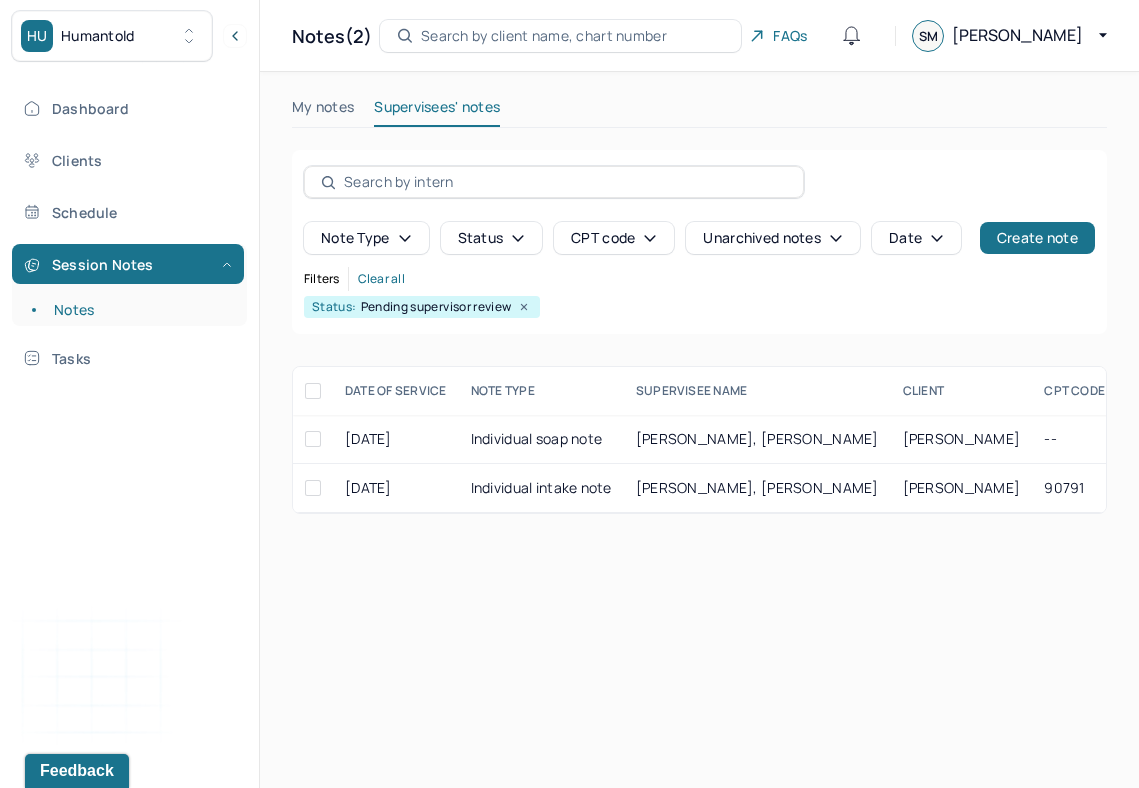 click at bounding box center (313, 391) 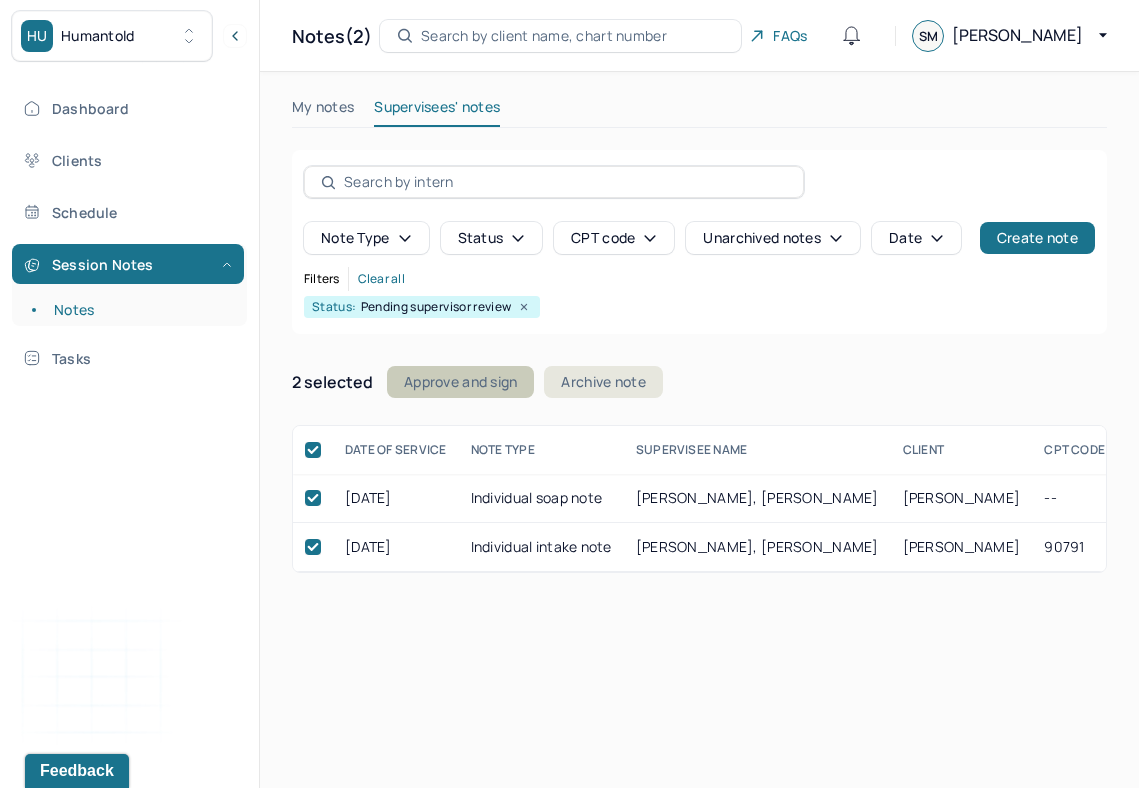 click on "Approve and sign" at bounding box center (460, 382) 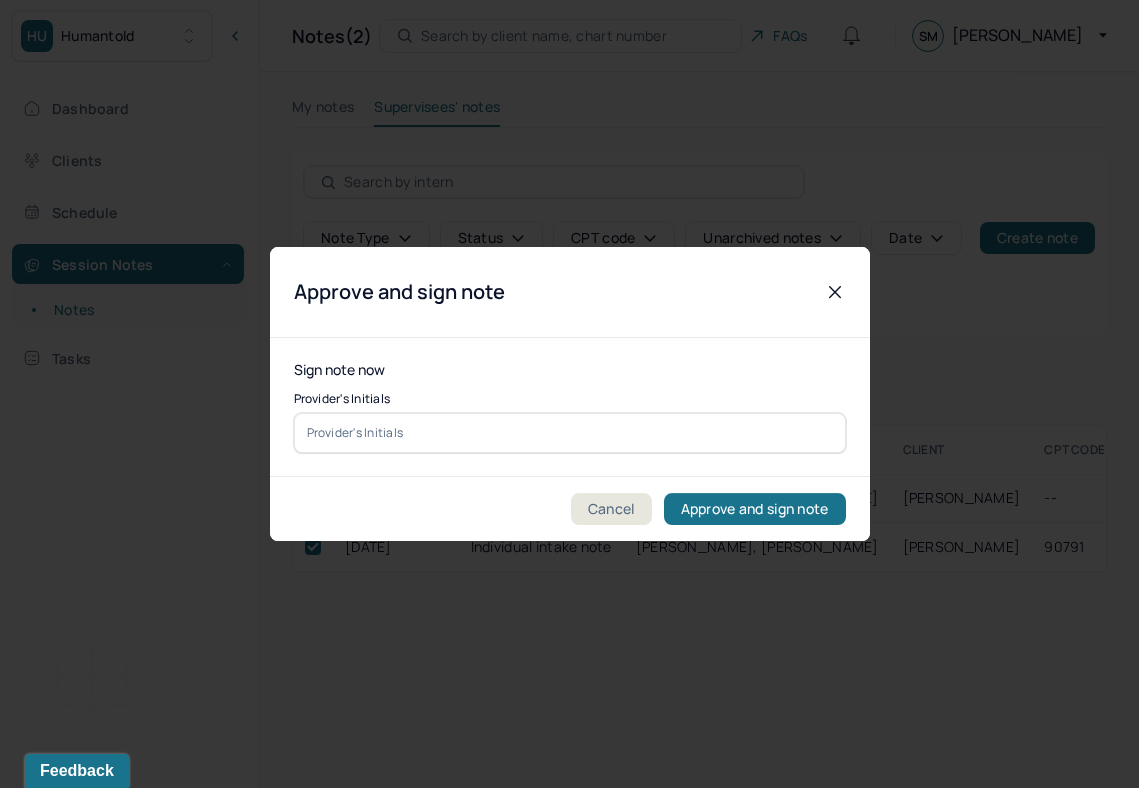 click at bounding box center [570, 433] 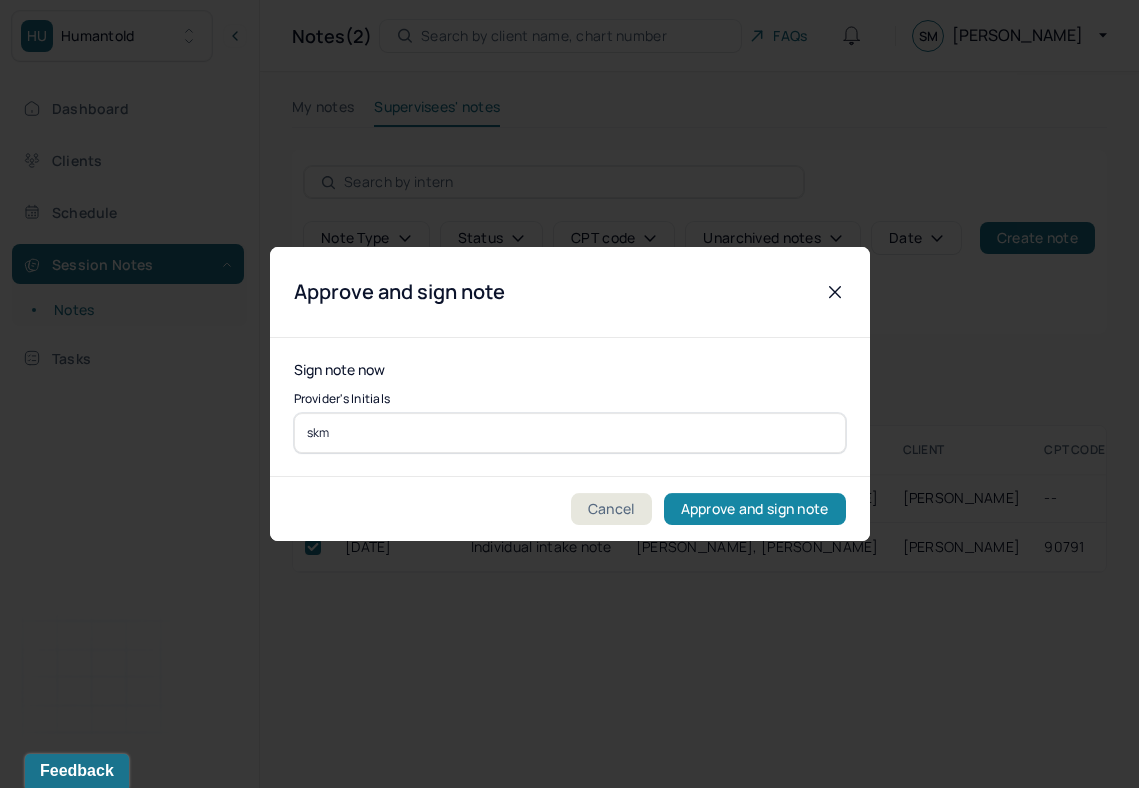 type on "skm" 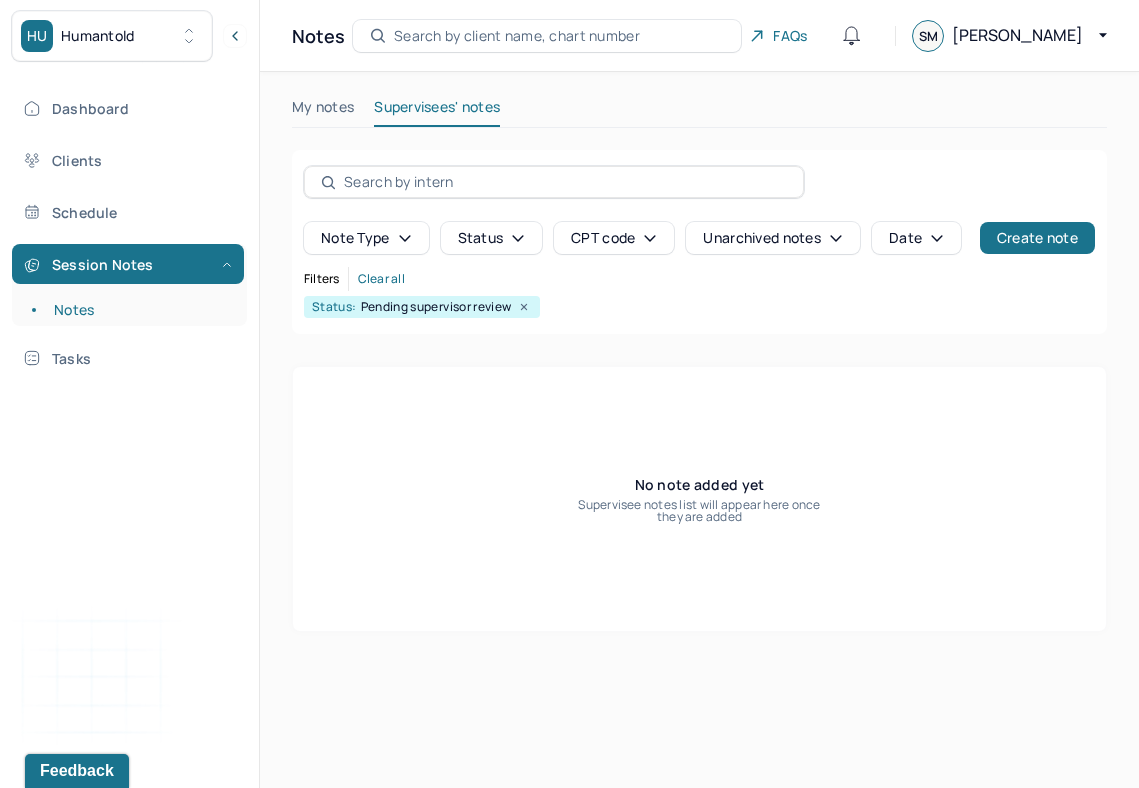 click on "Clear all" at bounding box center (381, 279) 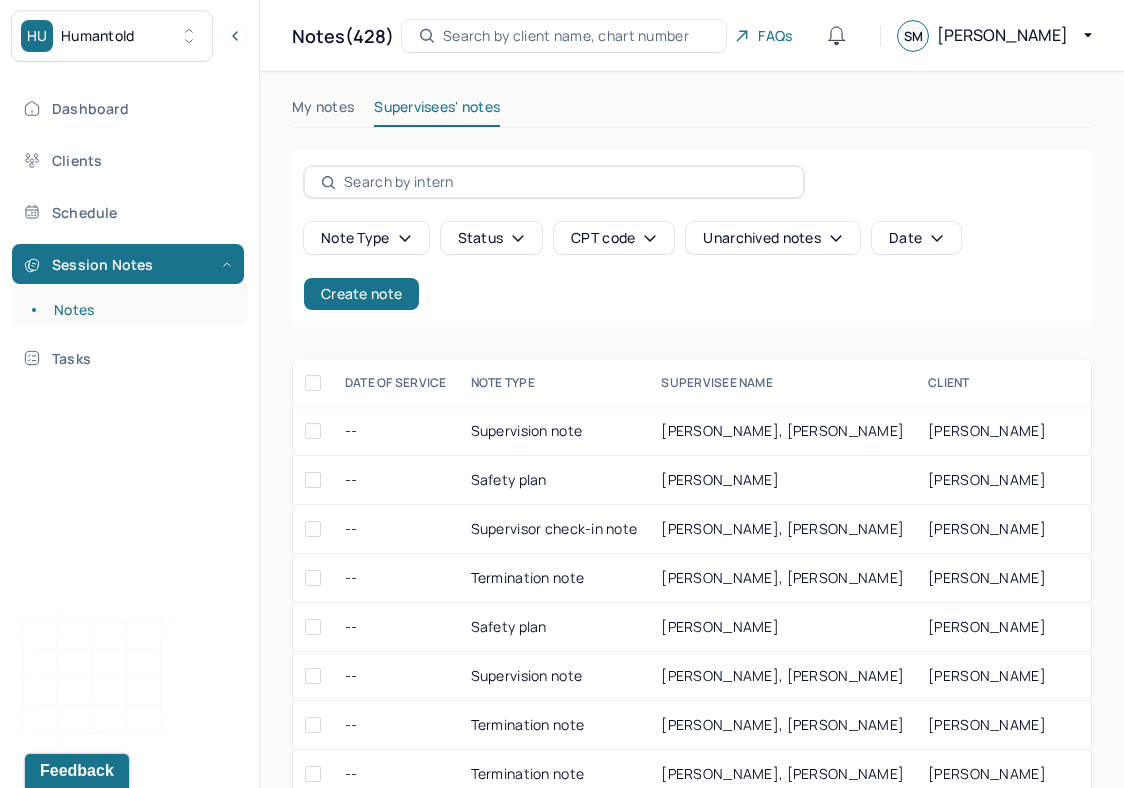 click on "My notes" at bounding box center (323, 111) 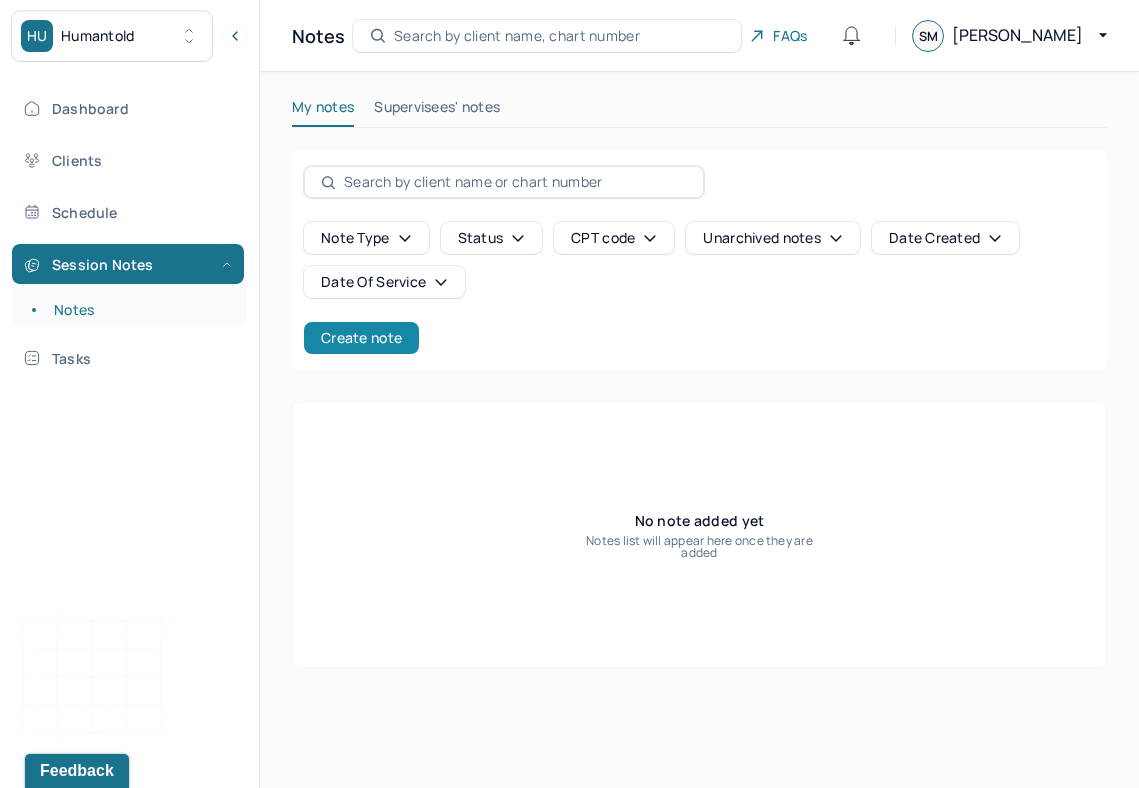click on "Create note" at bounding box center (361, 338) 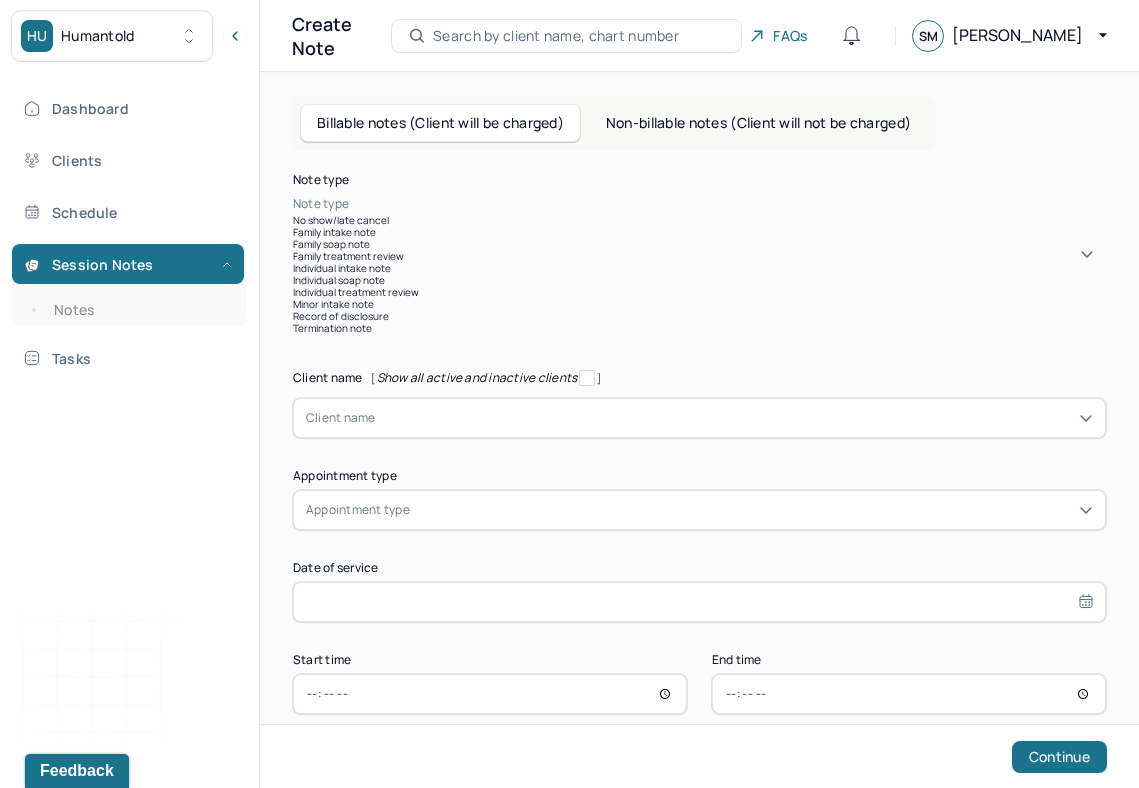 click at bounding box center [729, 204] 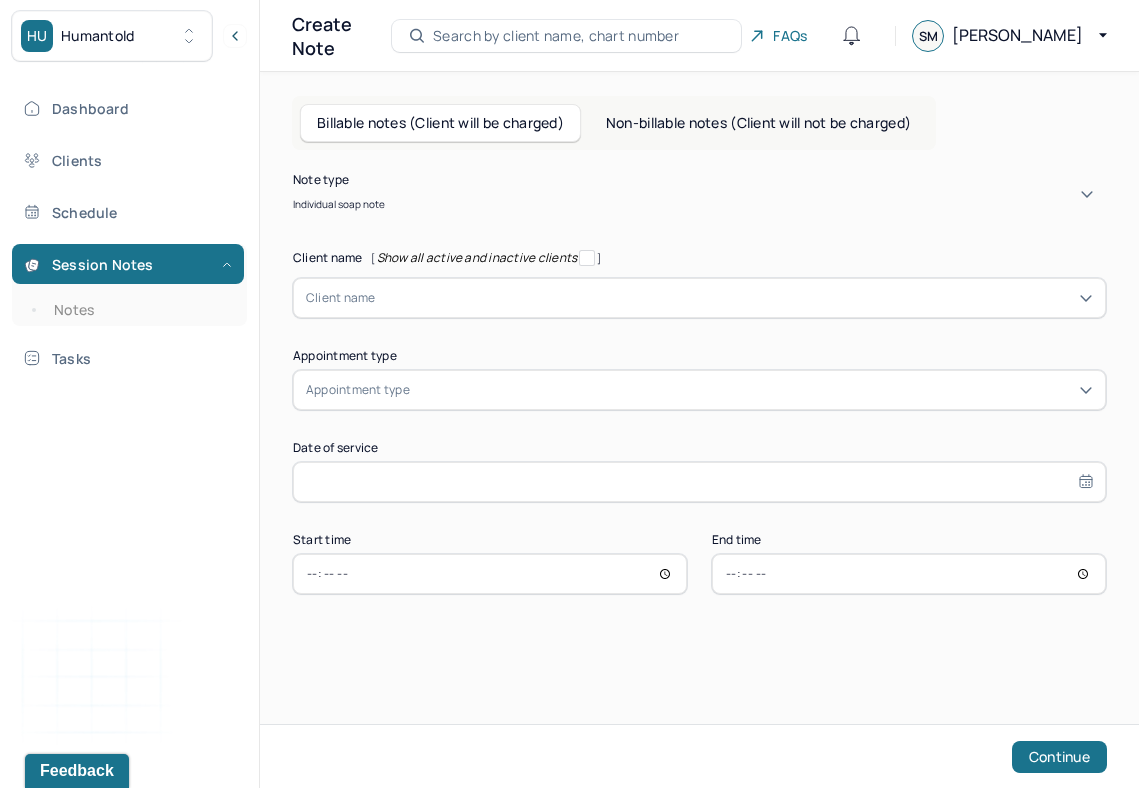 click at bounding box center (734, 298) 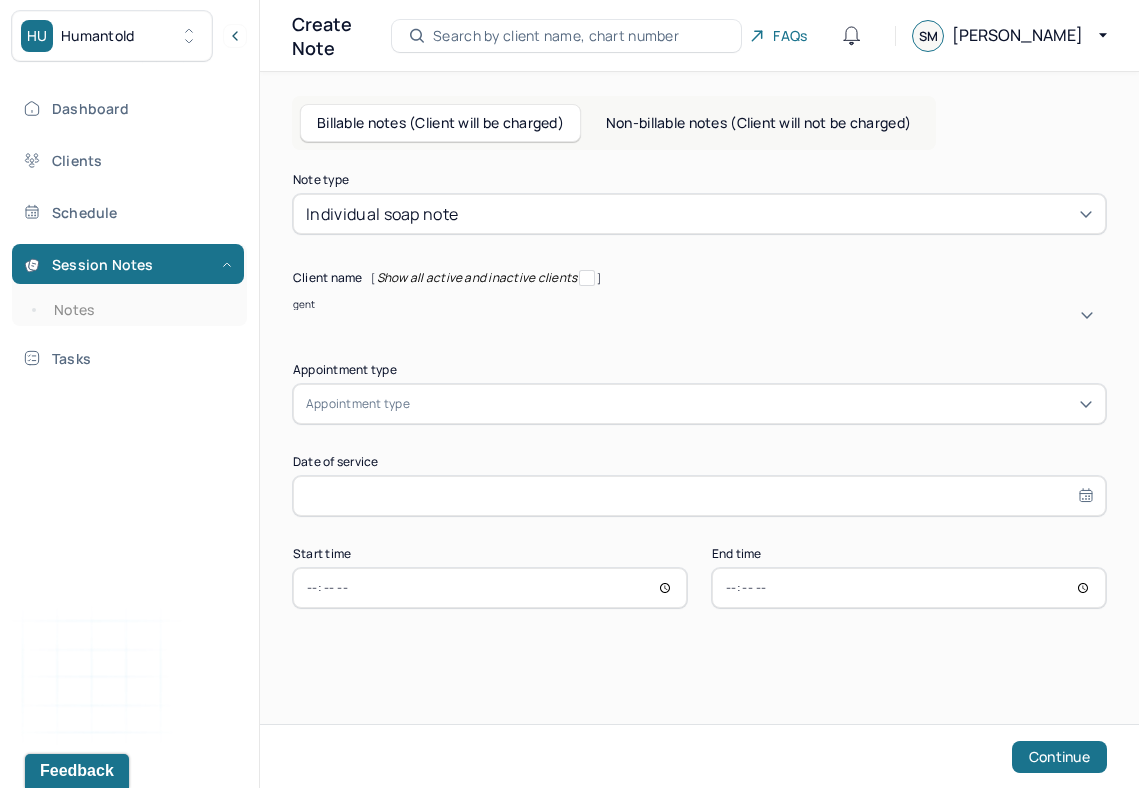 type on "genti" 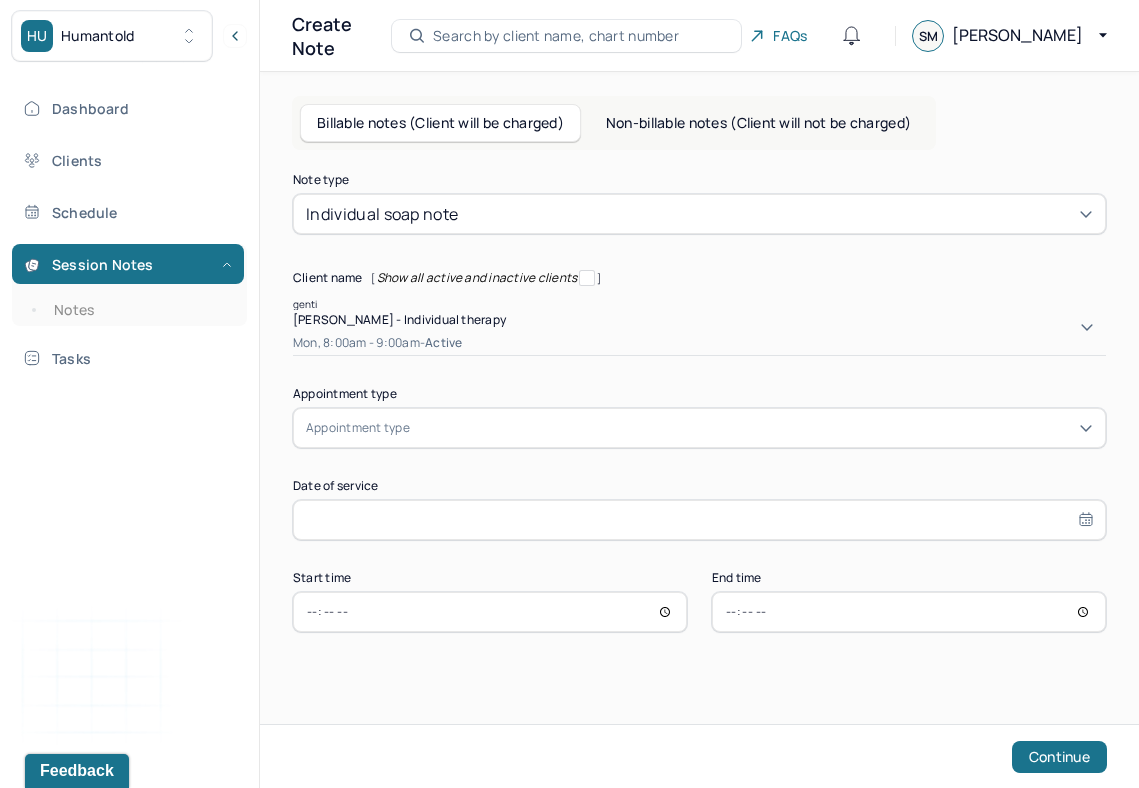 click on "[PERSON_NAME] - Individual therapy" at bounding box center [399, 319] 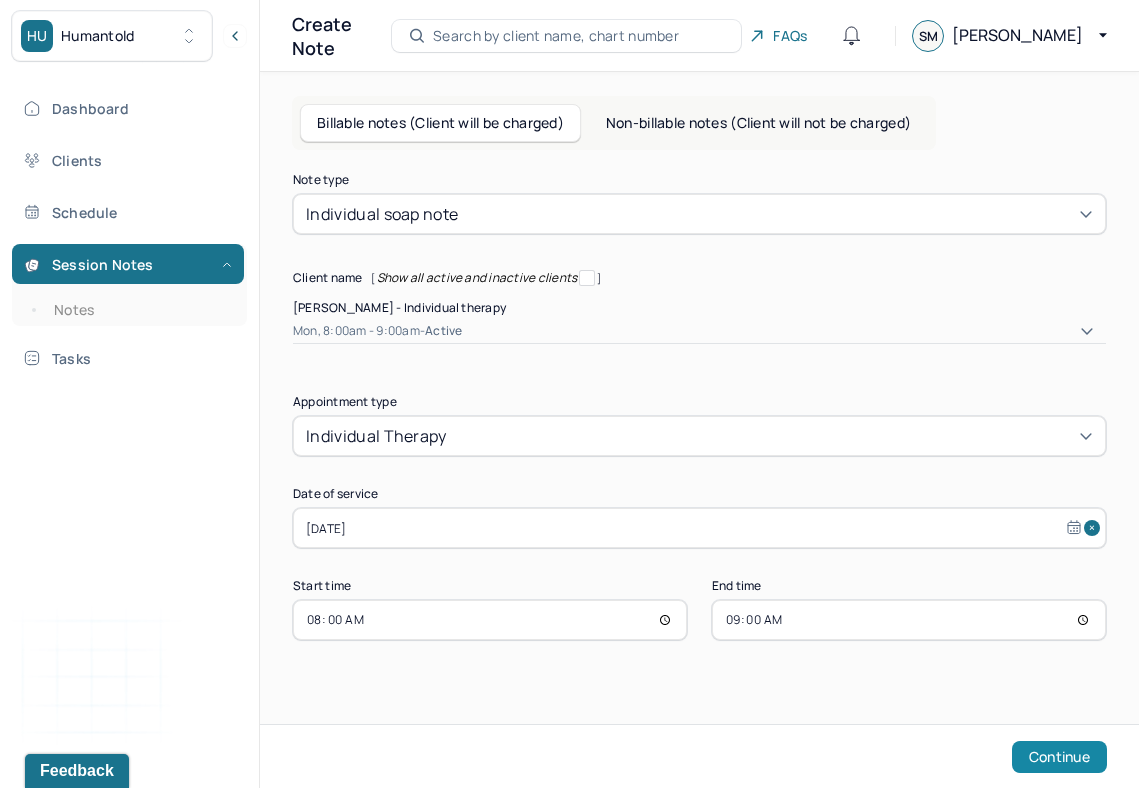 click on "Continue" at bounding box center (1059, 757) 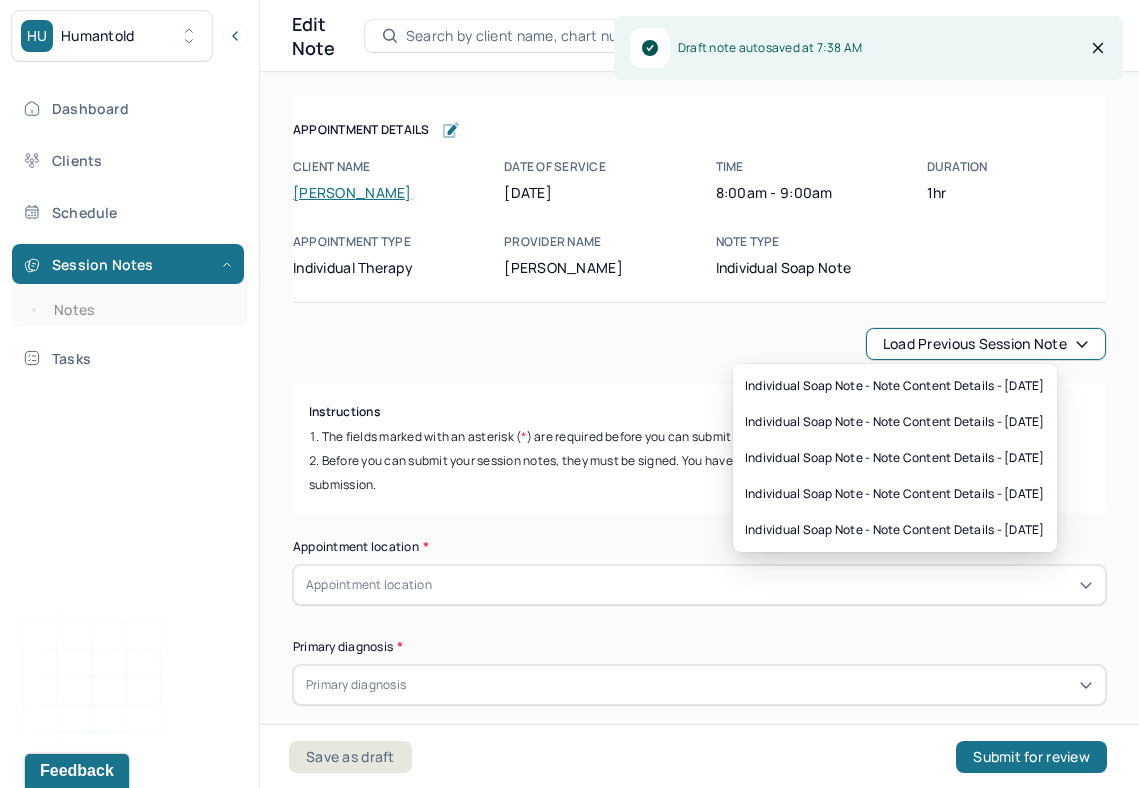 click on "Load previous session note" at bounding box center [986, 344] 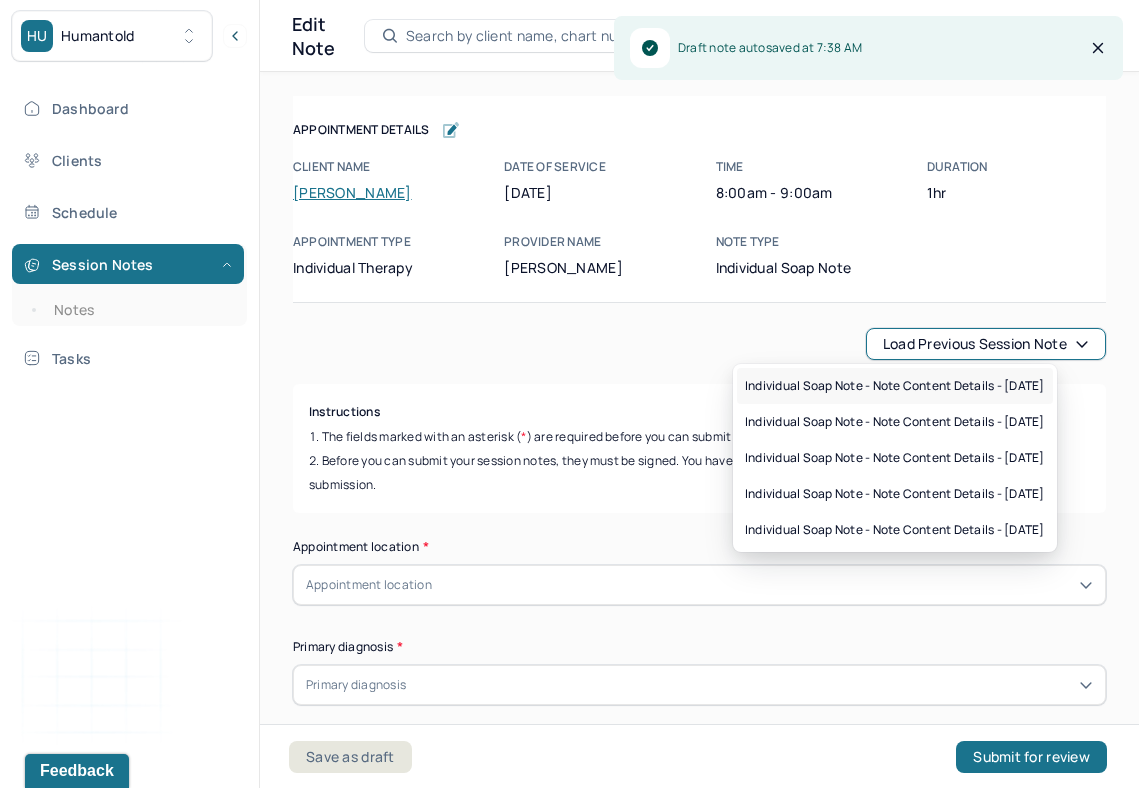 click on "Individual soap note   - Note content Details -   [DATE]" at bounding box center (895, 386) 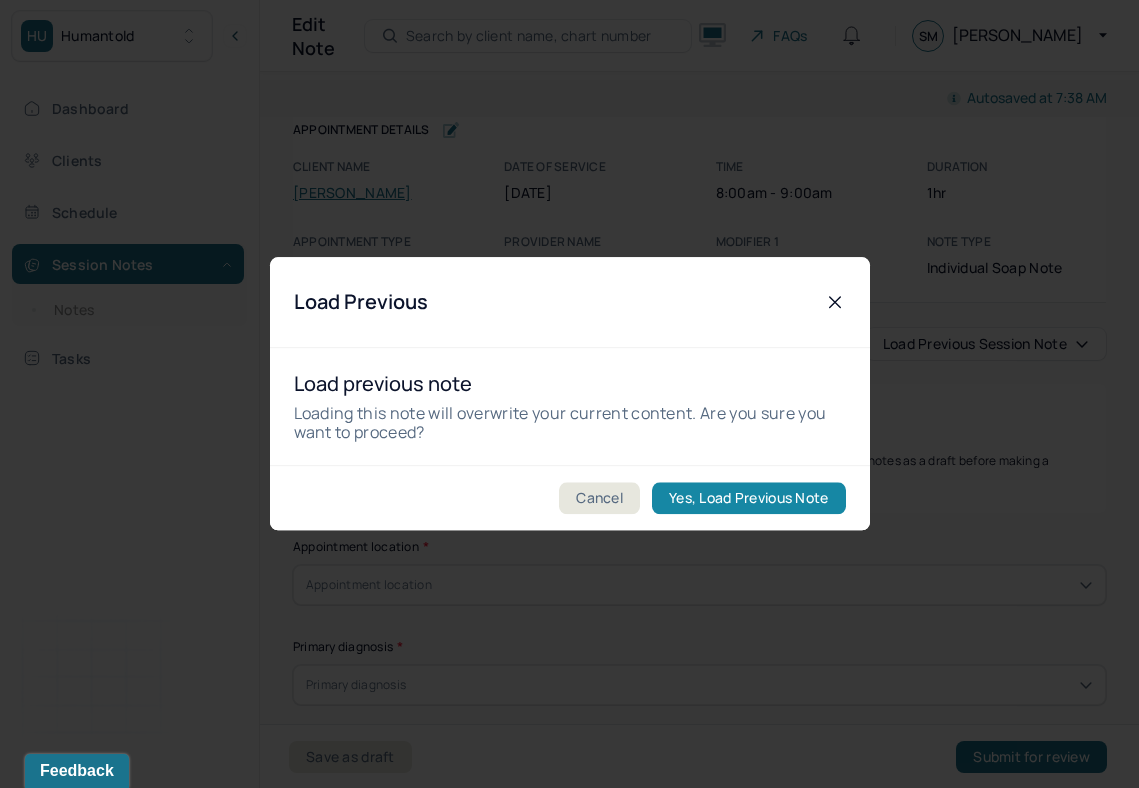 click on "Yes, Load Previous Note" at bounding box center (748, 499) 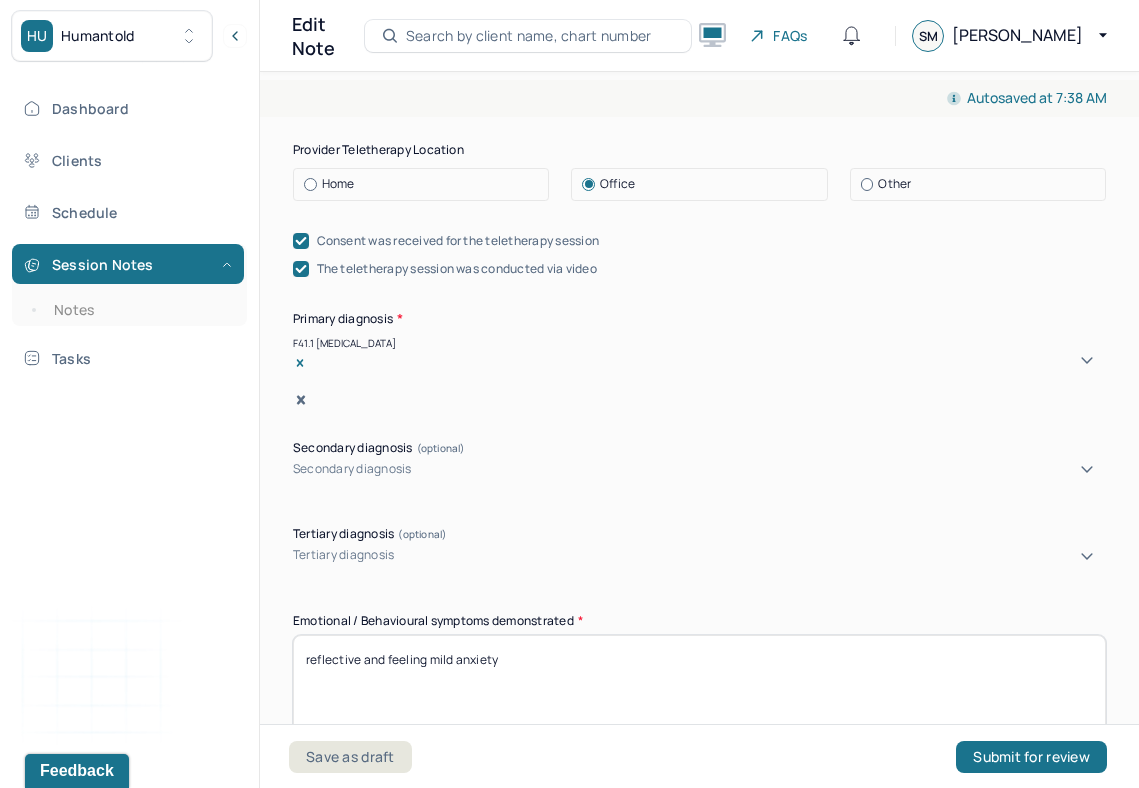 scroll, scrollTop: 590, scrollLeft: 0, axis: vertical 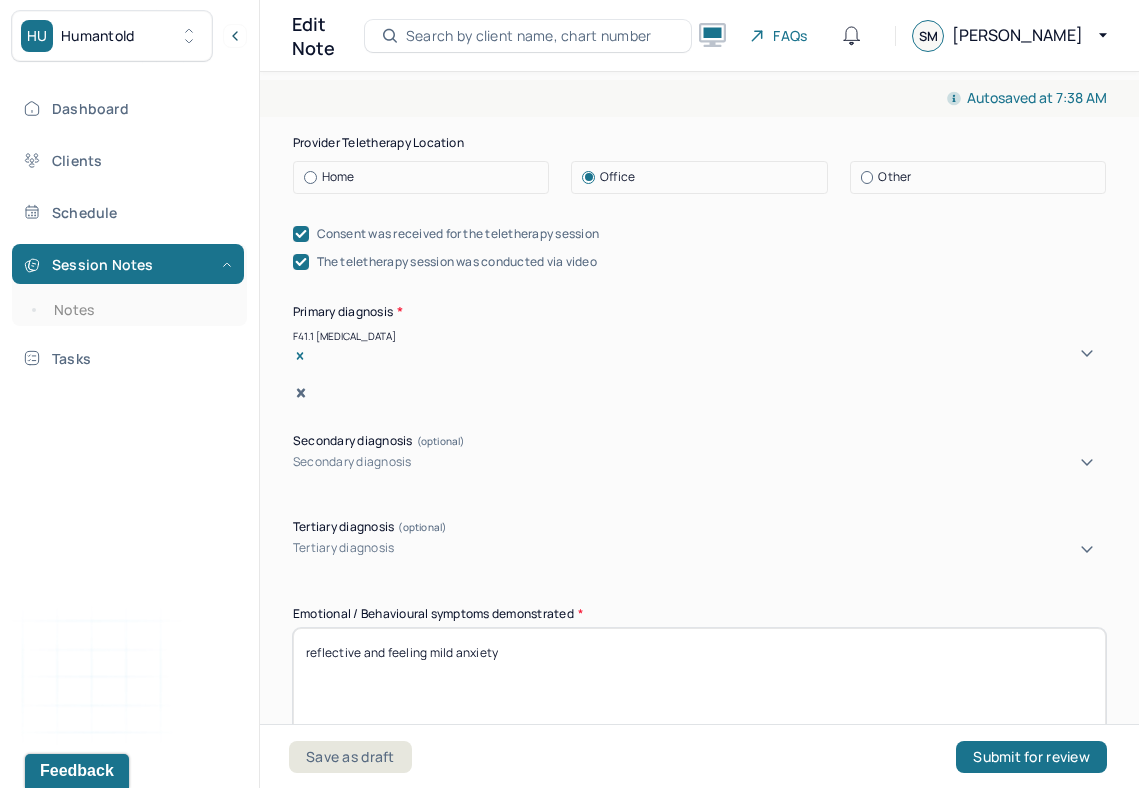 click on "Home" at bounding box center [338, 177] 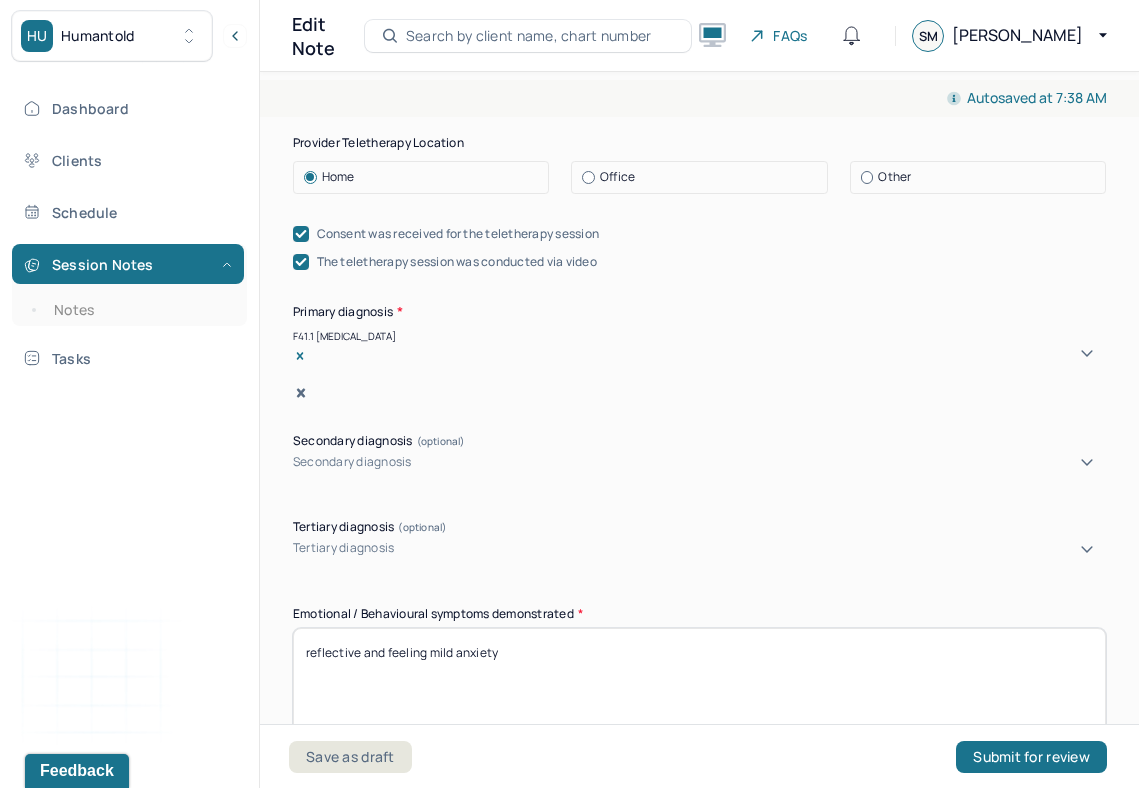 drag, startPoint x: 443, startPoint y: 687, endPoint x: 268, endPoint y: 645, distance: 179.96944 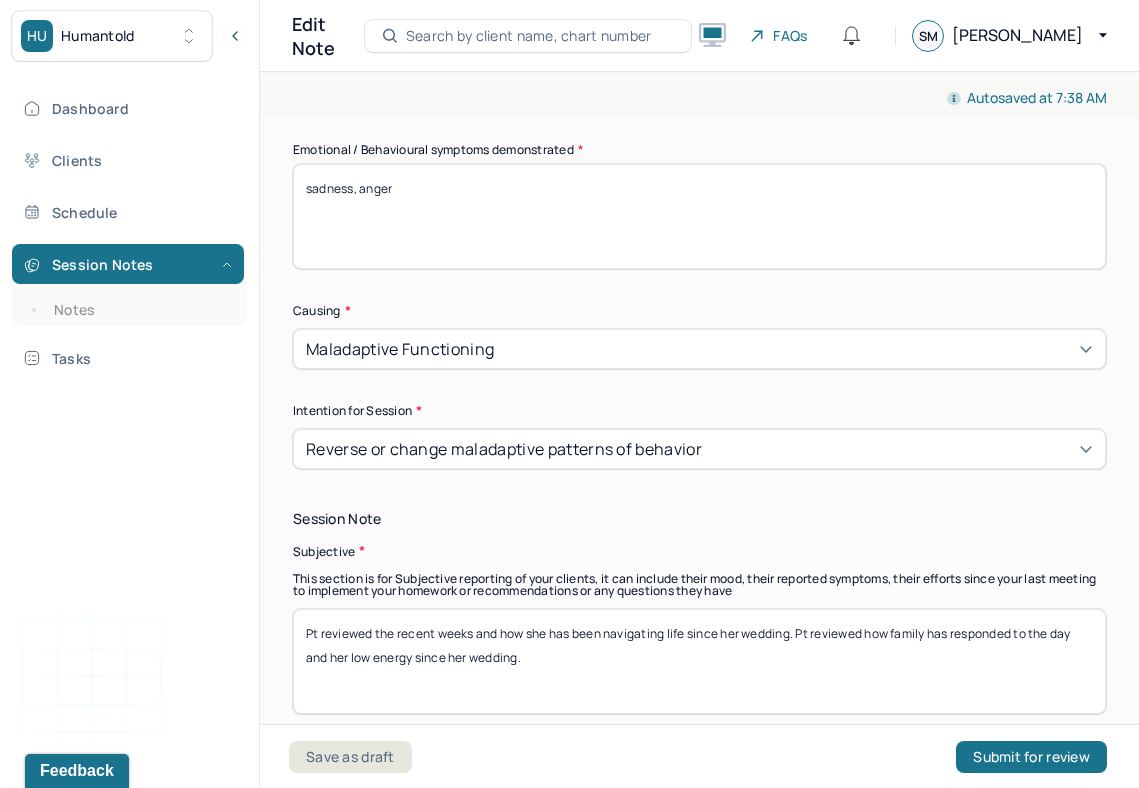 scroll, scrollTop: 1148, scrollLeft: 0, axis: vertical 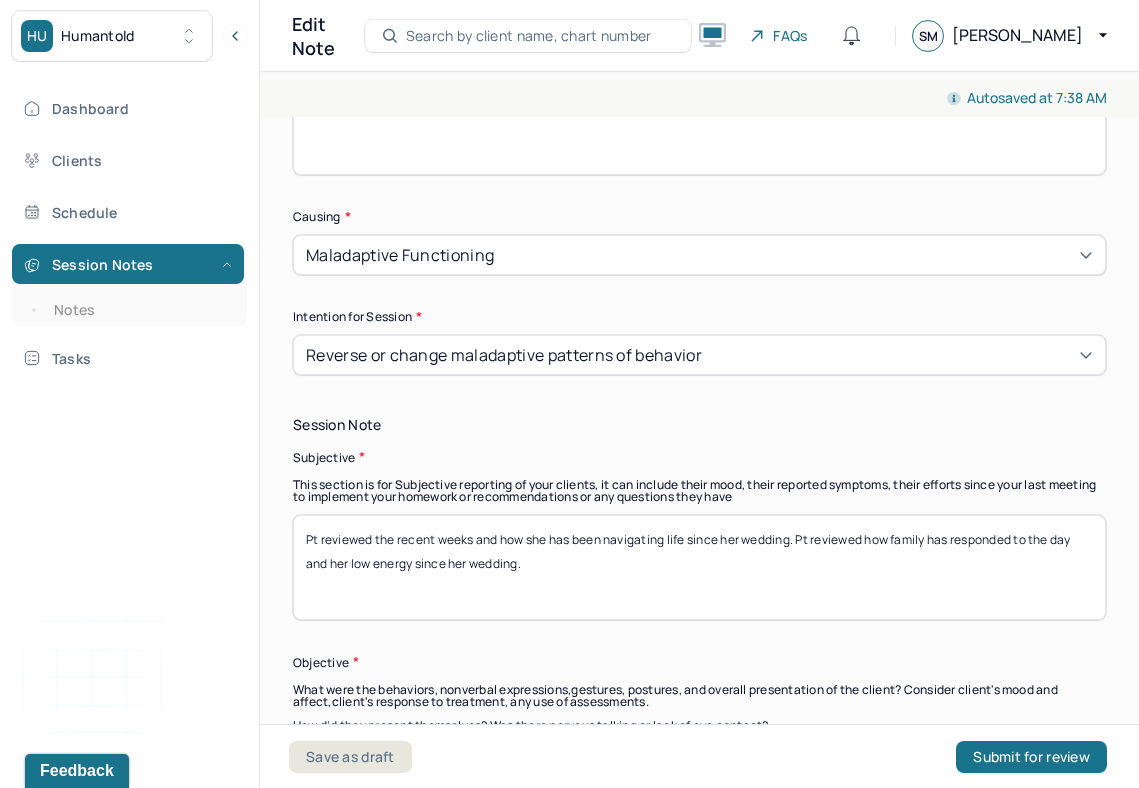 type on "sadness, anger" 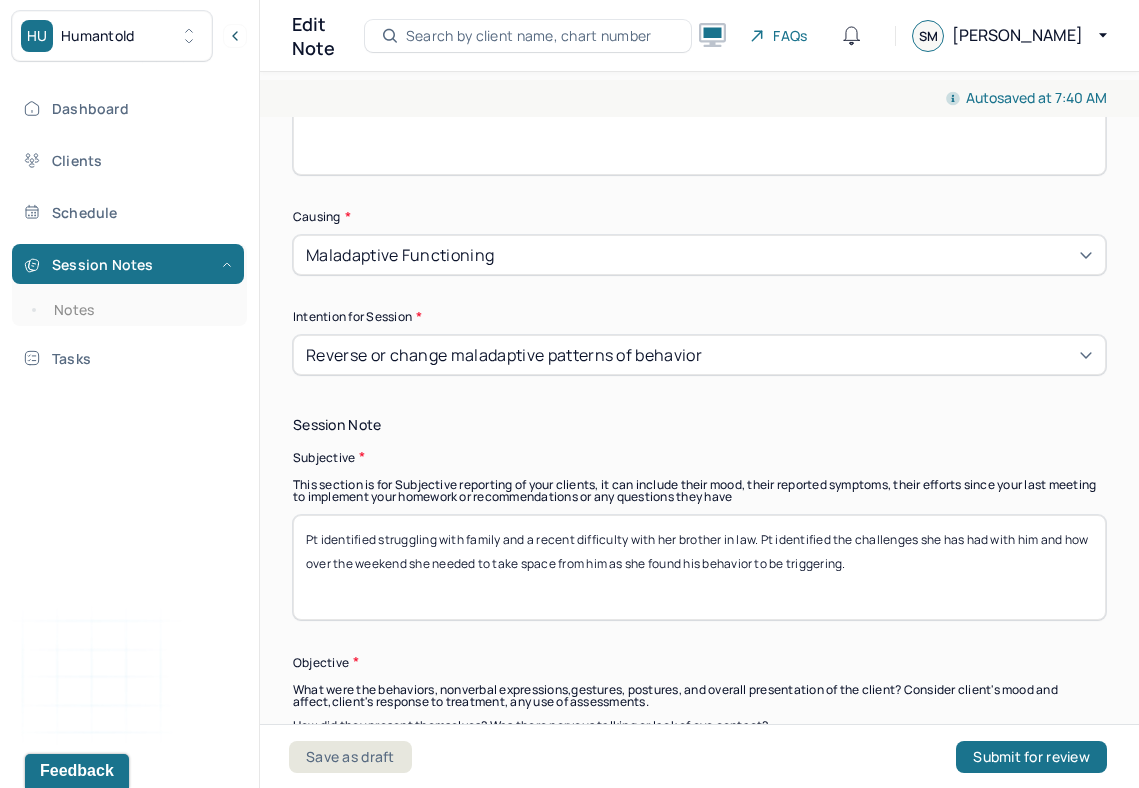 type on "Pt identified struggling with family and a recent difficulty with her brother in law. Pt identified the challenges she has had with him and how over the weekend she needed to take space from him as she found his behavior to be triggering." 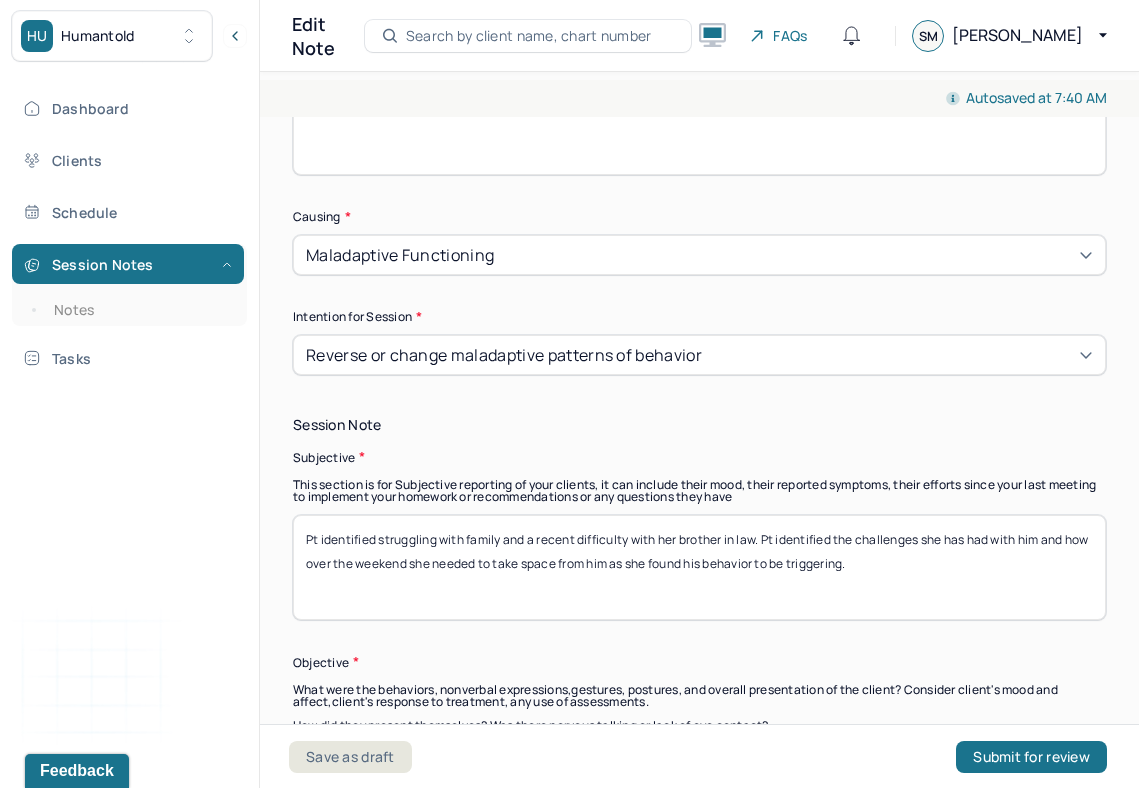 scroll, scrollTop: 1149, scrollLeft: 0, axis: vertical 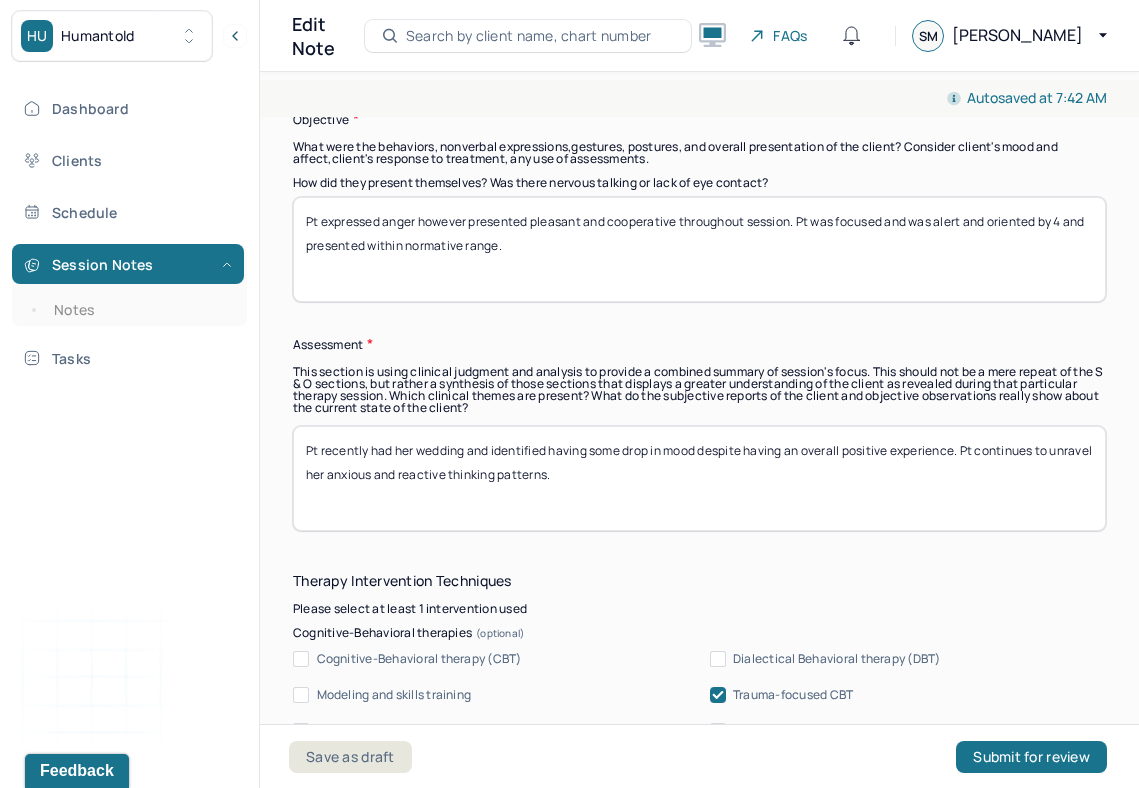 type on "Pt expressed anger however presented pleasant and cooperative throughout session. Pt was focused and was alert and oriented by 4 and presented within normative range." 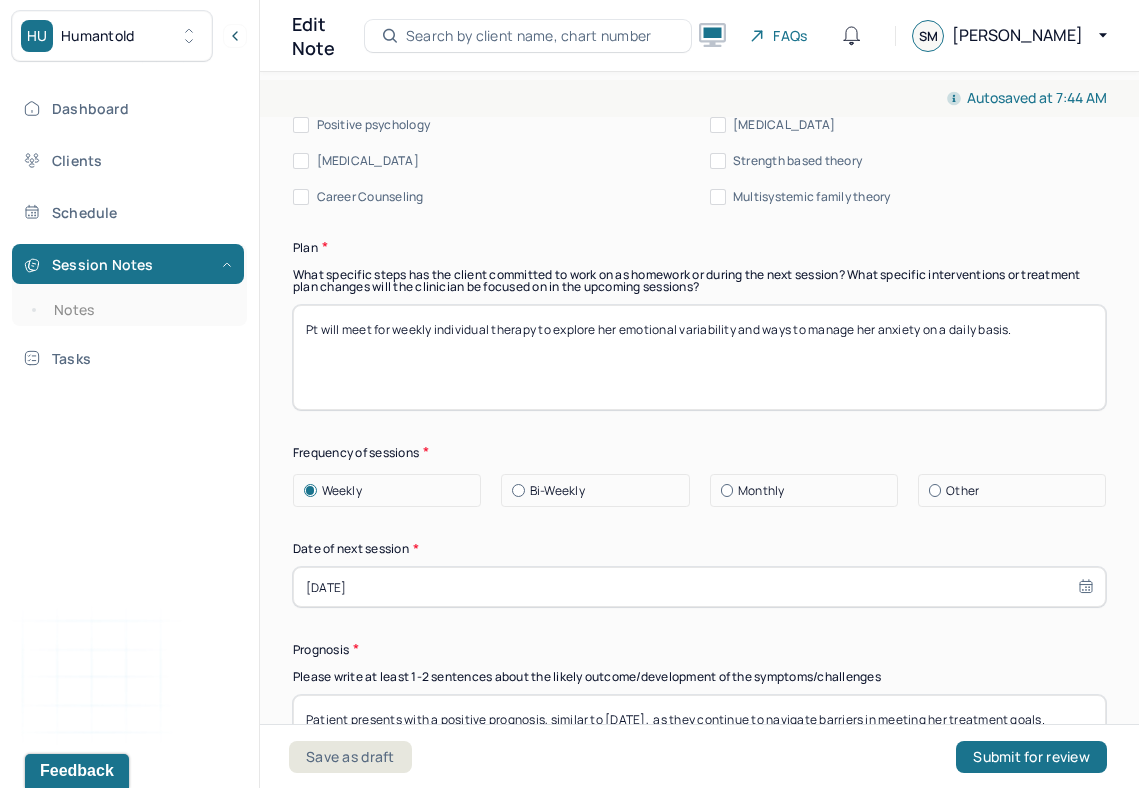 scroll, scrollTop: 2707, scrollLeft: 0, axis: vertical 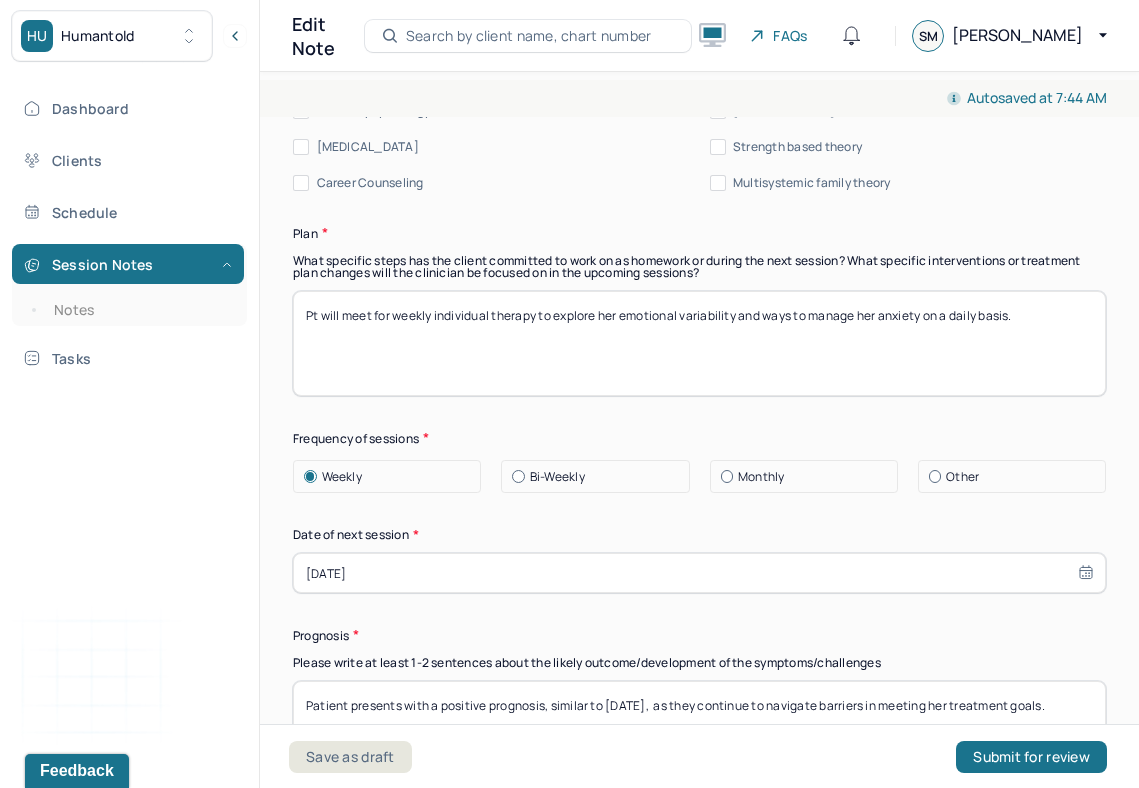 type on "Pt was exposed to a triggering individual and experienced anxiousness, which presented with more of anger vs anxiety. Pt is unpacking cognitions that contribute to self doubt however indicated progress with self preservation." 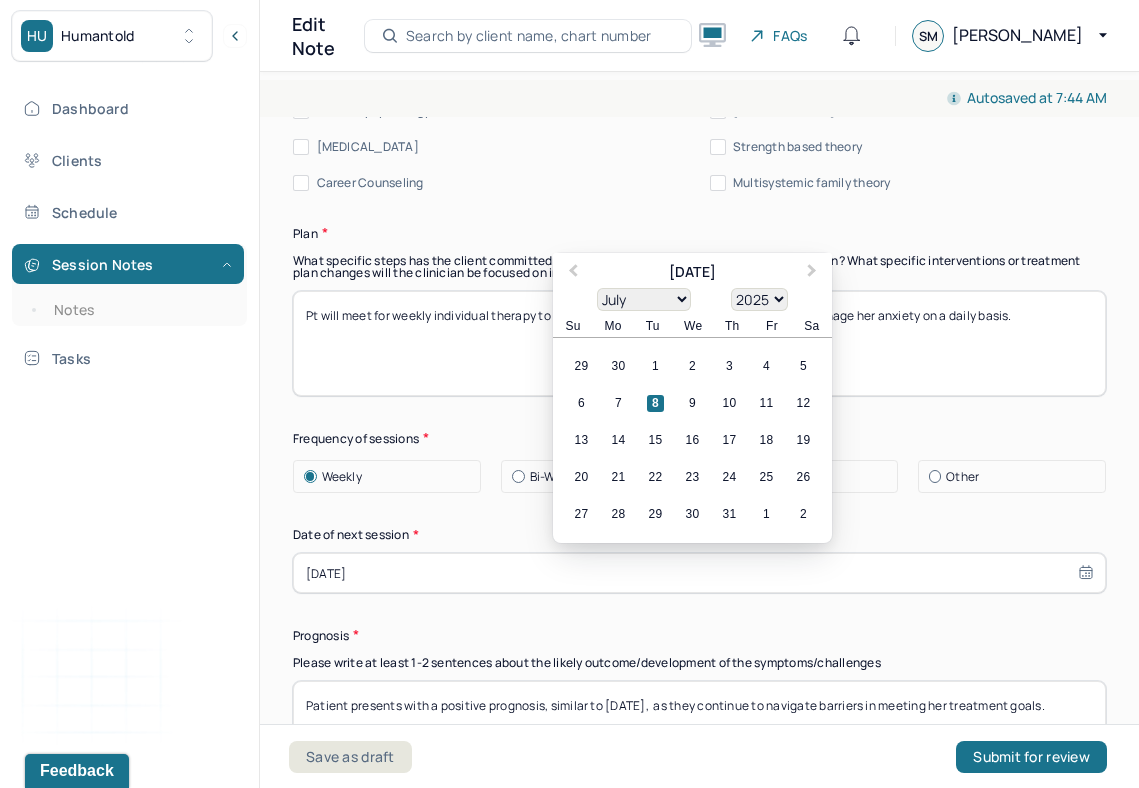 click on "[DATE]" at bounding box center [699, 573] 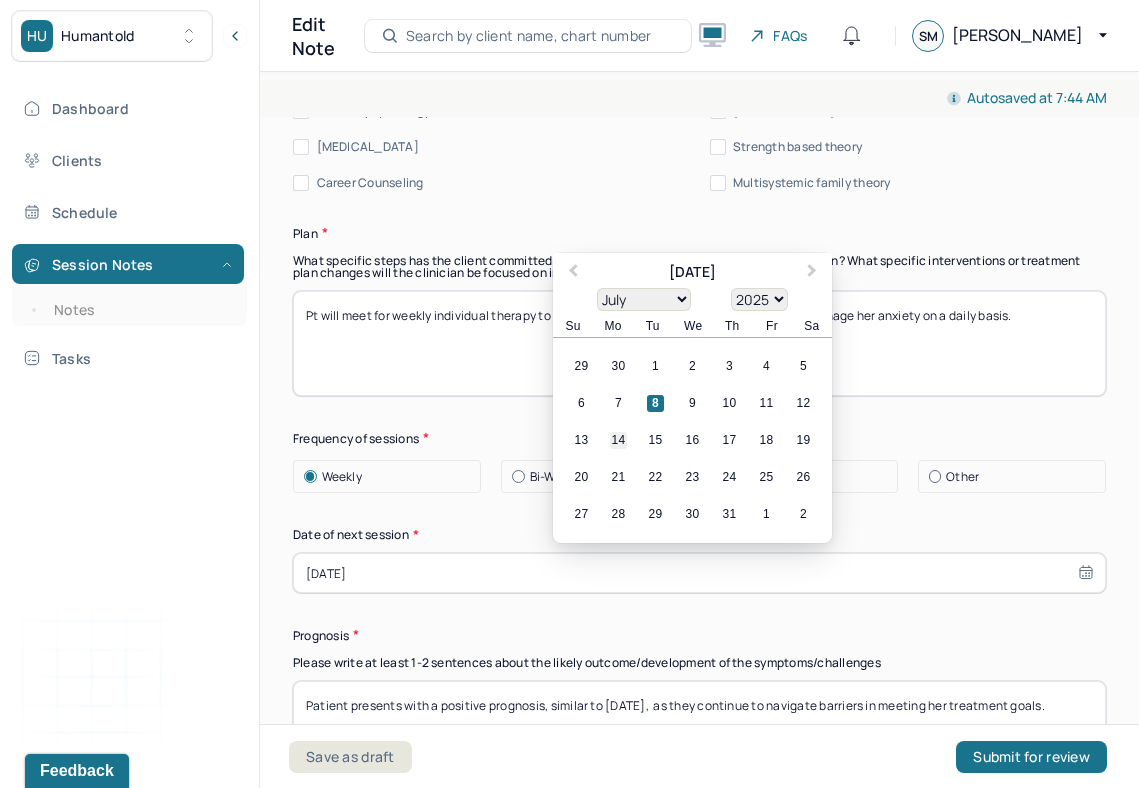 click on "14" at bounding box center (618, 440) 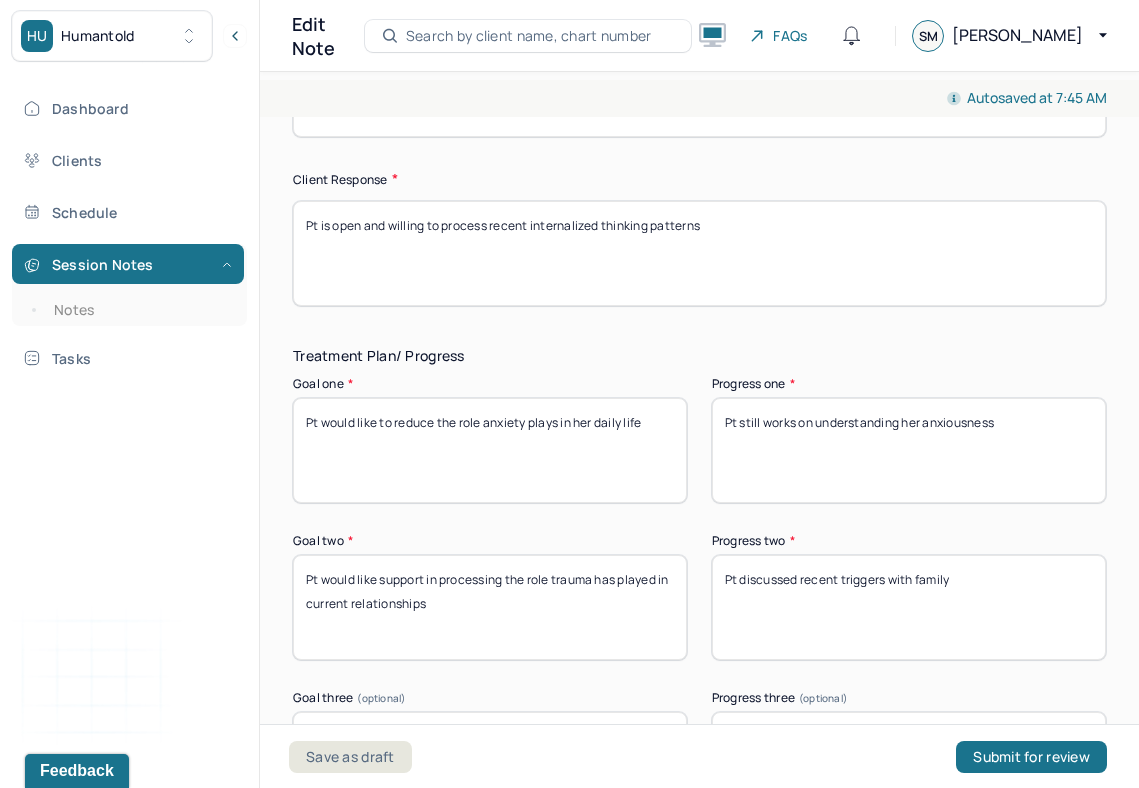 scroll, scrollTop: 3385, scrollLeft: 0, axis: vertical 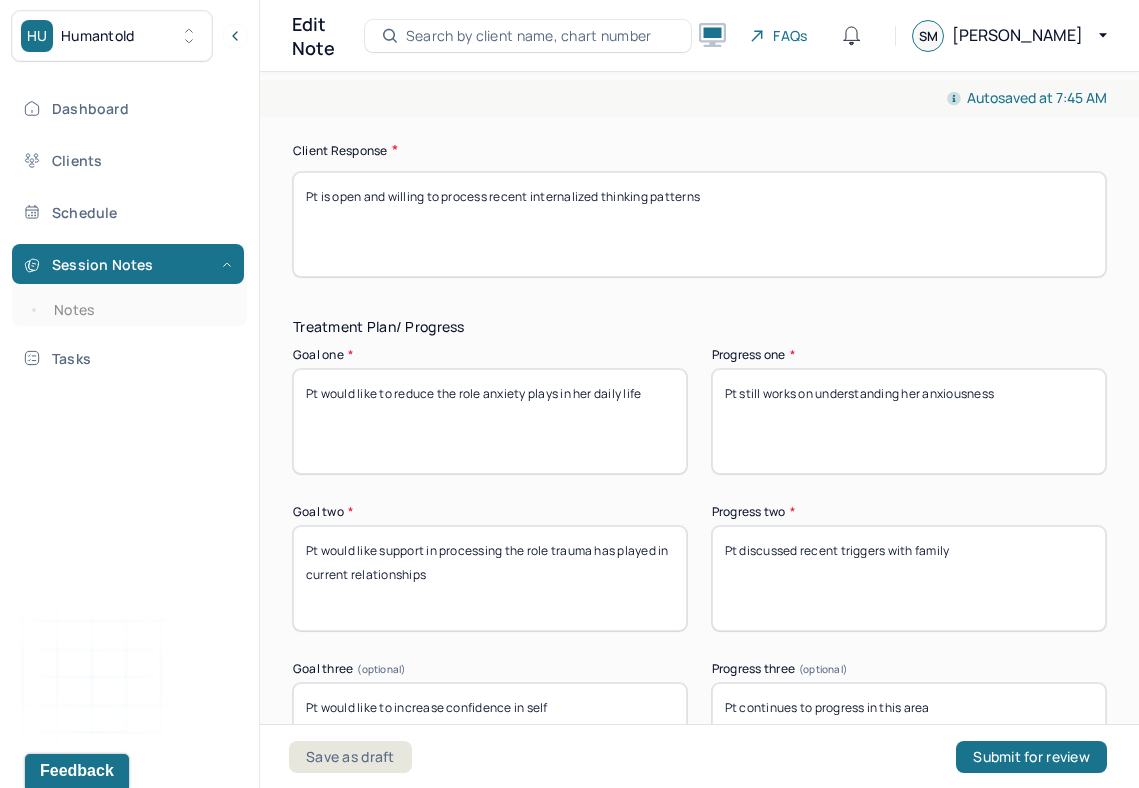 type on "Patient presents with a positive prognosis, similar to [DATE],  as they continue to navigate barriers in meeting her treatment goals." 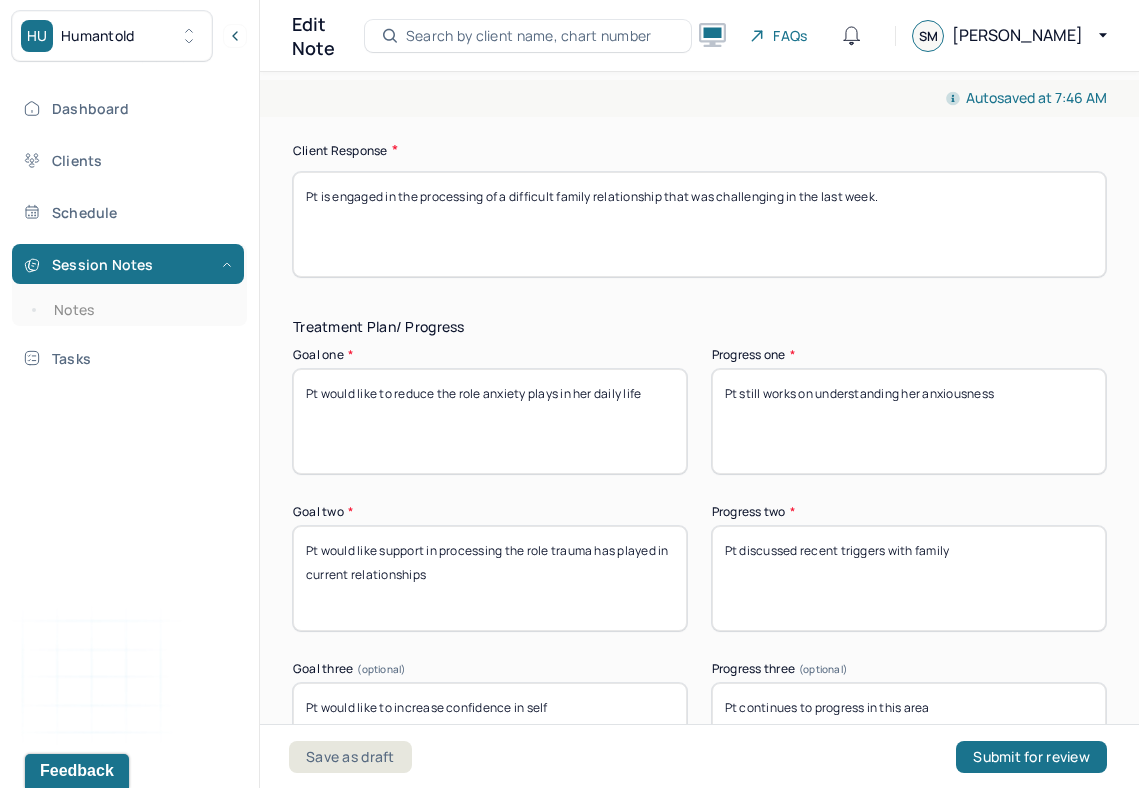 type on "Pt is engaged in the processing of a difficult family relationship that was challenging in the last week." 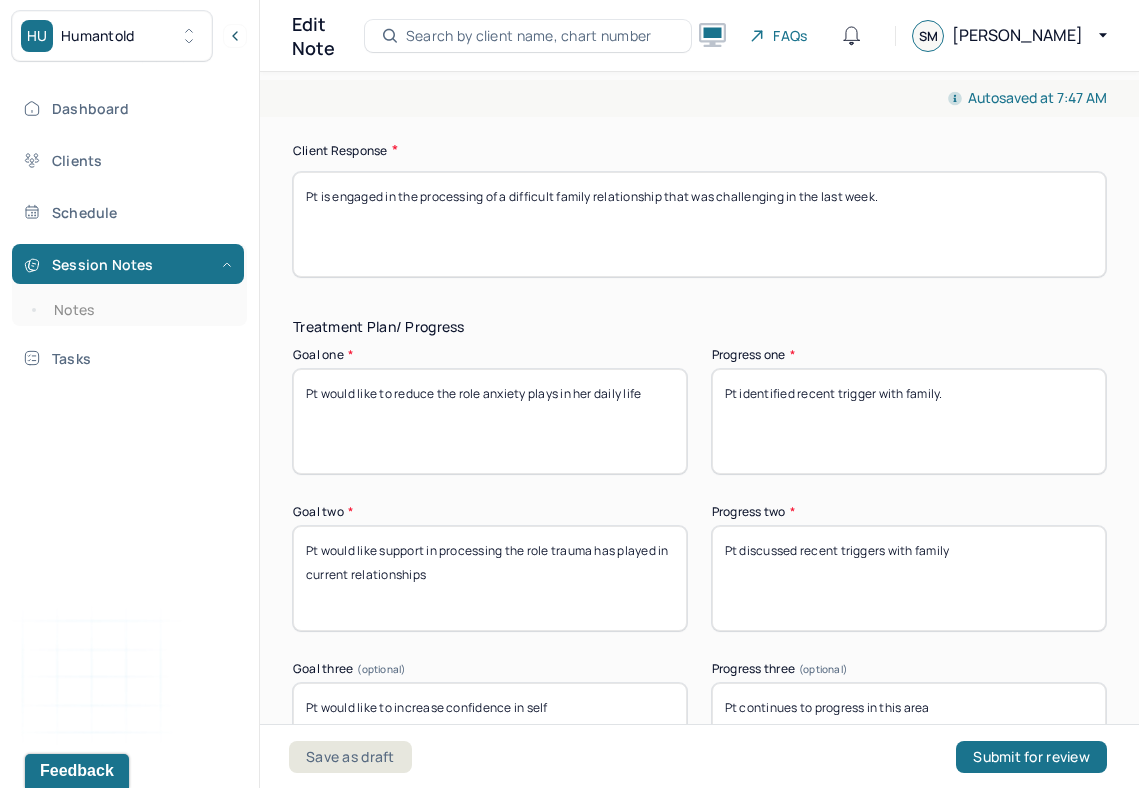 type on "Pt identified recent trigger with family." 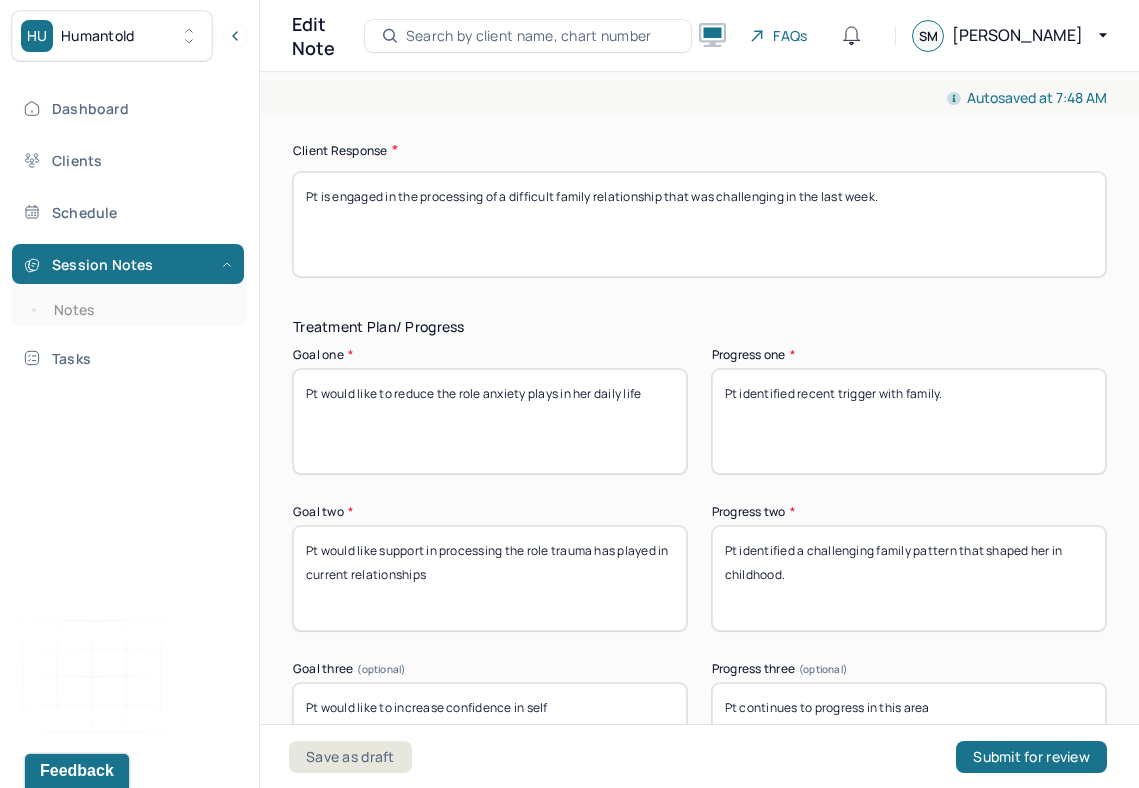 type on "Pt identified a challenging family pattern that shaped her in childhood." 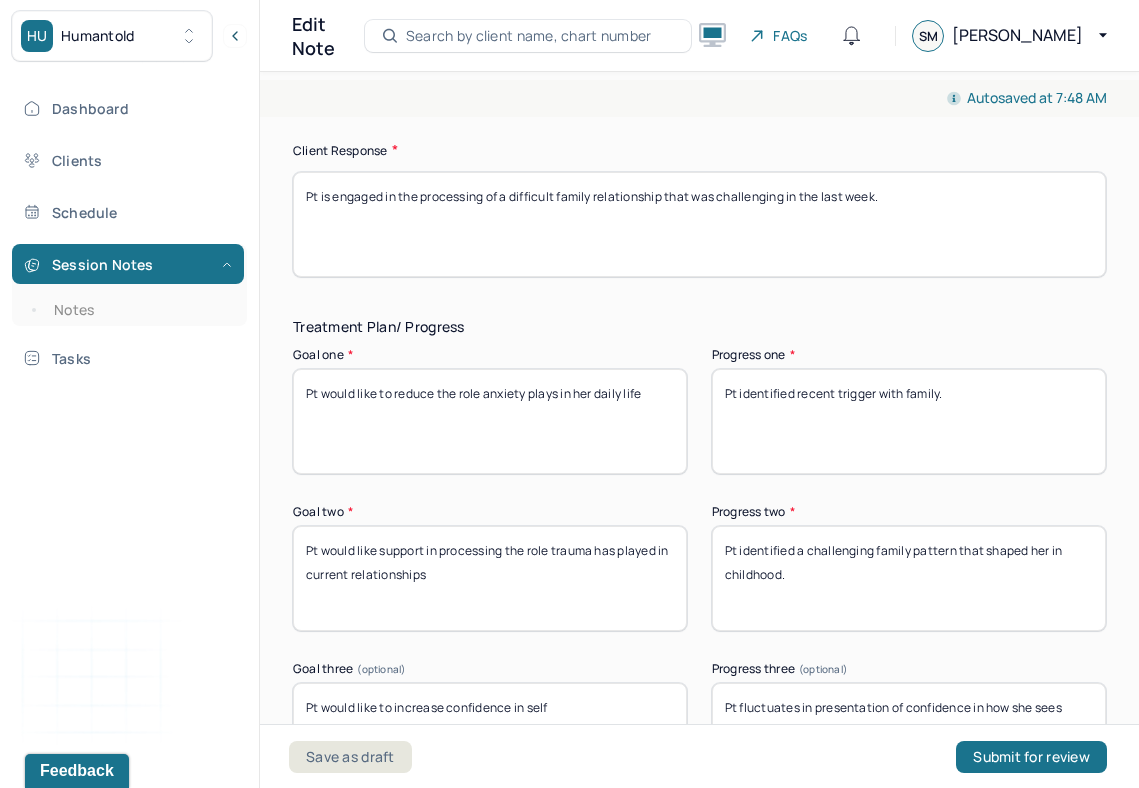 type on "Pt fluctuates in presentation of confidence in how she sees herself." 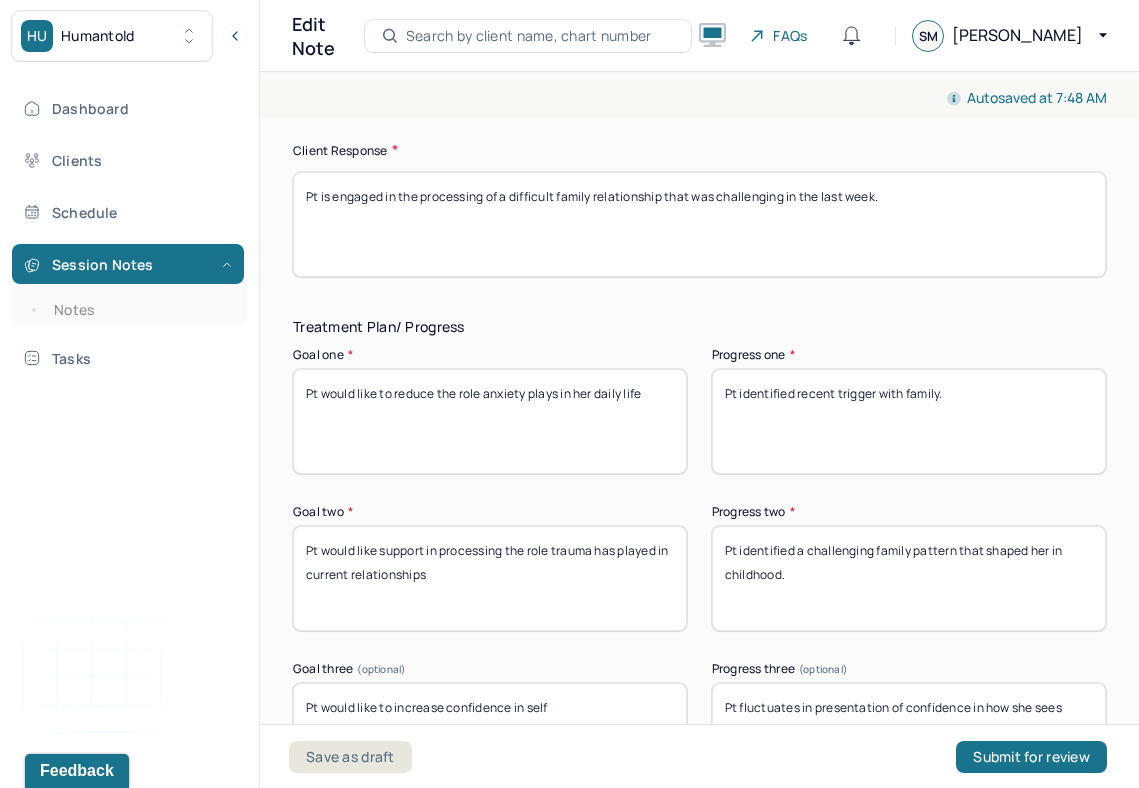 scroll, scrollTop: 3800, scrollLeft: 0, axis: vertical 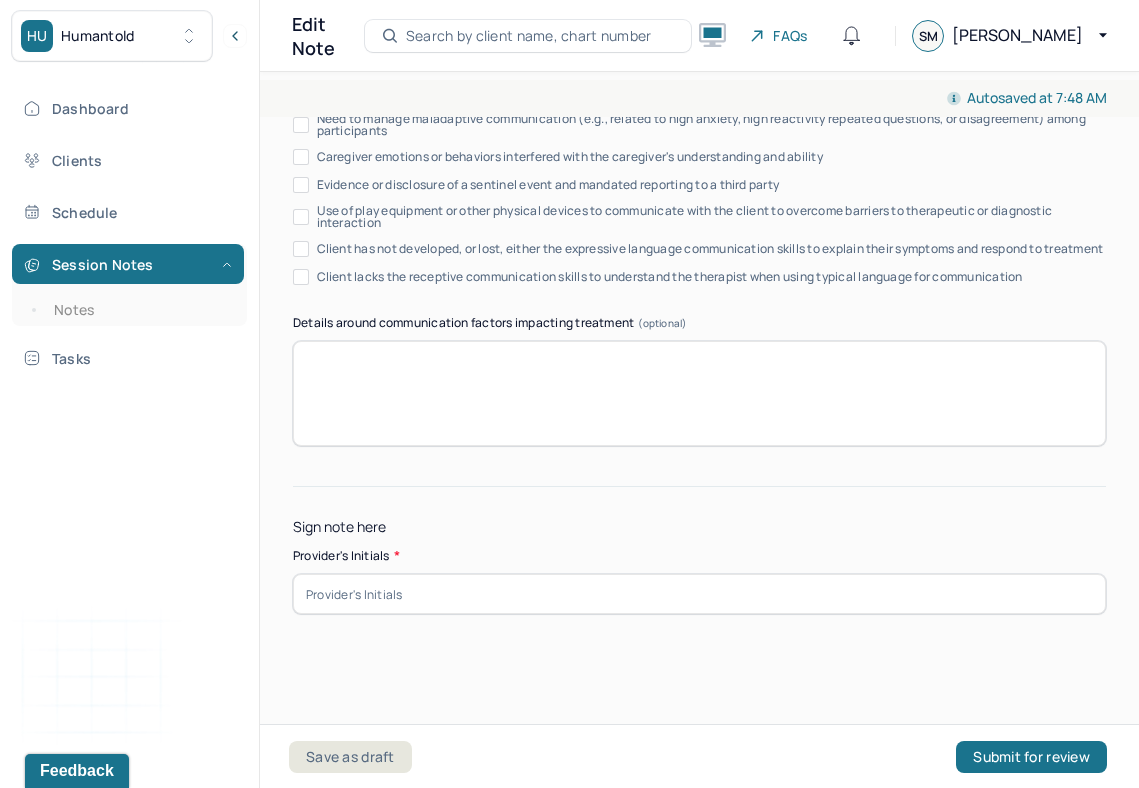 click at bounding box center (699, 594) 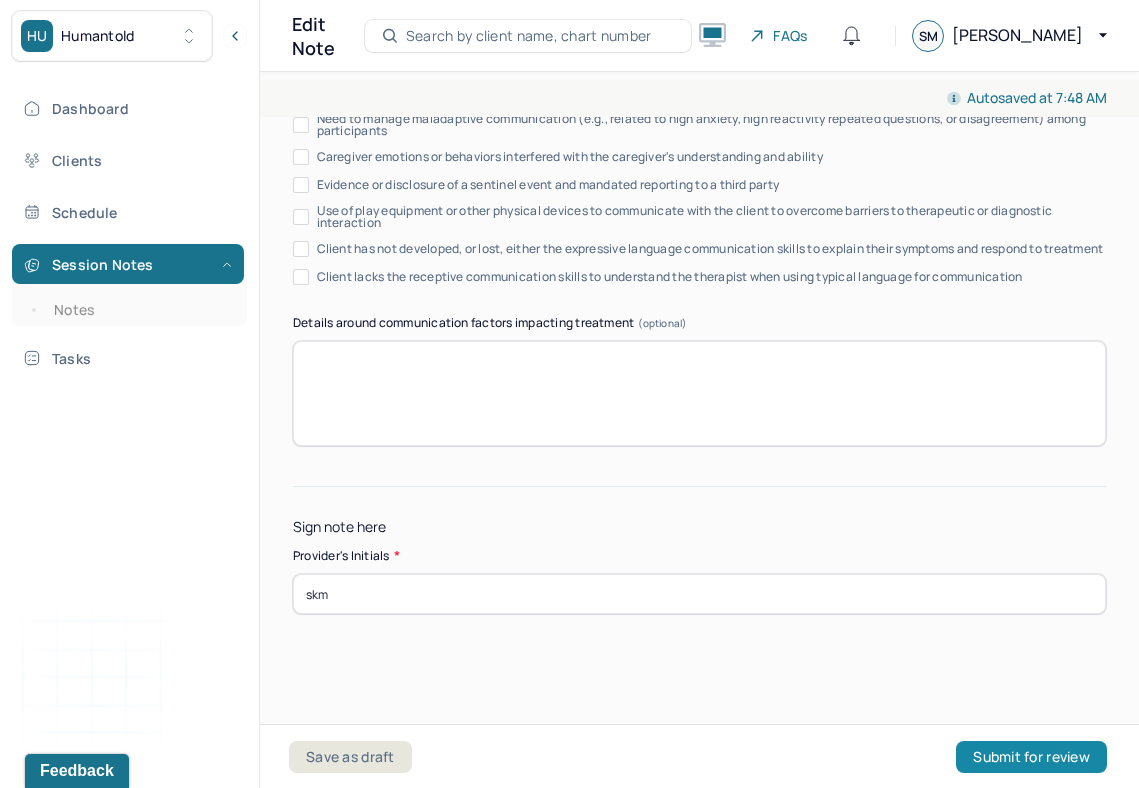 type on "skm" 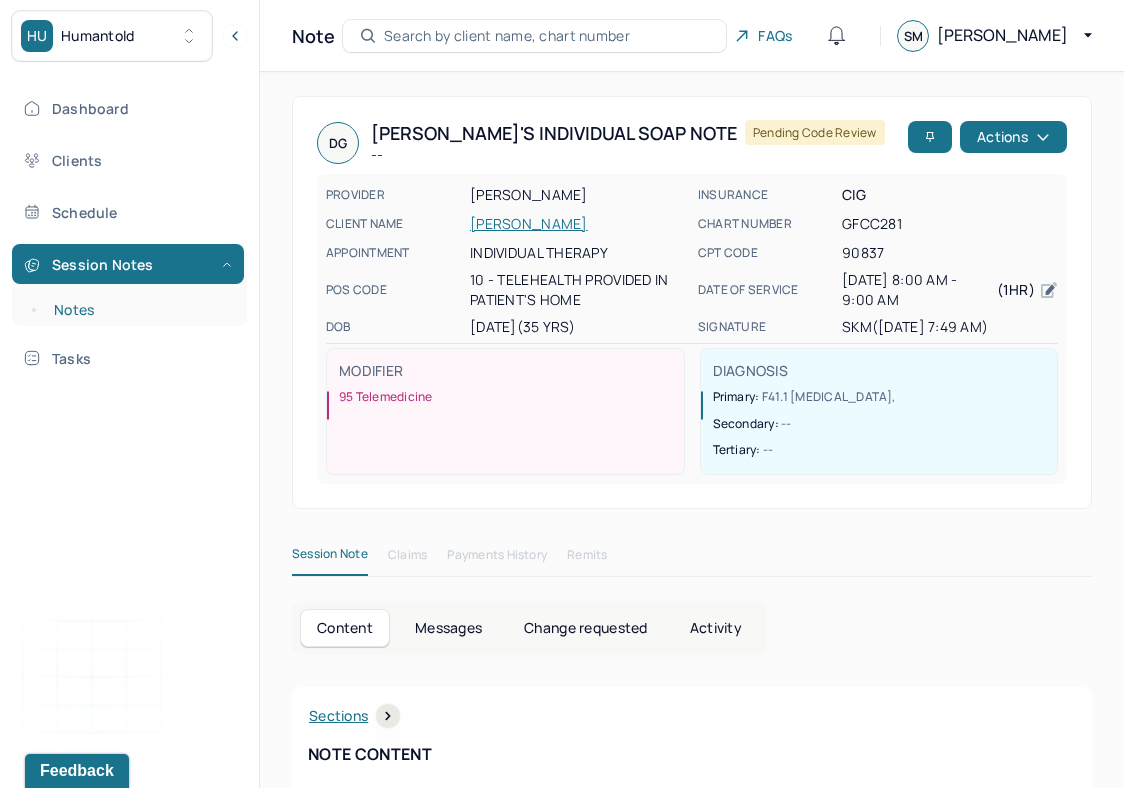 click on "Notes" at bounding box center (139, 310) 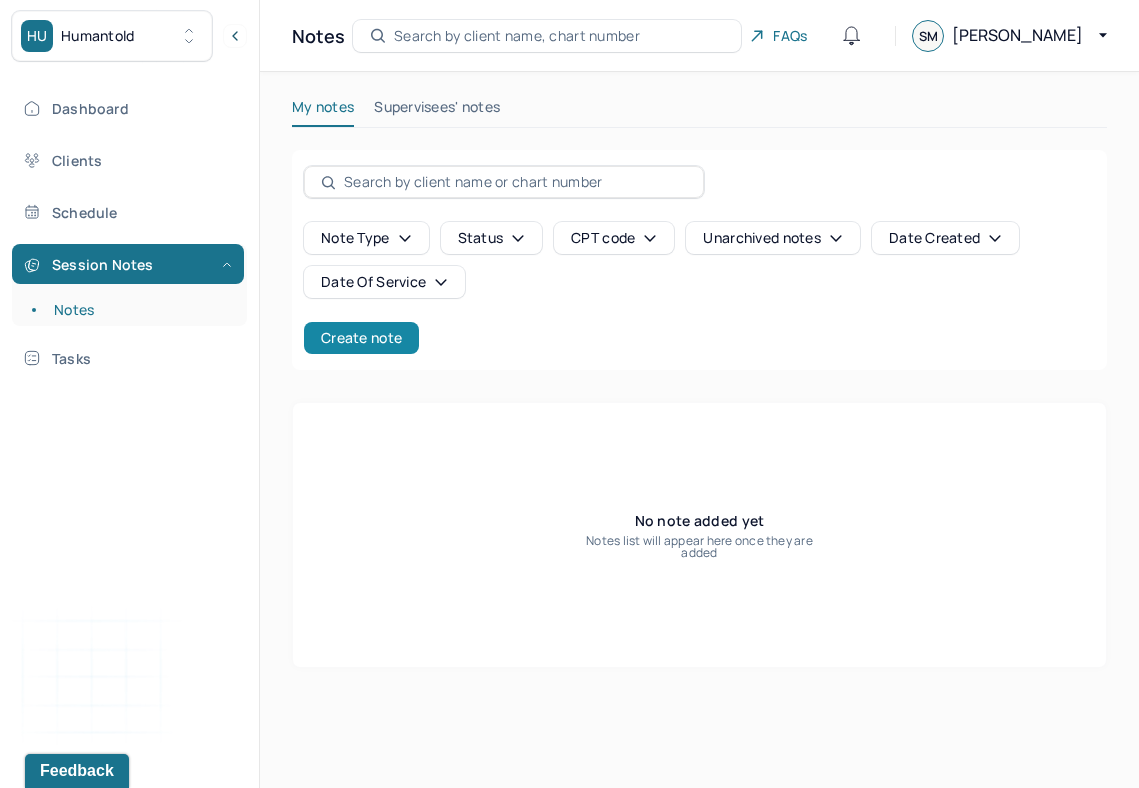 click on "Create note" at bounding box center [361, 338] 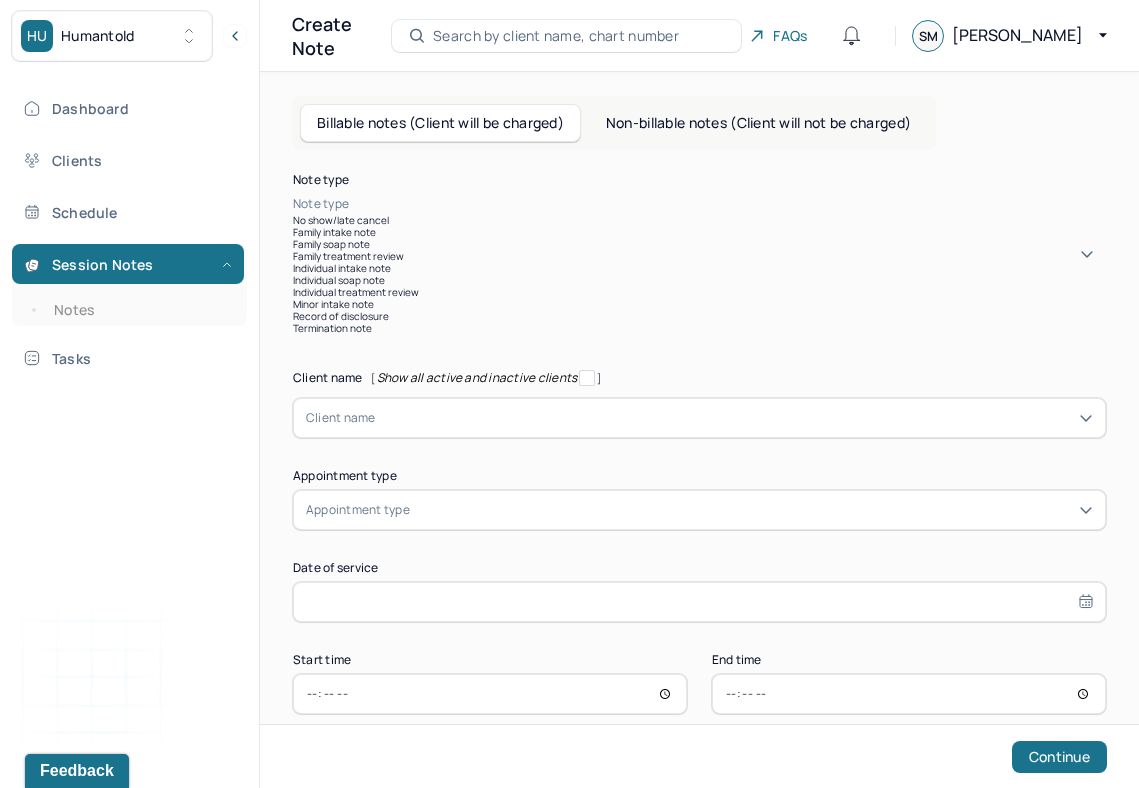click on "Note type" at bounding box center [699, 204] 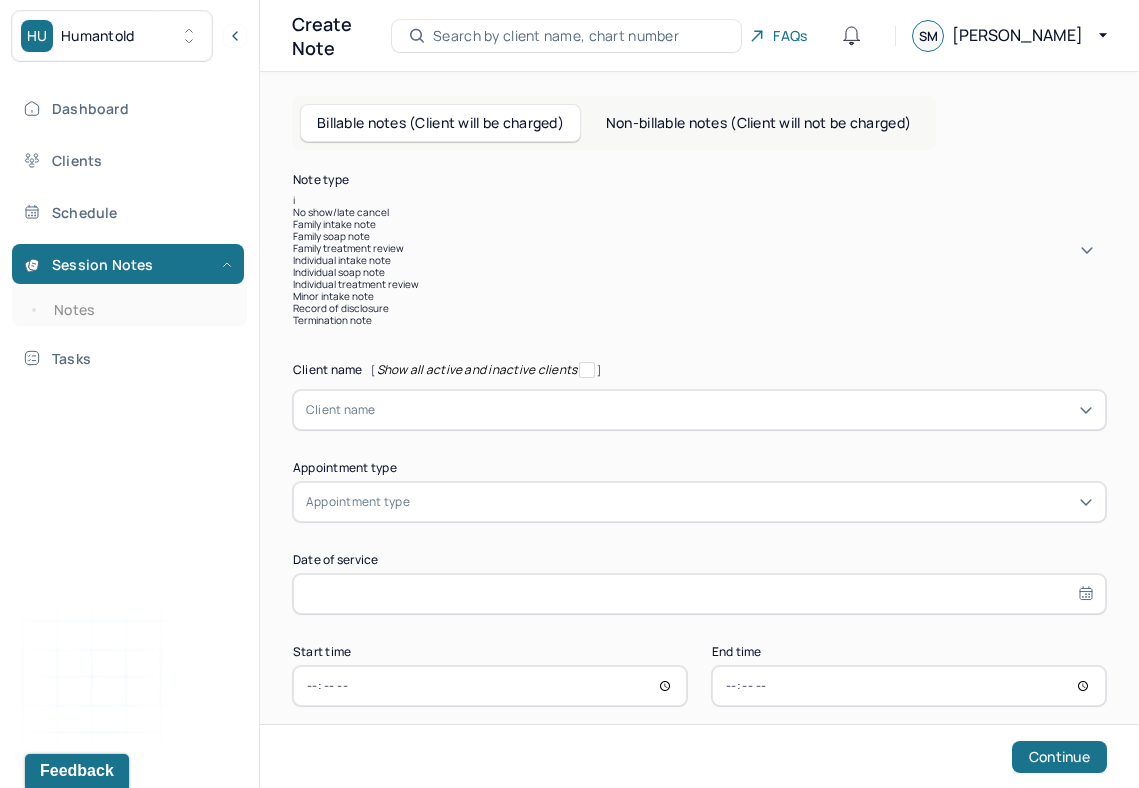 type on "in" 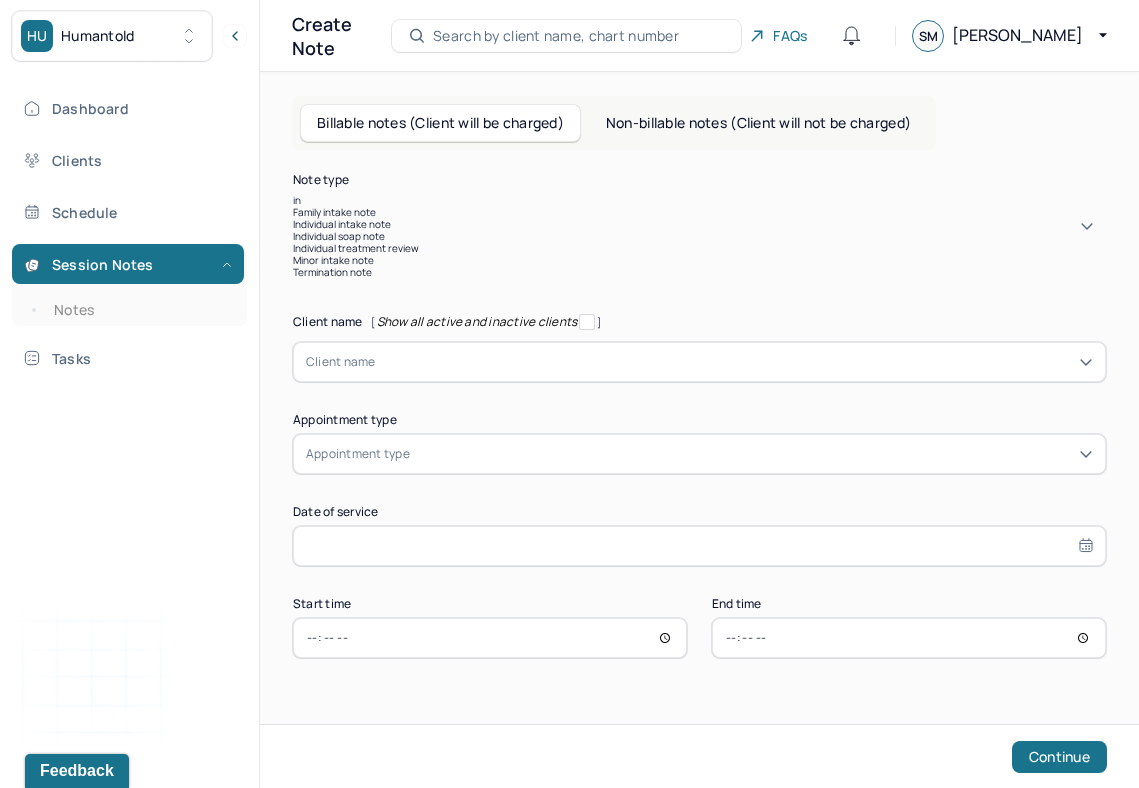 click on "Individual soap note" at bounding box center [699, 236] 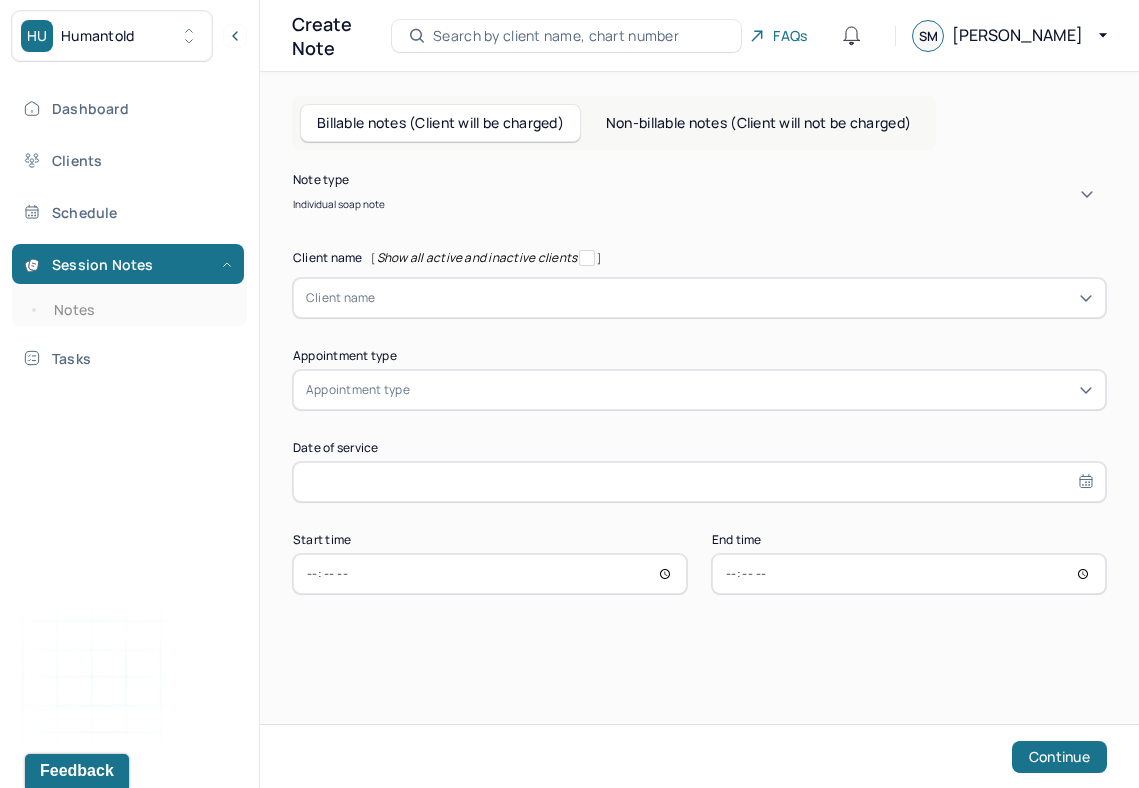 click at bounding box center [734, 298] 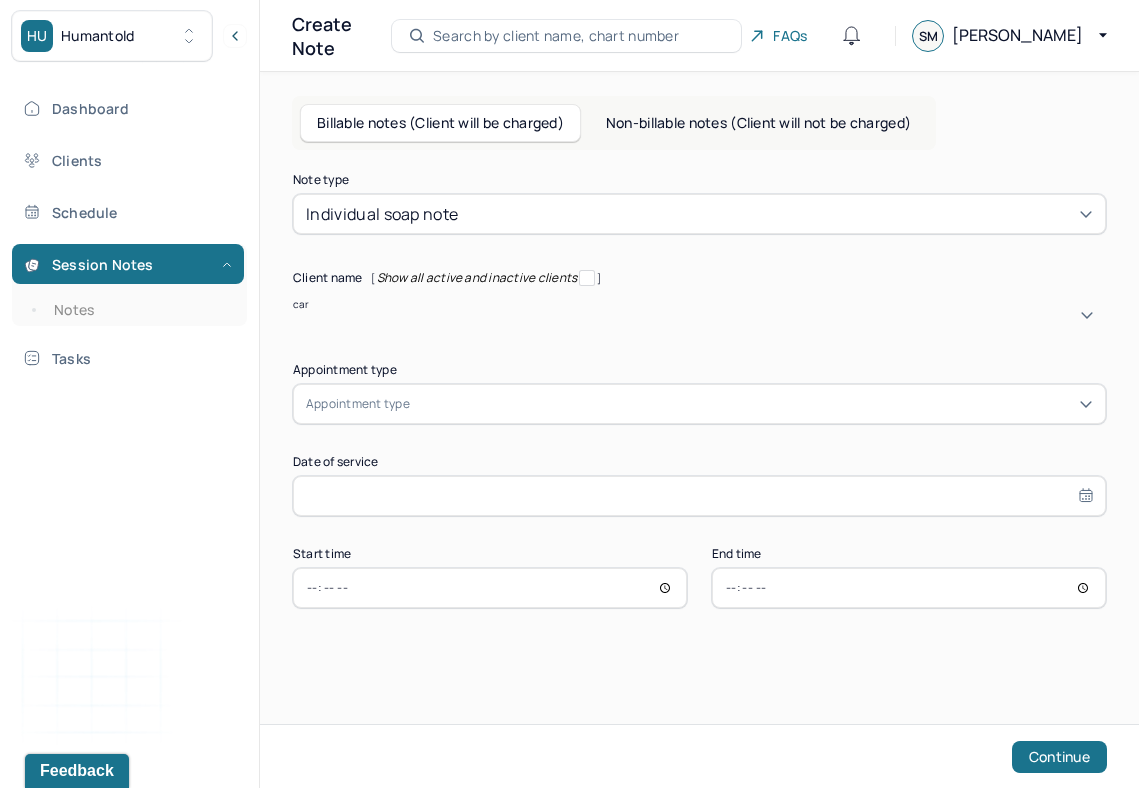 type on "[PERSON_NAME]" 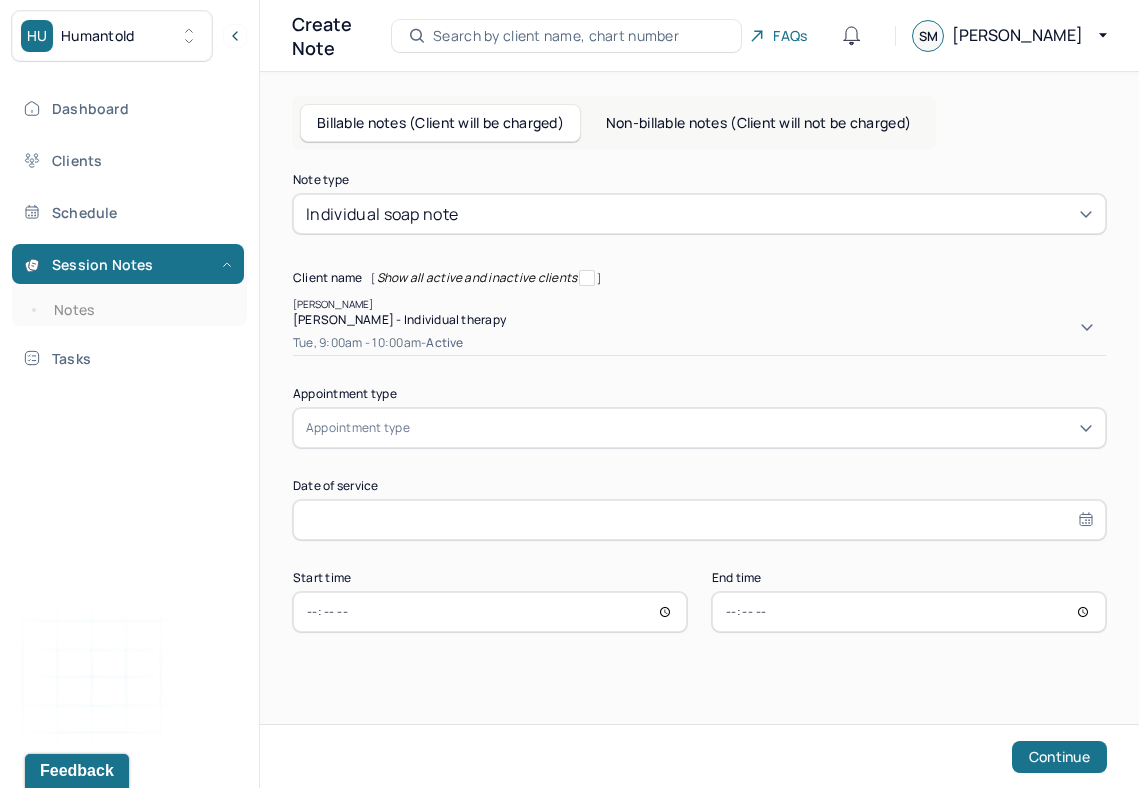click on "Tue, 9:00am - 10:00am  -  active" at bounding box center [699, 343] 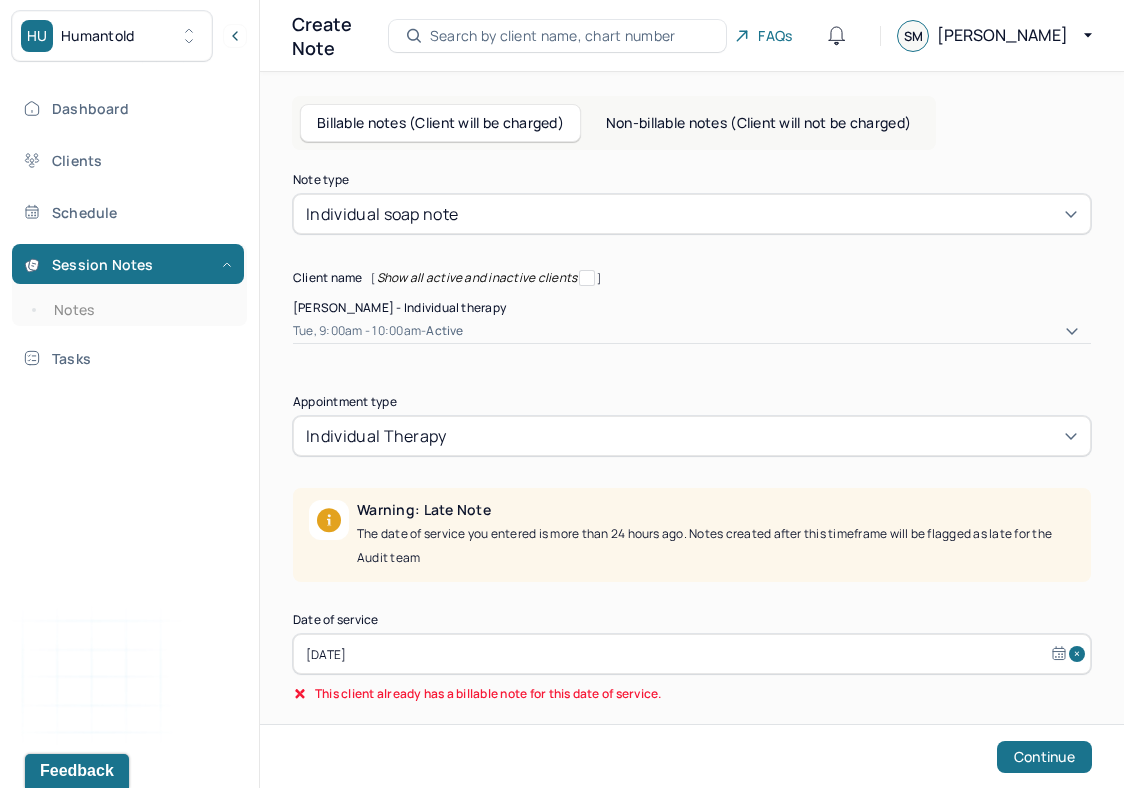 select on "6" 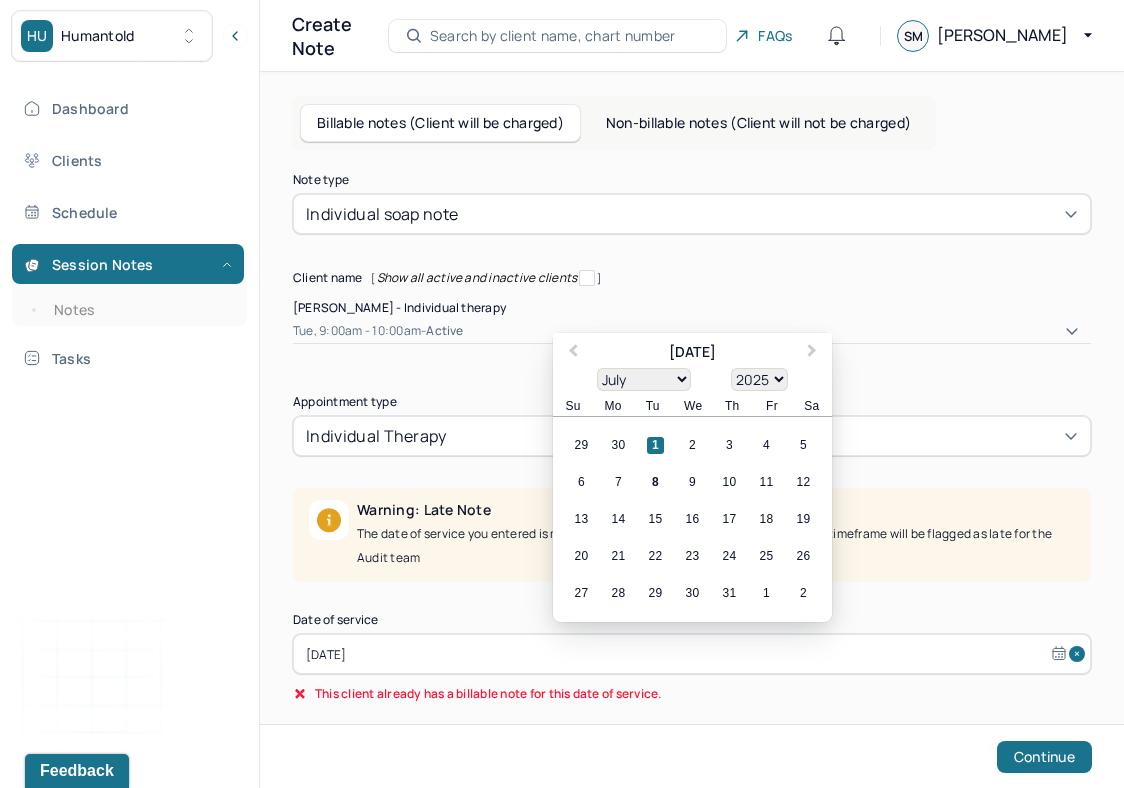 click on "[DATE]" at bounding box center [692, 654] 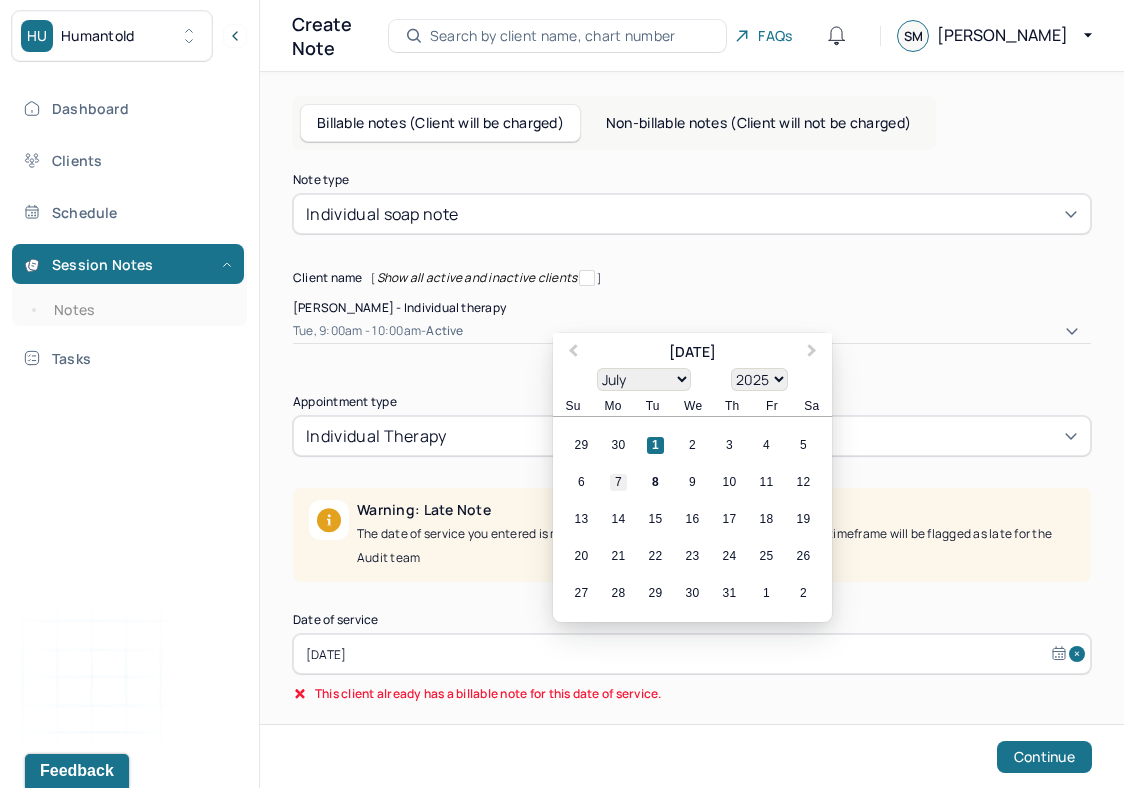 click on "7" at bounding box center (618, 482) 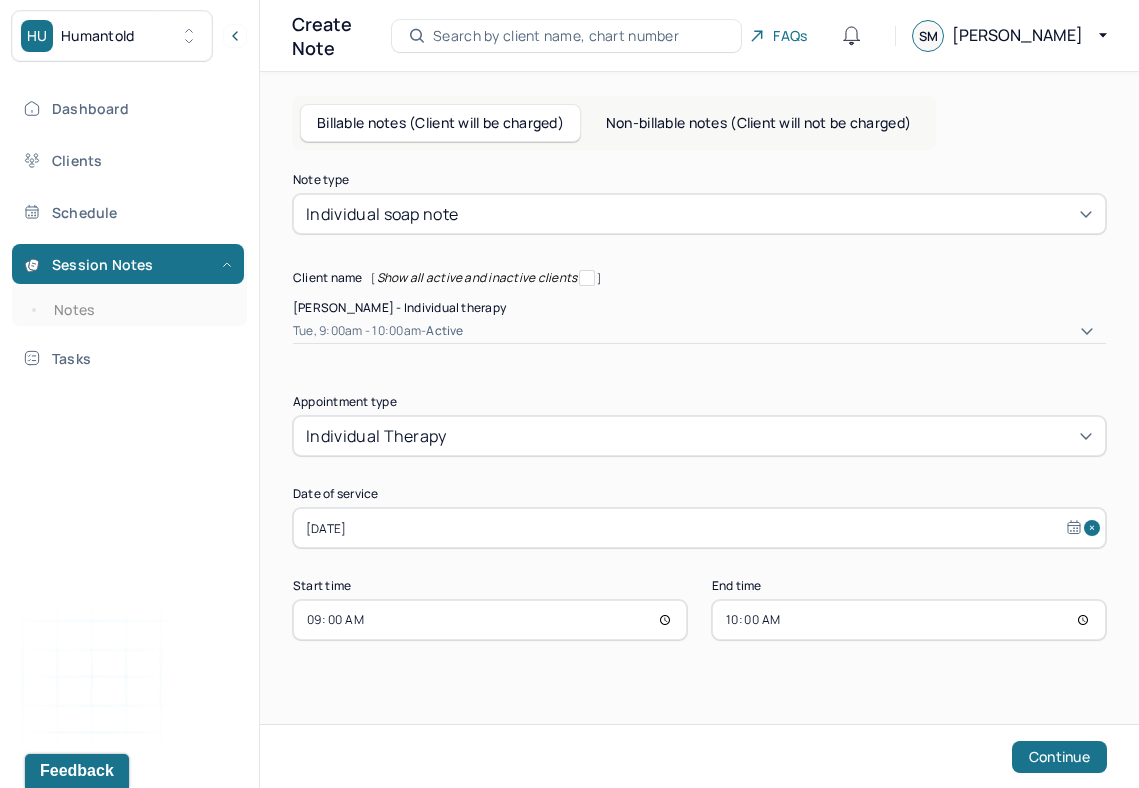click on "09:00" at bounding box center [490, 620] 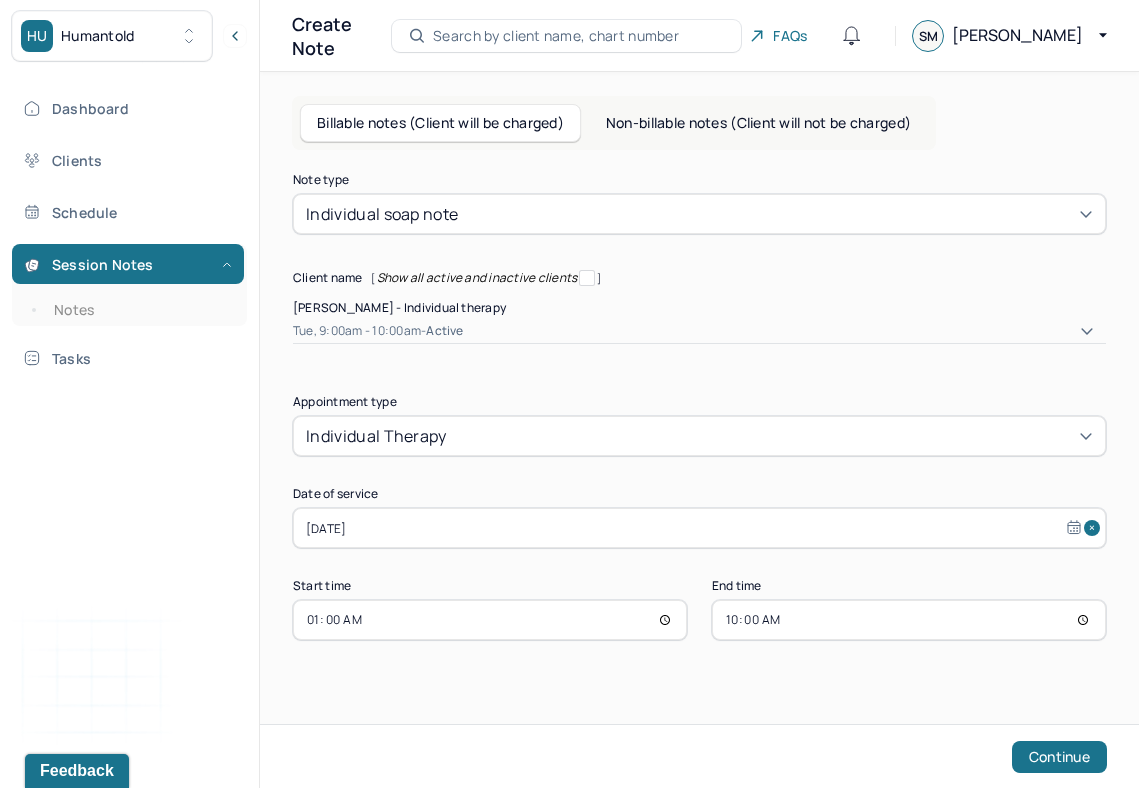 type on "11:00" 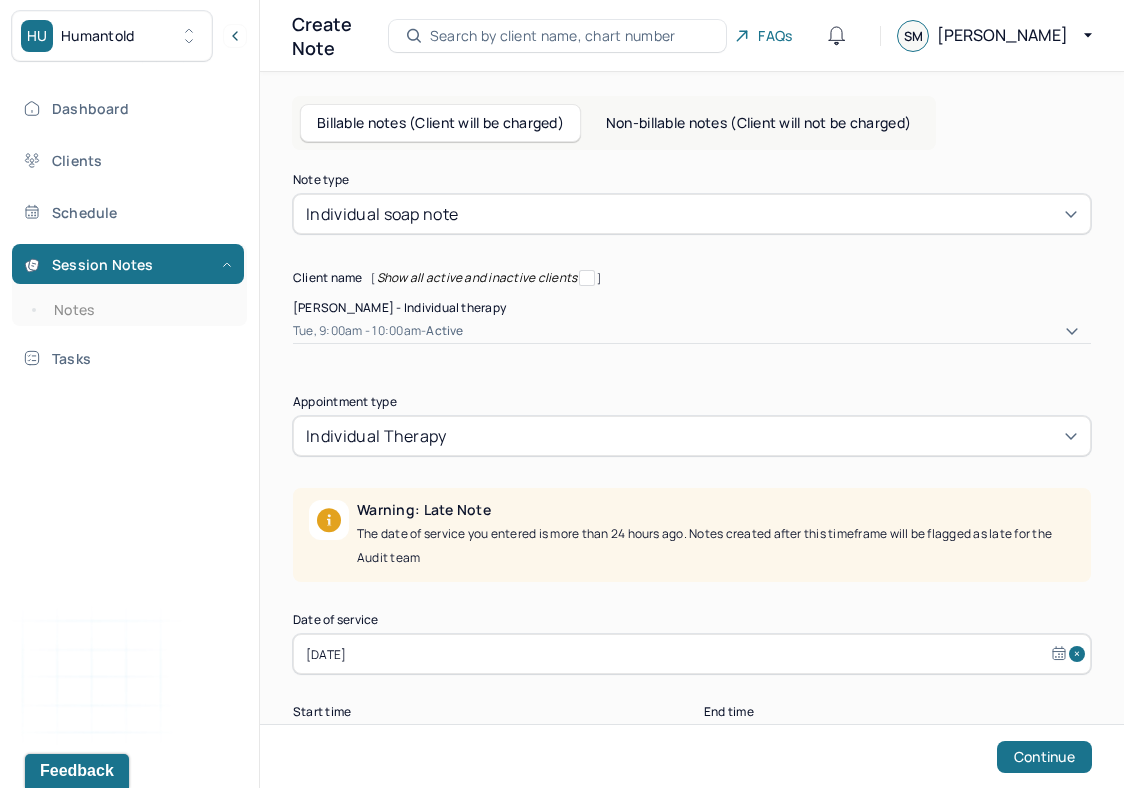 type on "12:00" 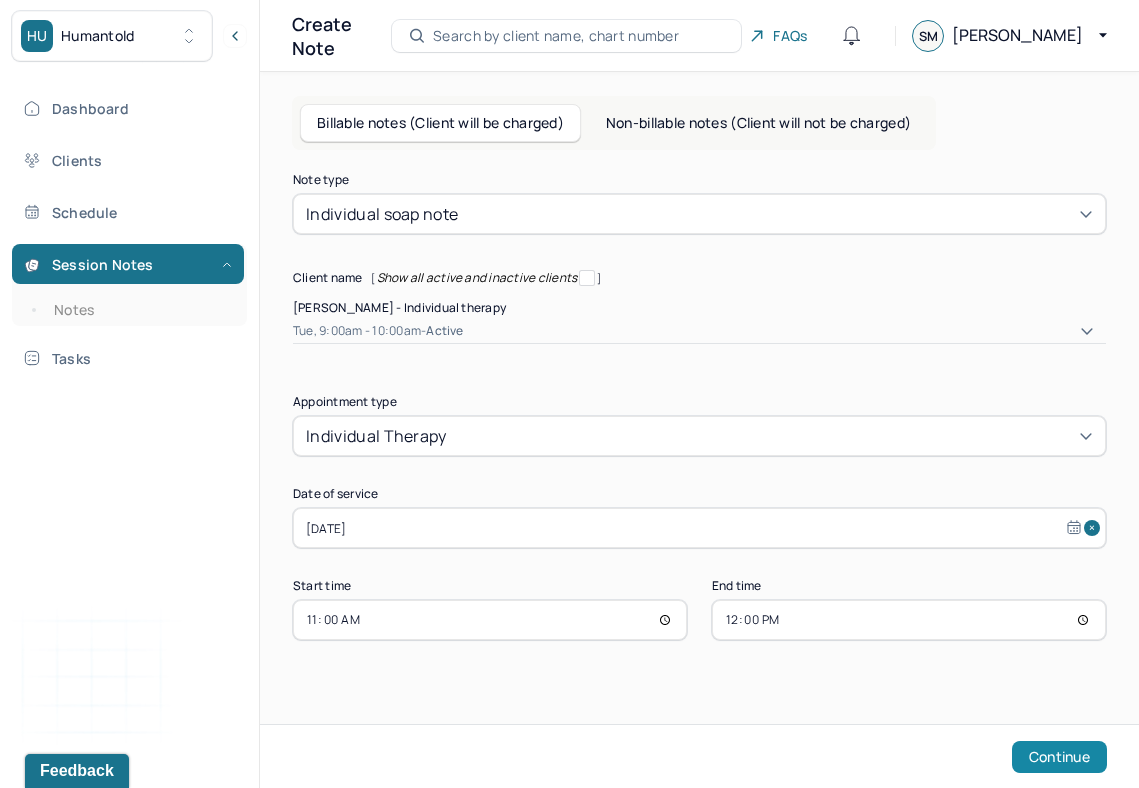 click on "Continue" at bounding box center (1059, 757) 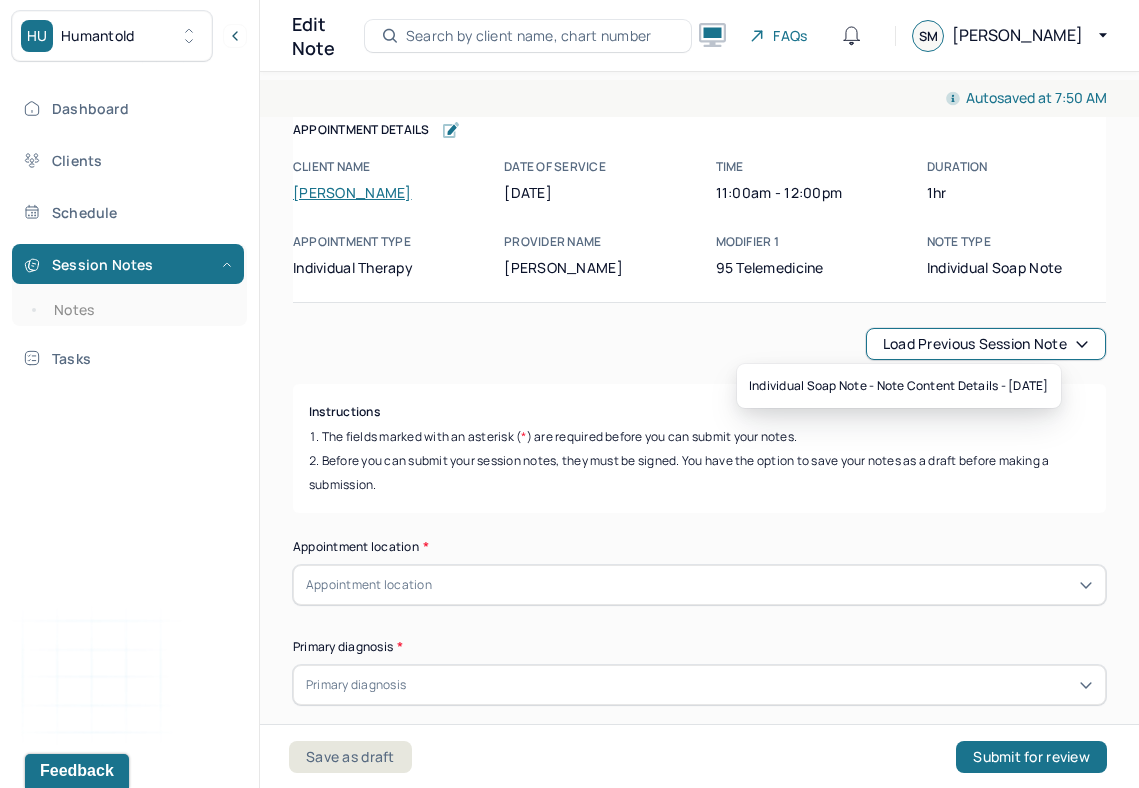 click on "Load previous session note" at bounding box center (986, 344) 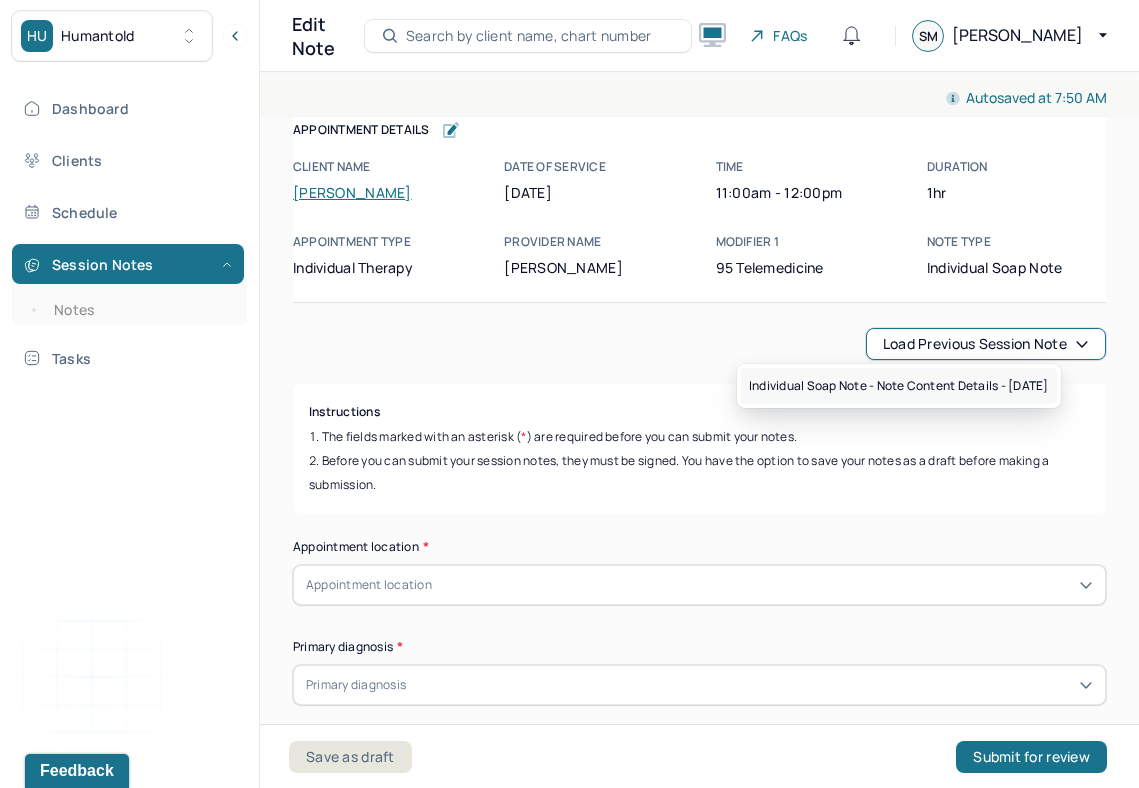 click on "Individual soap note   - Note content Details -   [DATE]" at bounding box center [899, 386] 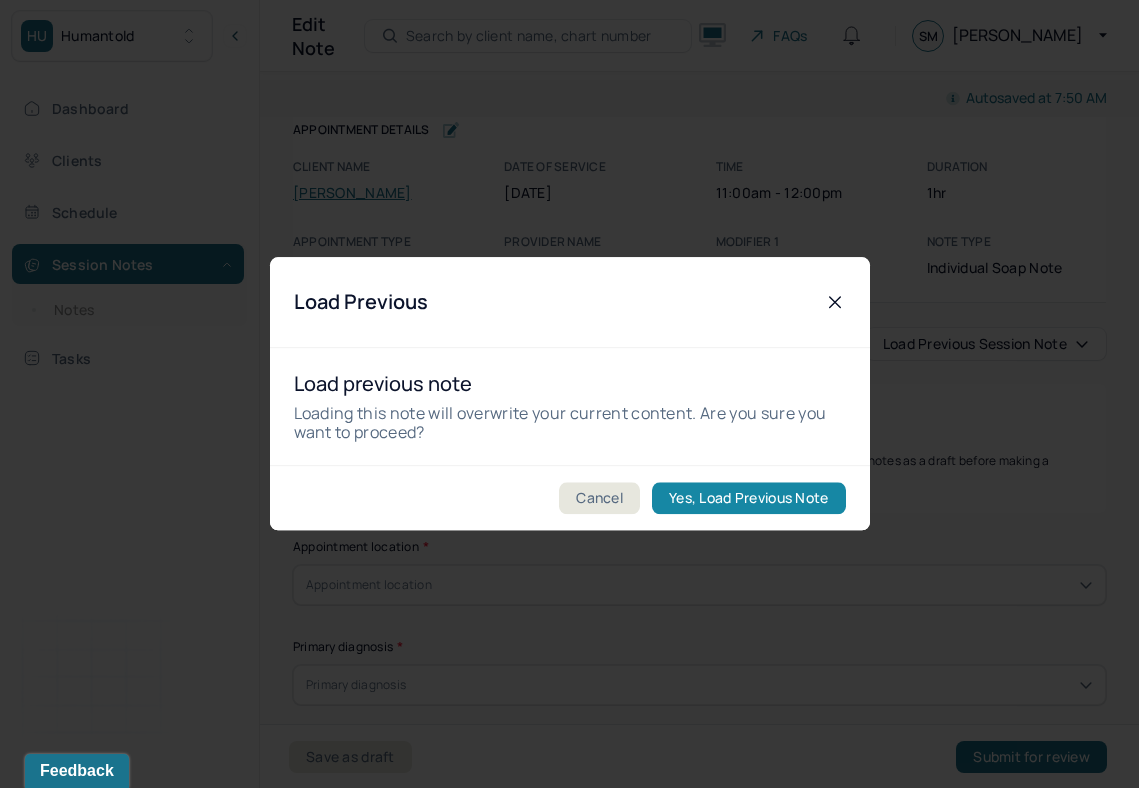 click on "Yes, Load Previous Note" at bounding box center [748, 499] 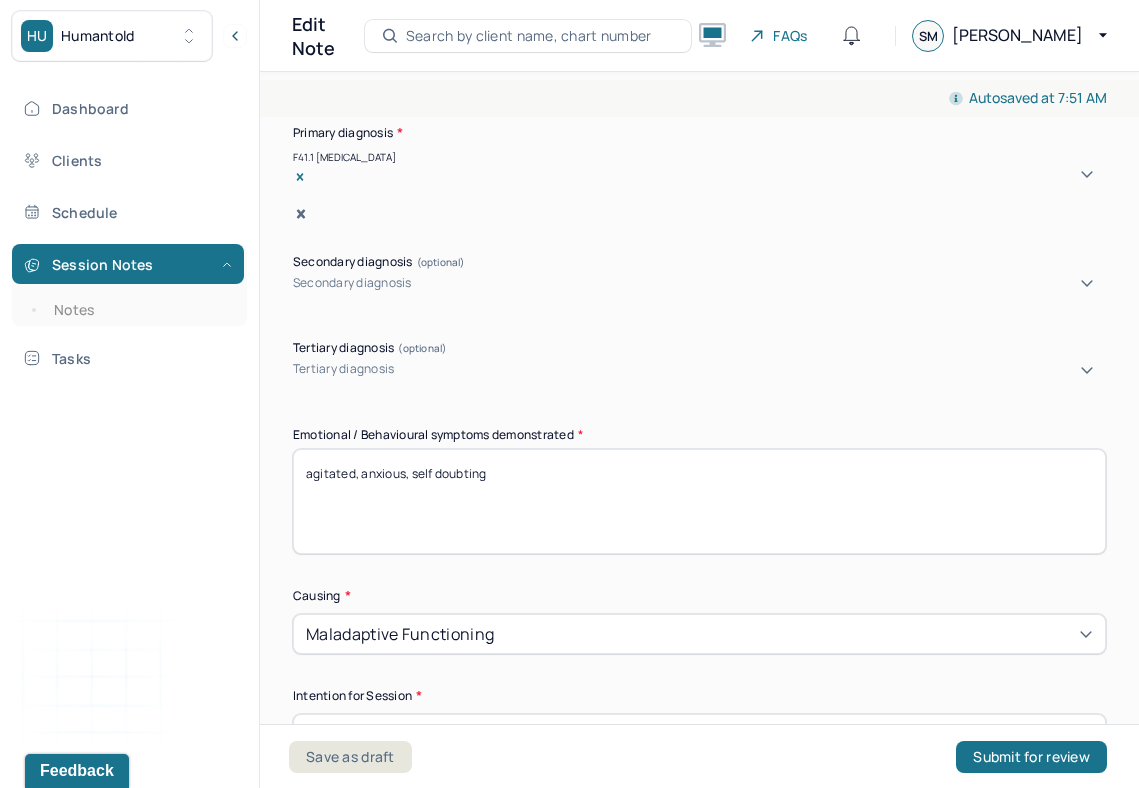scroll, scrollTop: 754, scrollLeft: 0, axis: vertical 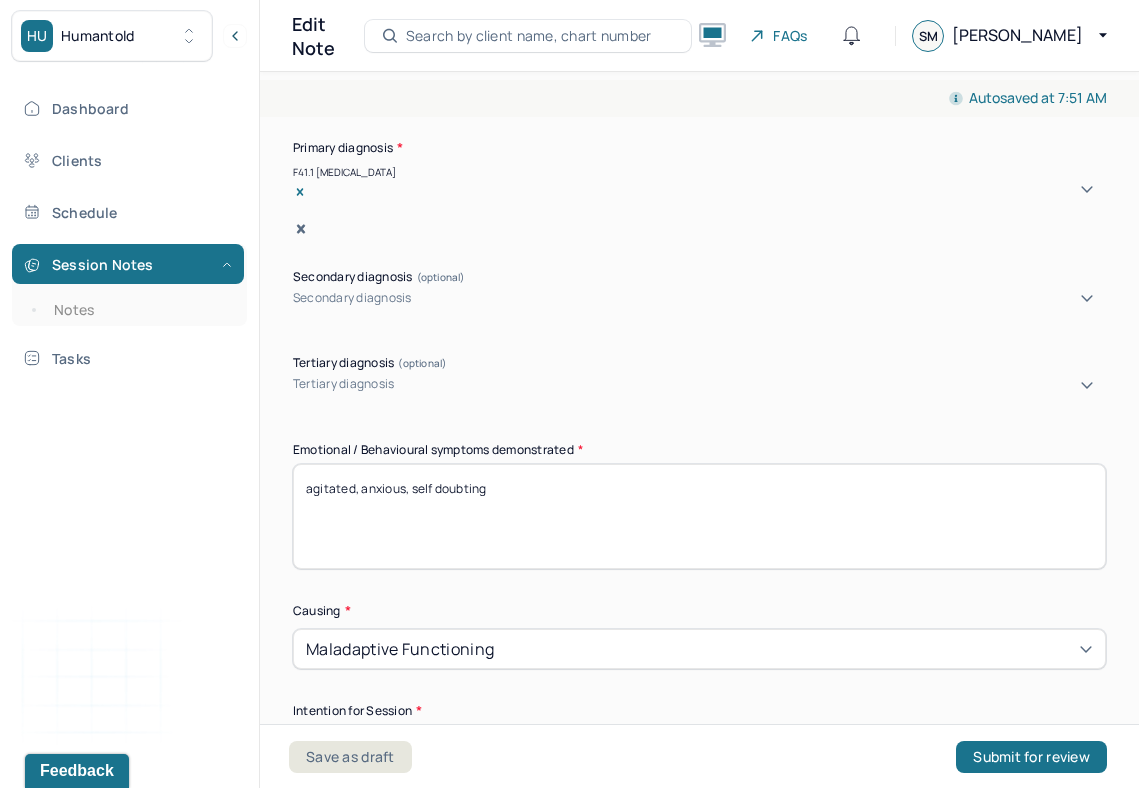 drag, startPoint x: 555, startPoint y: 527, endPoint x: 246, endPoint y: 461, distance: 315.96994 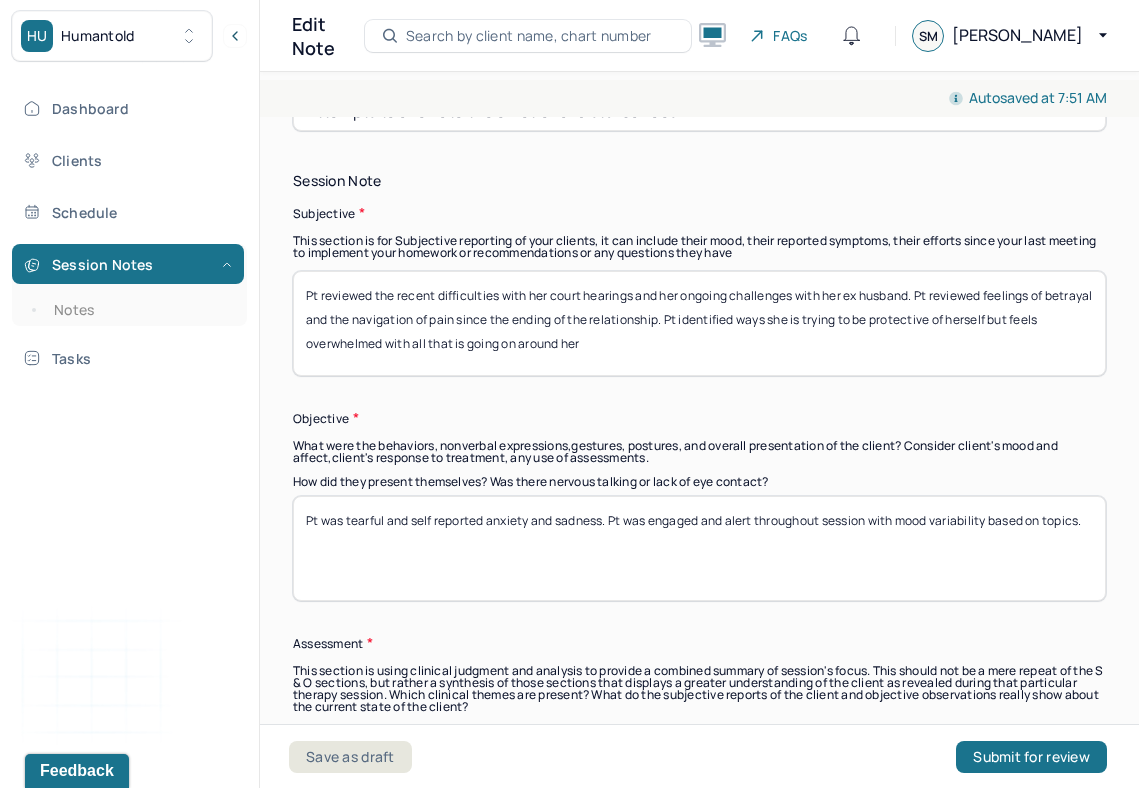 scroll, scrollTop: 1421, scrollLeft: 0, axis: vertical 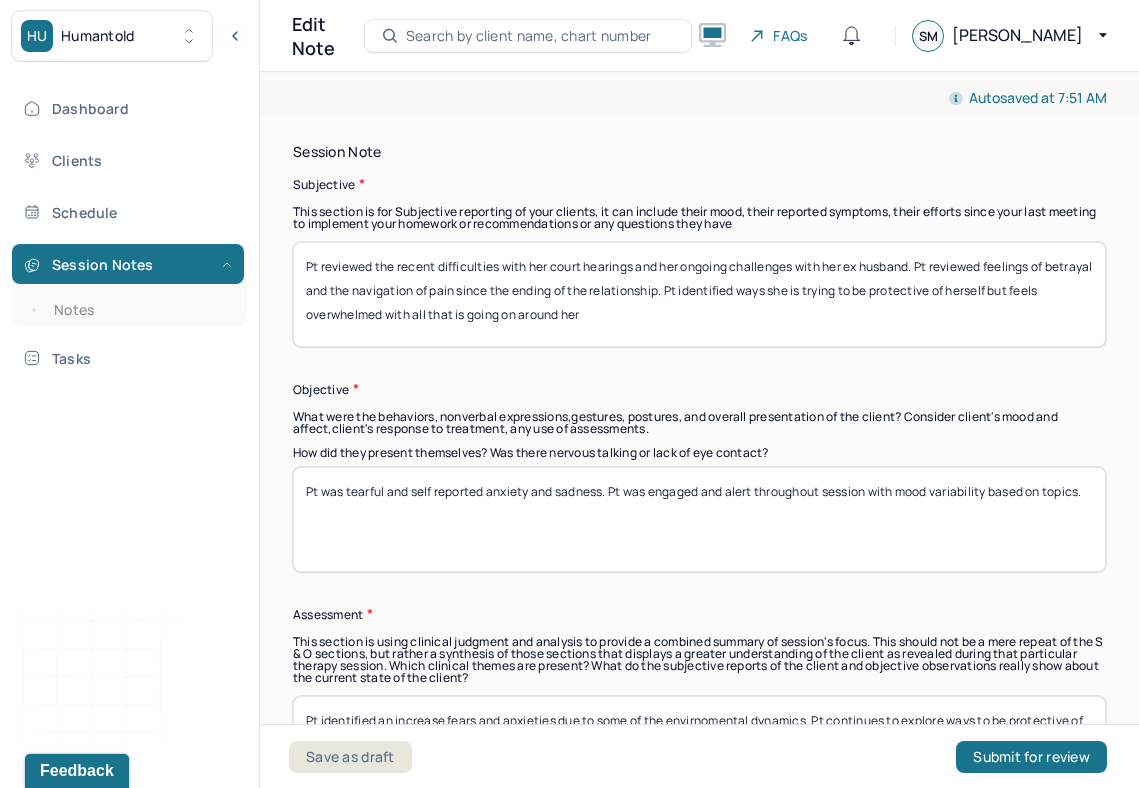 type on "sadness, anxiousness" 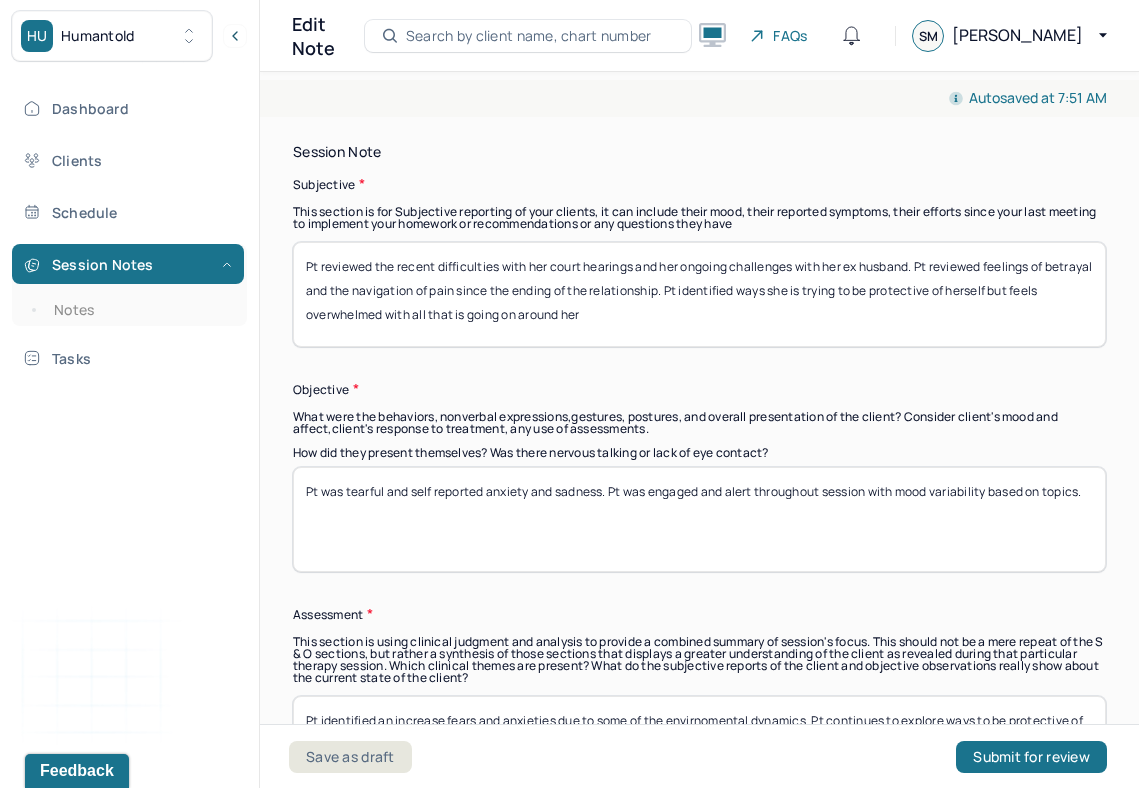 drag, startPoint x: 711, startPoint y: 317, endPoint x: 268, endPoint y: 245, distance: 448.81287 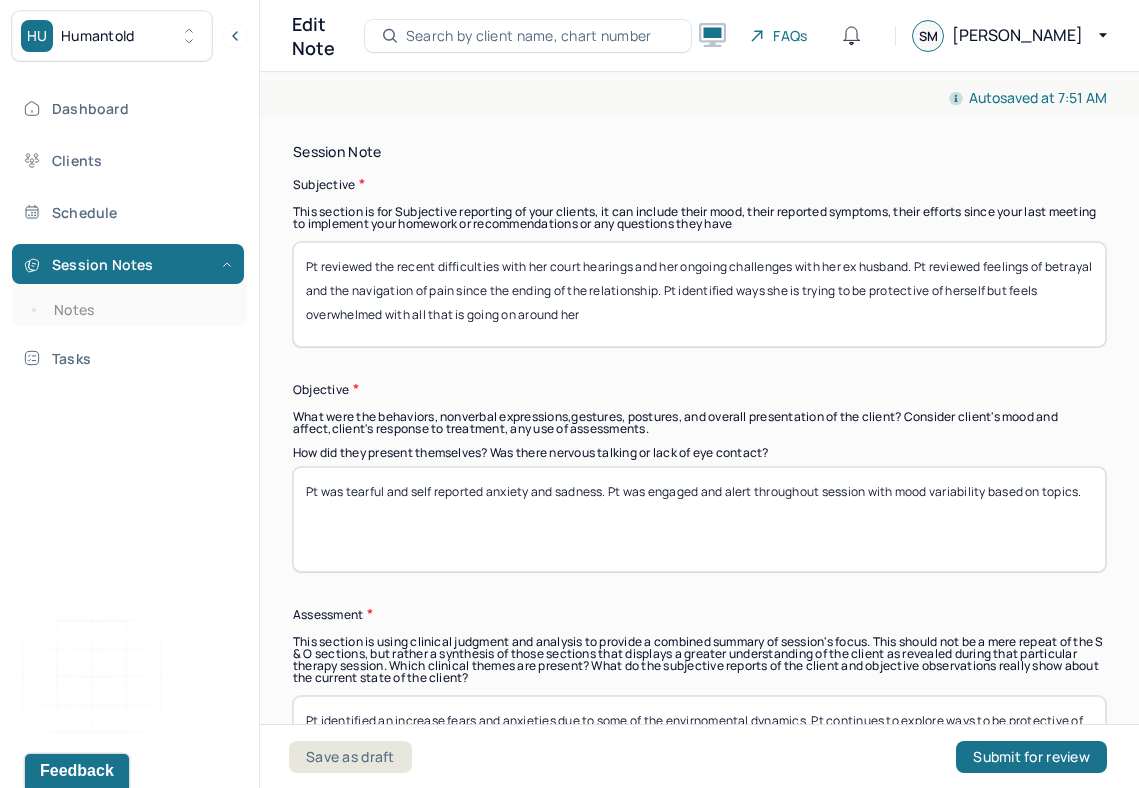 click on "Autosaved at 7:51 AM Appointment Details     Client name [PERSON_NAME] Date of service [DATE] Time 11:00am - 12:00pm Duration 1hr Appointment type individual therapy Provider name [PERSON_NAME] Modifier 1 95 Telemedicine Note type Individual soap note Appointment Details     Client name [PERSON_NAME] Date of service [DATE] Time 11:00am - 12:00pm Duration 1hr Appointment type individual therapy Provider name [PERSON_NAME] Modifier 1 95 Telemedicine Note type Individual soap note   Load previous session note   Instructions The fields marked with an asterisk ( * ) are required before you can submit your notes. Before you can submit your session notes, they must be signed. You have the option to save your notes as a draft before making a submission. Appointment location * Teletherapy Client Teletherapy Location Home Office Other Provider Teletherapy Location Home Office Other Consent was received for the teletherapy session The teletherapy session was conducted via video Primary diagnosis * (optional) * *" at bounding box center [699, 426] 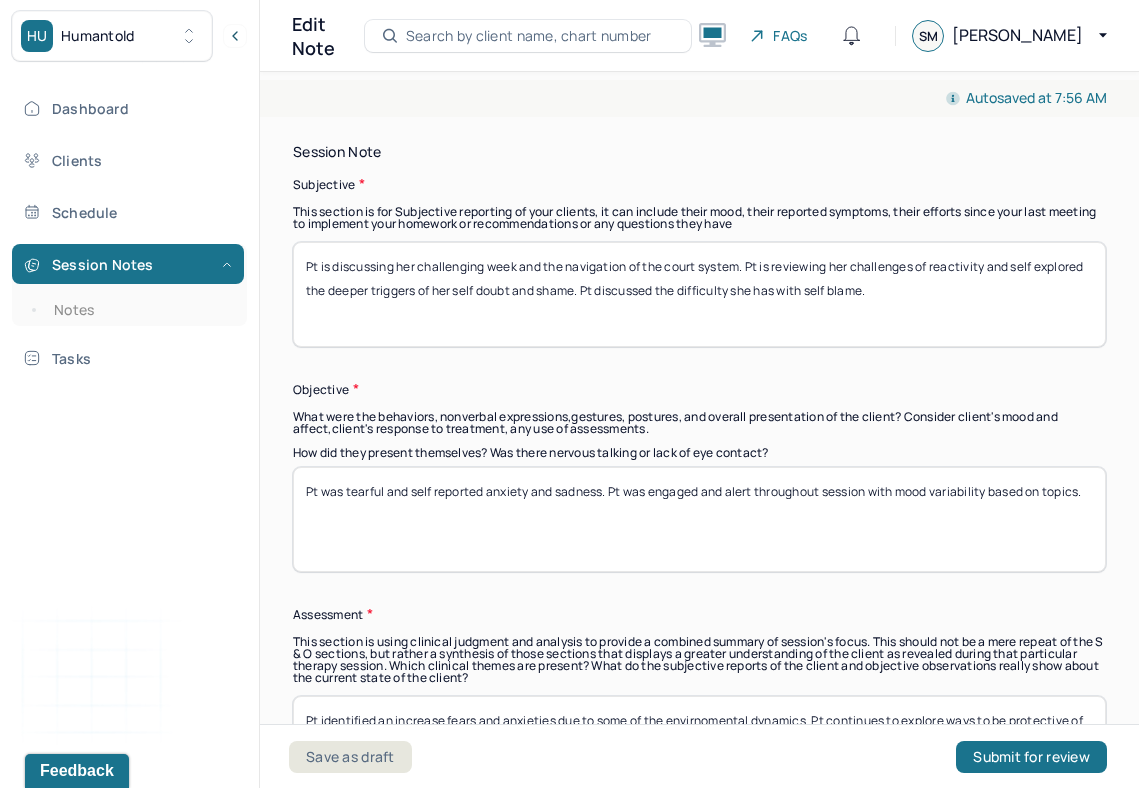 type on "Pt is discussing her challenging week and the navigation of the court system. Pt is reviewing her challenges of reactivity and self explored the deeper triggers of her self doubt and shame. Pt discussed the difficulty she has with self blame." 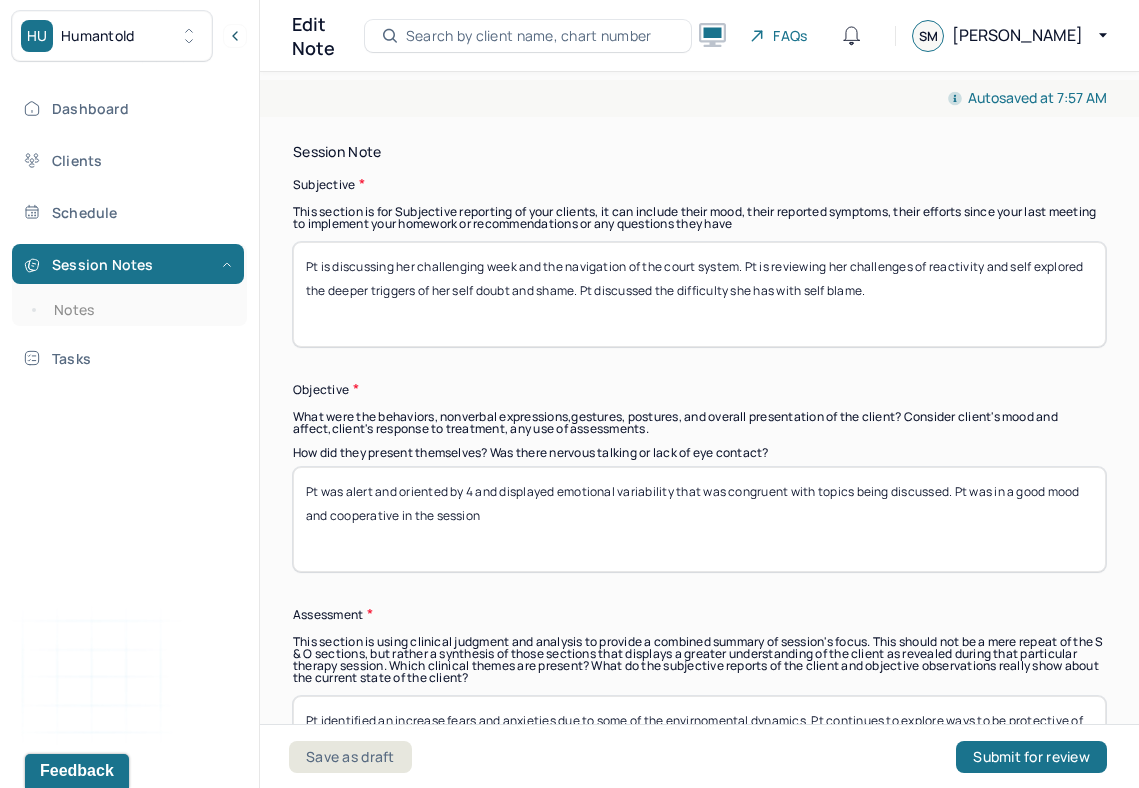 type on "Pt was alert and oriented by 4 and displayed emotional variability that was congruent with topics being discussed. Pt was in a good mood and cooperative in the session" 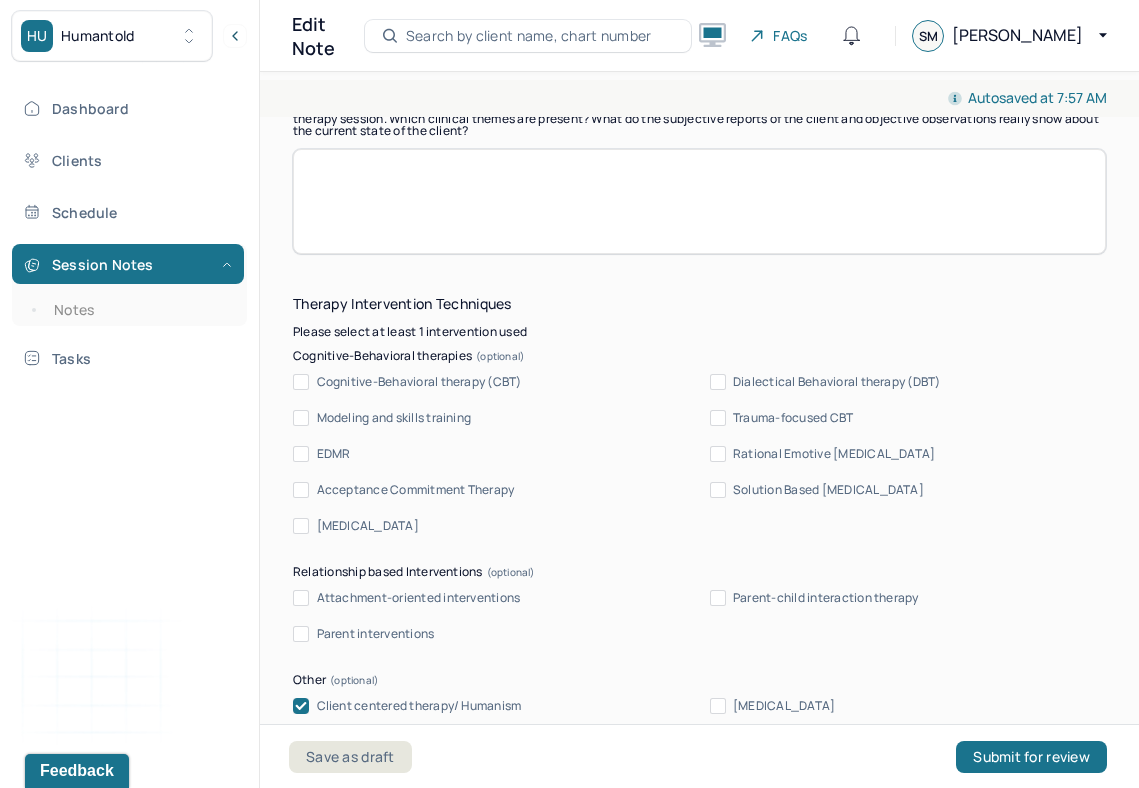 scroll, scrollTop: 1960, scrollLeft: 0, axis: vertical 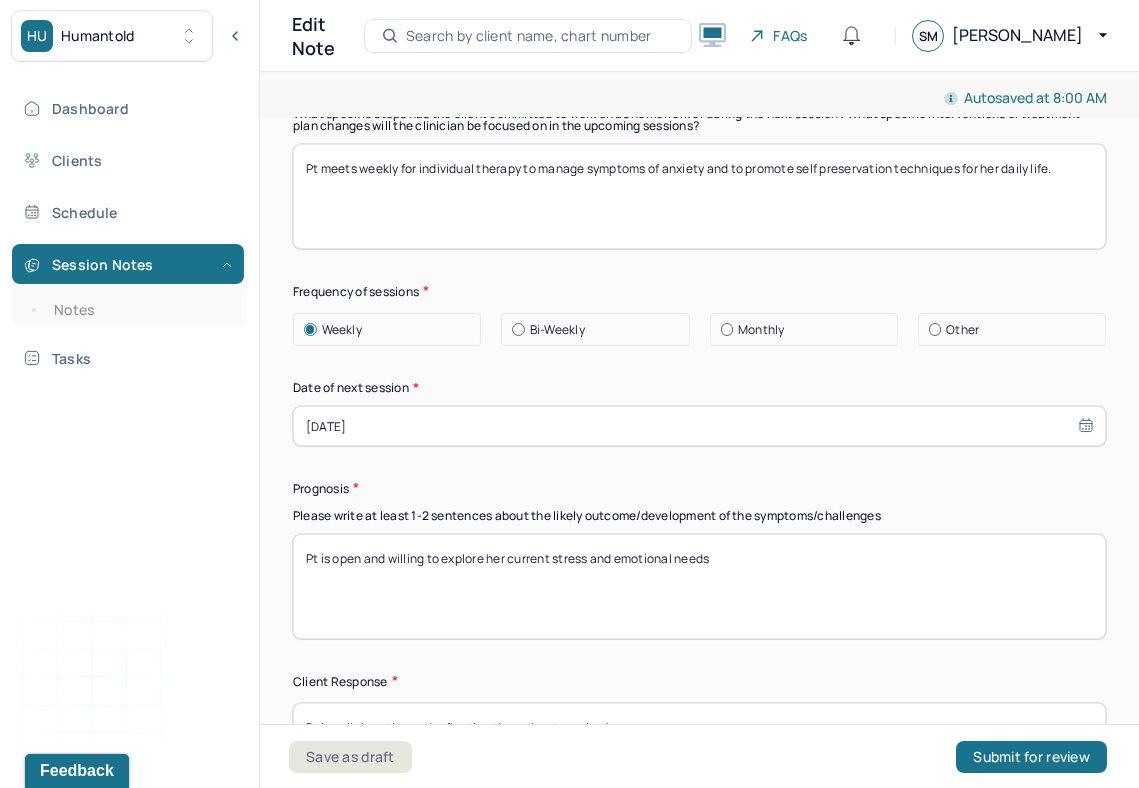 type on "Pt is struggling with features of shame and self deprecation and reviewed how her ex partner is triggering these negative self concept. Pt reviewed ways to unravel whats beneath the surface of her anger to navigate more effective healing." 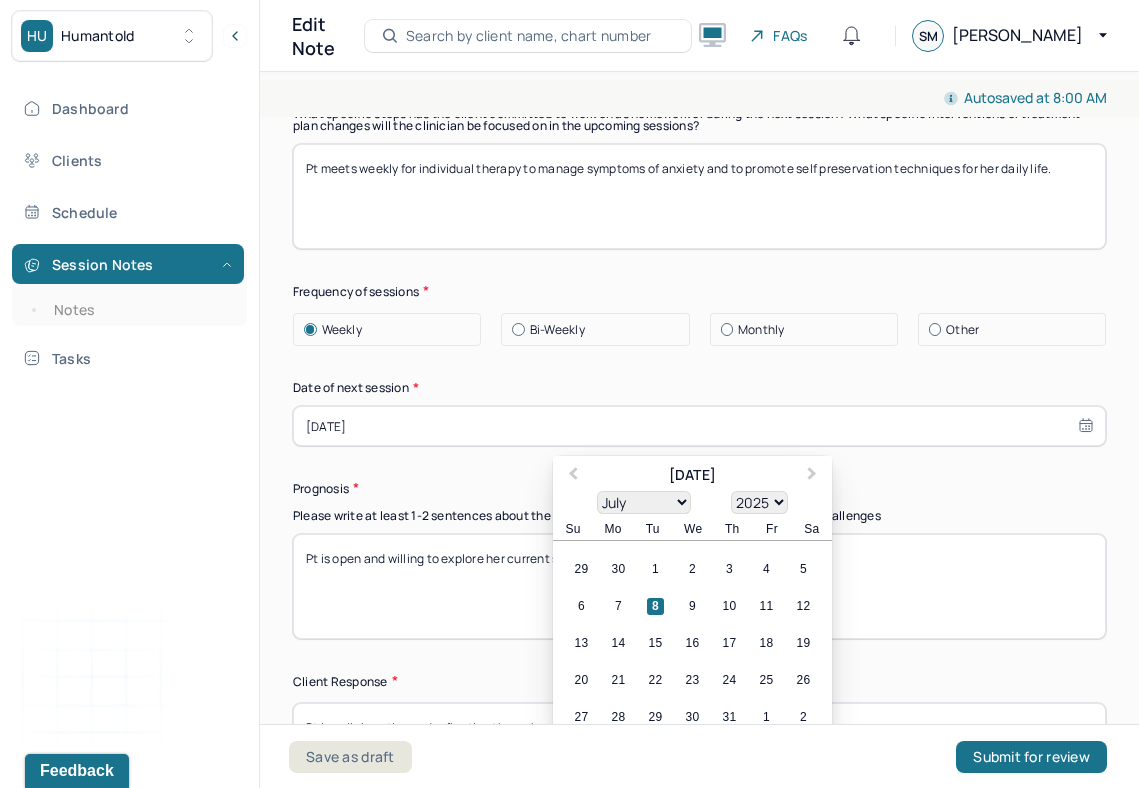 click on "[DATE]" at bounding box center (699, 426) 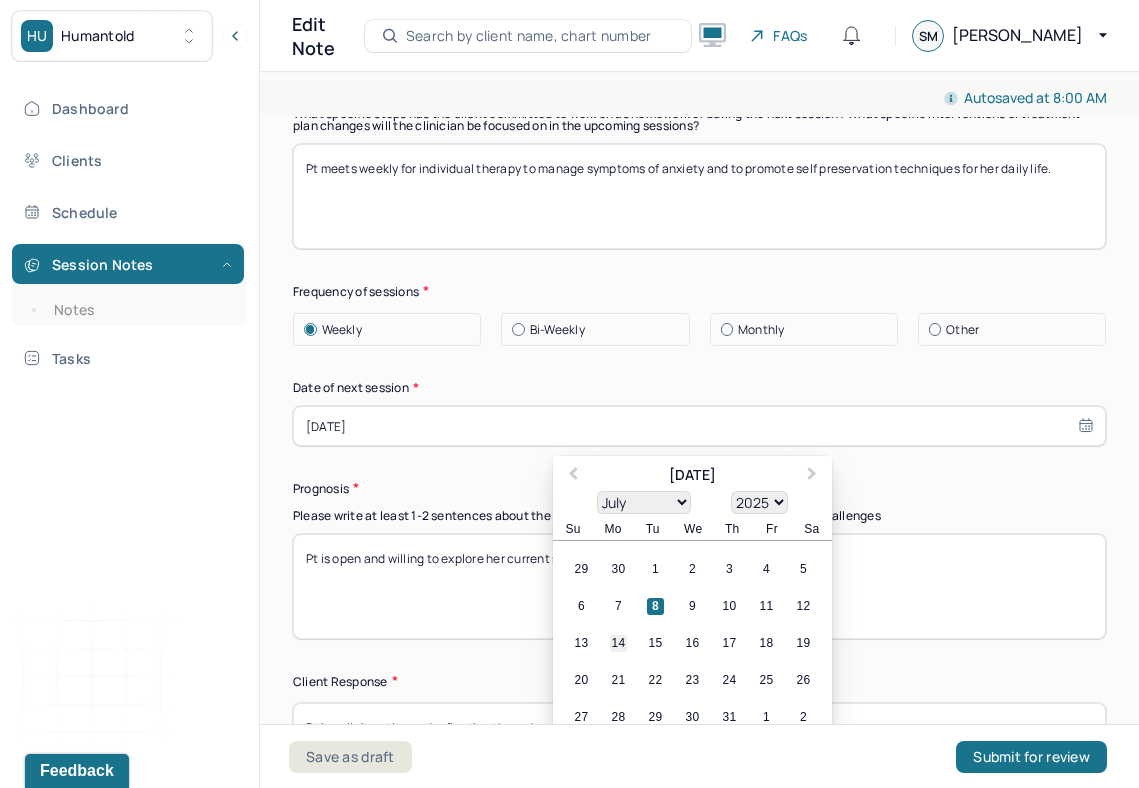 click on "14" at bounding box center [618, 643] 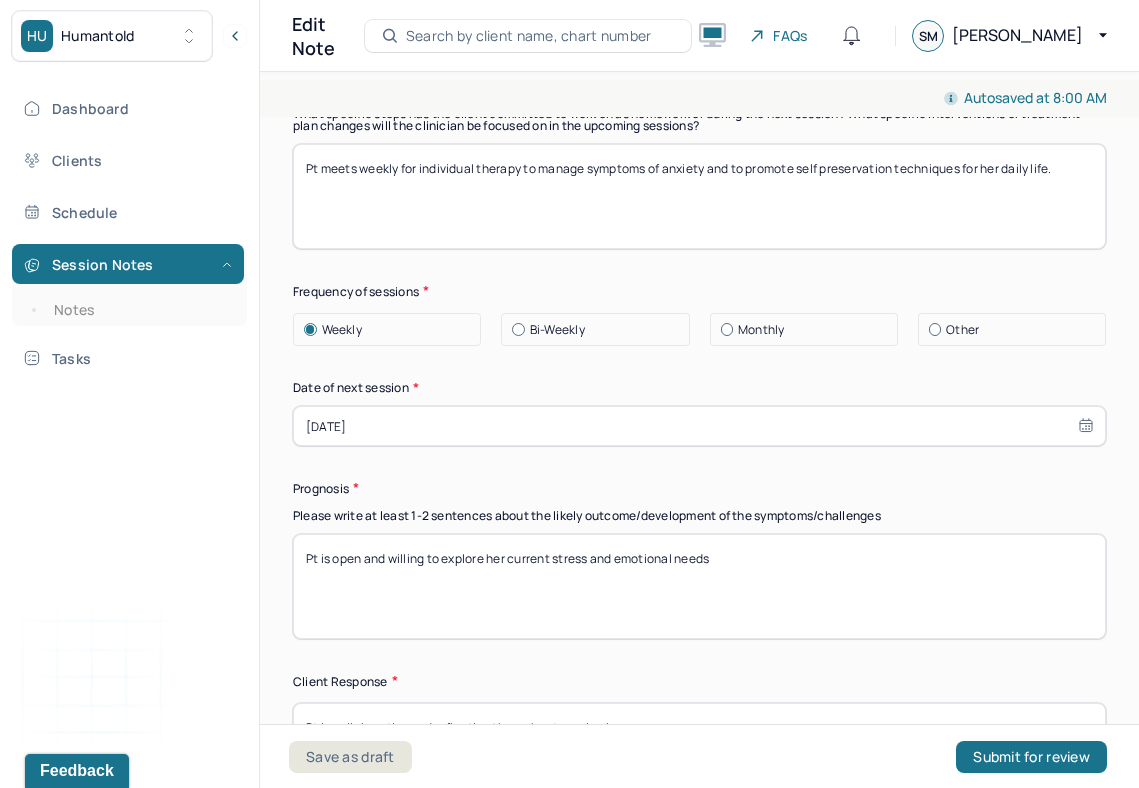 click on "Pt is open and willing to explore her current stress and emotional needs" at bounding box center (699, 586) 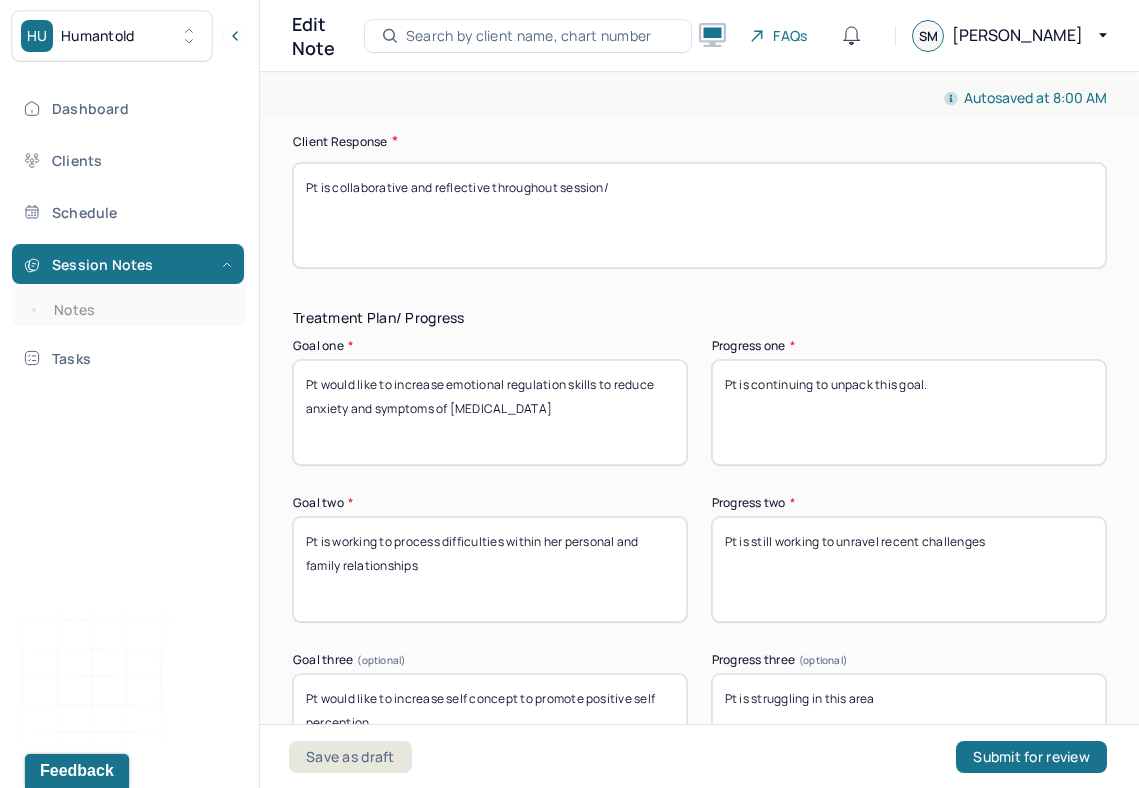 scroll, scrollTop: 3401, scrollLeft: 0, axis: vertical 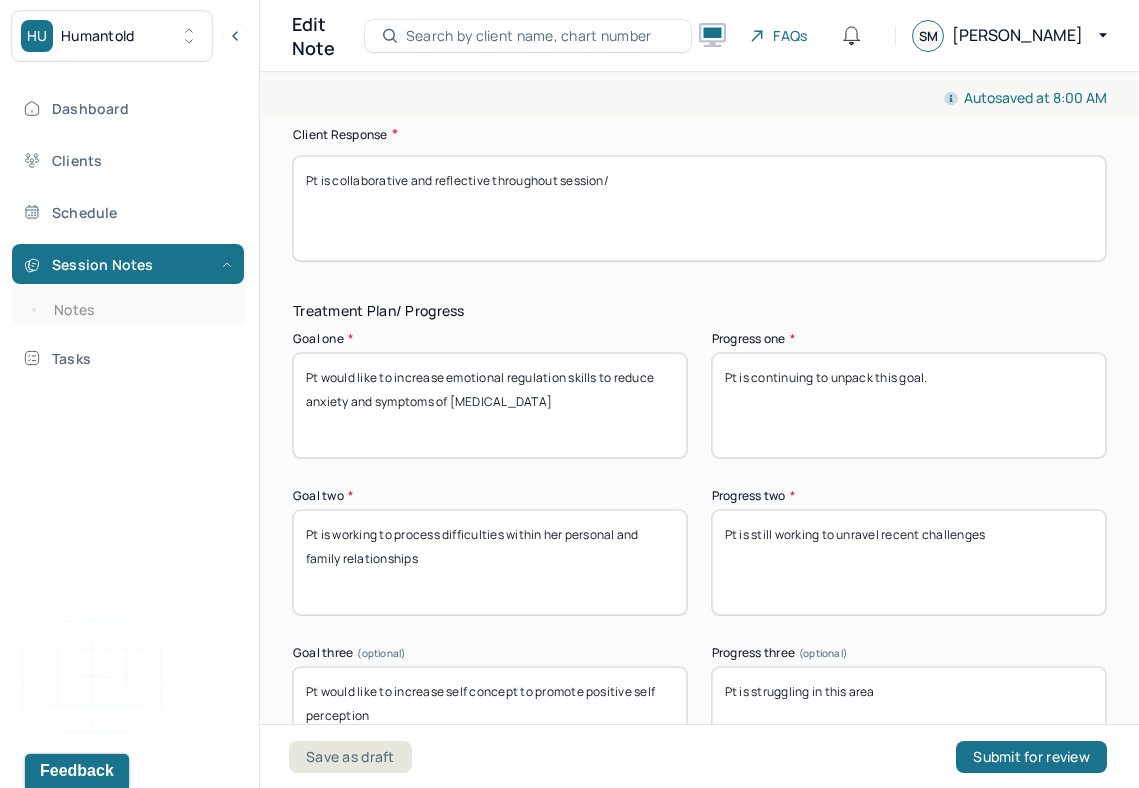 type on "Pt is open and willing to explore her current stress and emotional needs similar to last session of [DATE]." 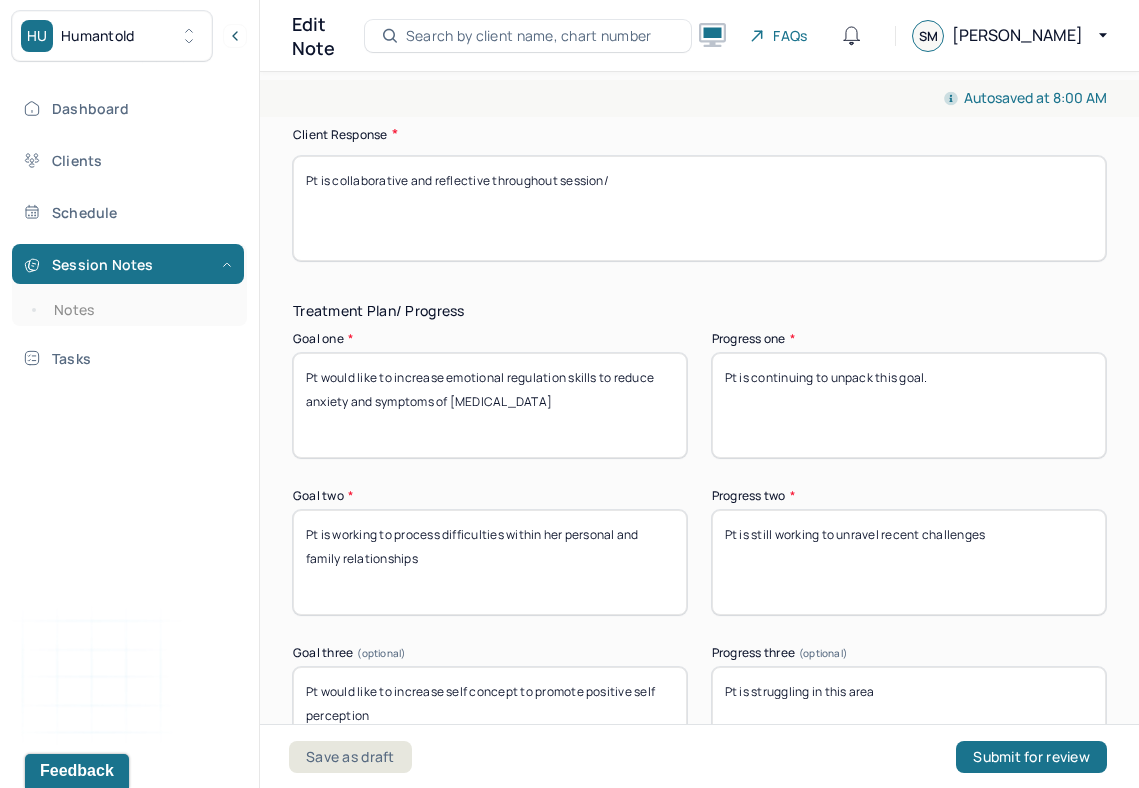 drag, startPoint x: 779, startPoint y: 183, endPoint x: 317, endPoint y: 163, distance: 462.4327 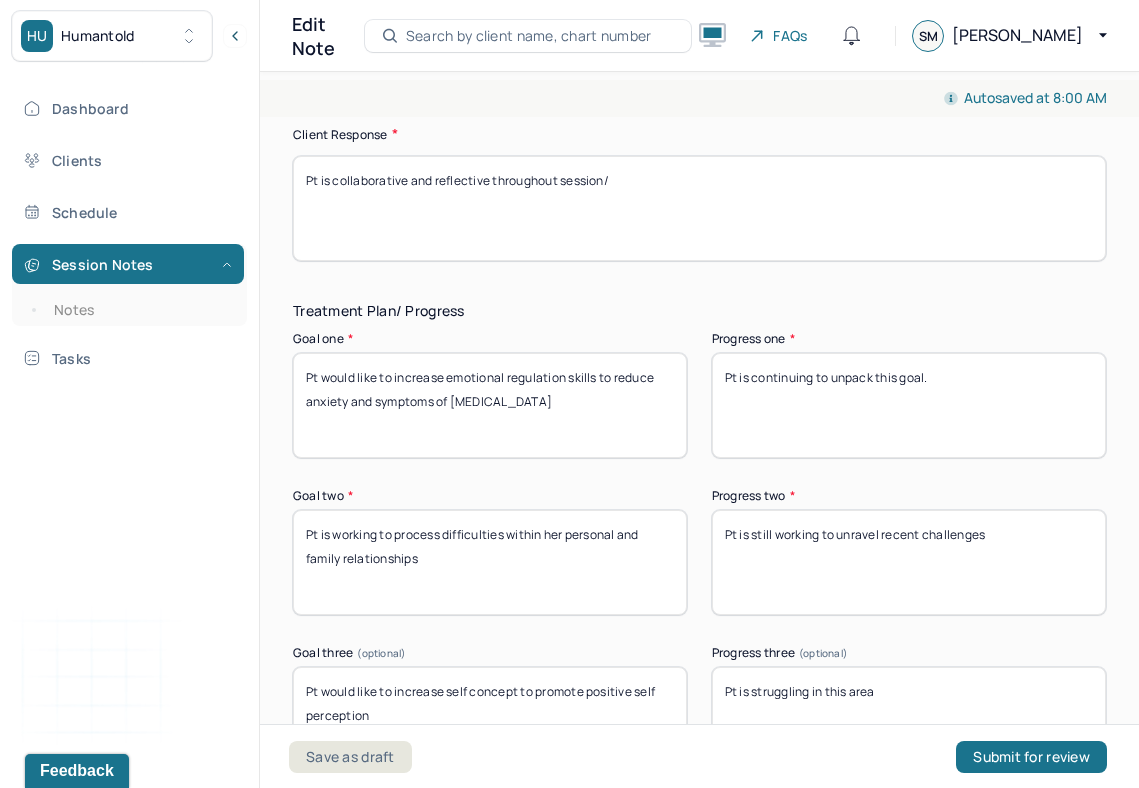 click on "Pt is collaborative and reflective throughout session/" at bounding box center [699, 208] 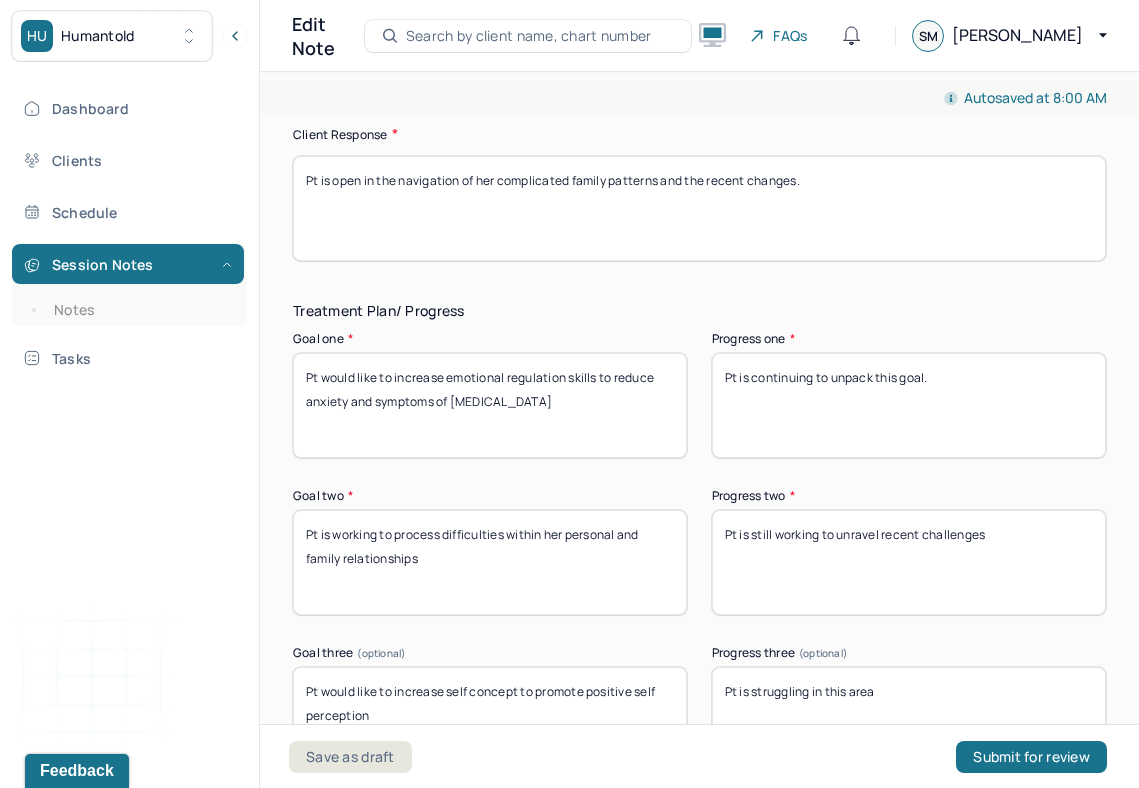 type on "Pt is open in the navigation of her complicated family patterns and the recent changes." 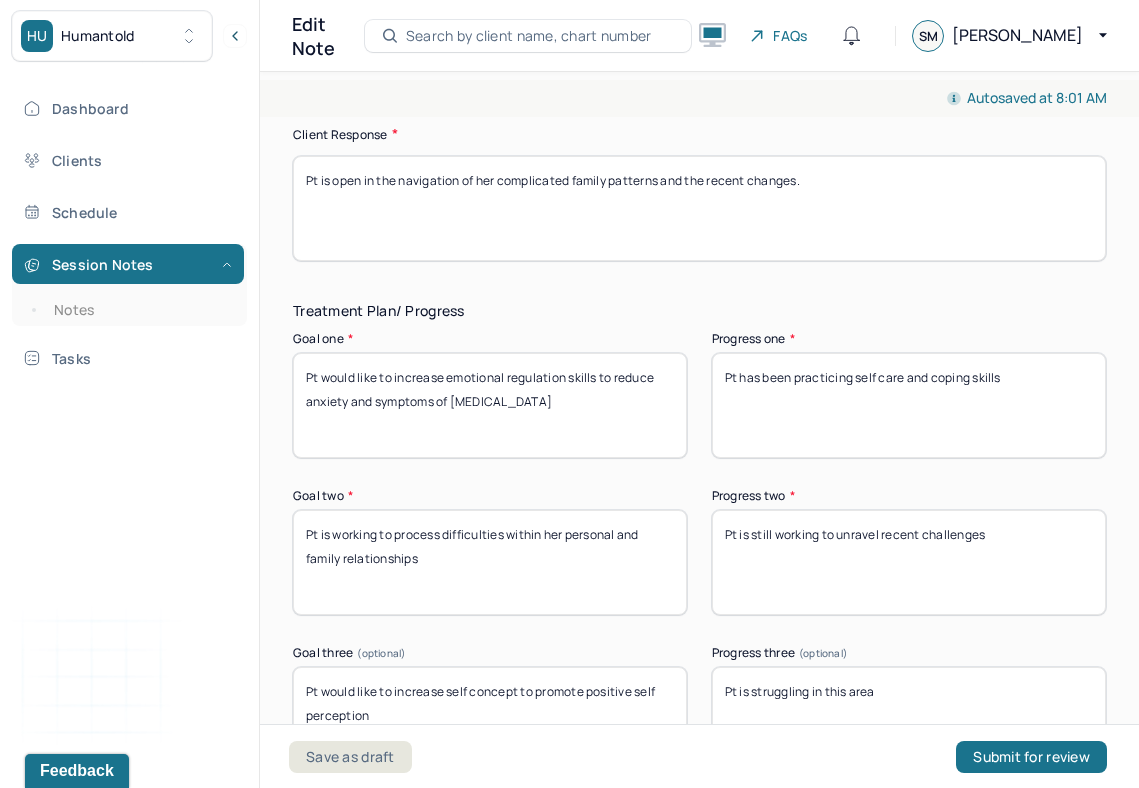 type on "Pt has been practicing self care and coping skills" 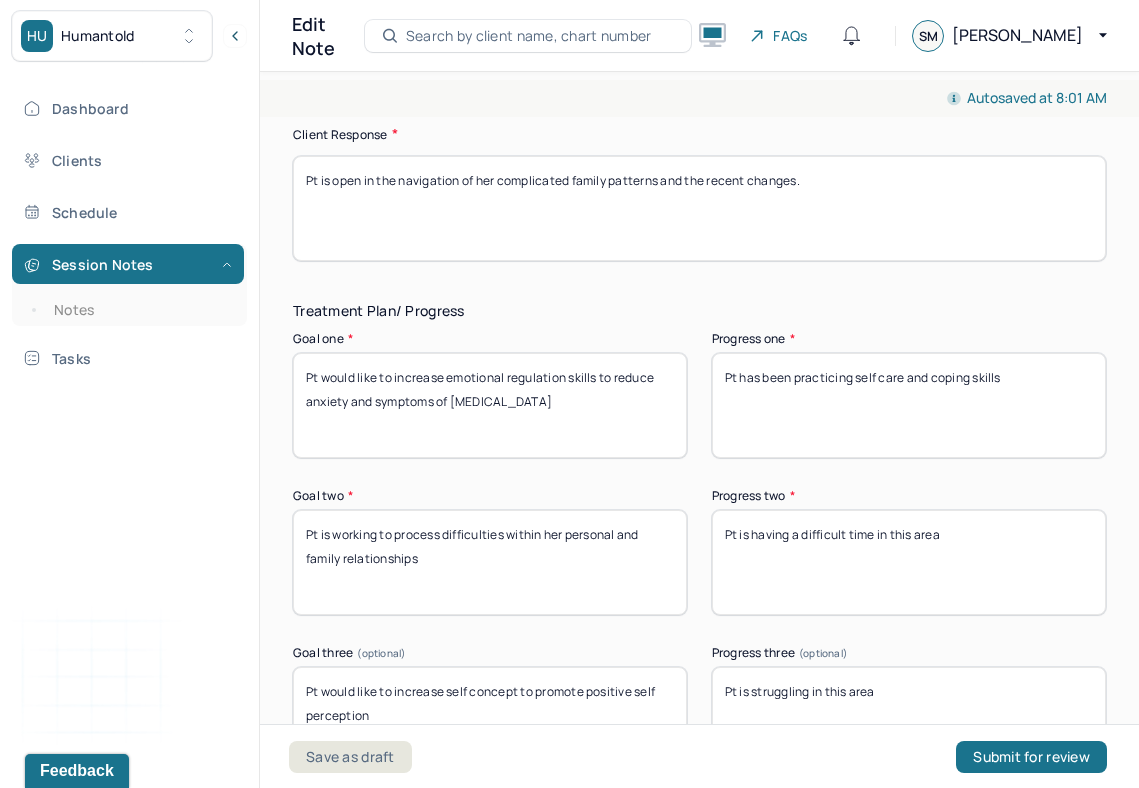 type on "Pt is having a difficult time in this area" 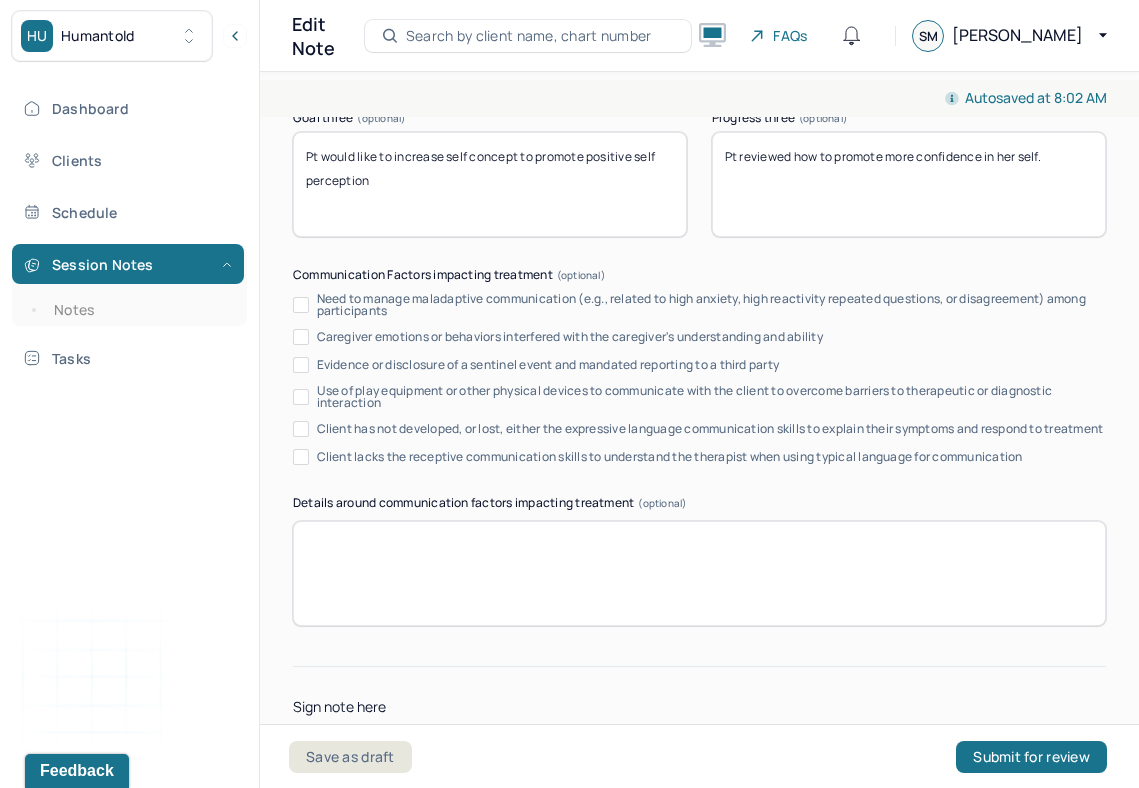 scroll, scrollTop: 4116, scrollLeft: 0, axis: vertical 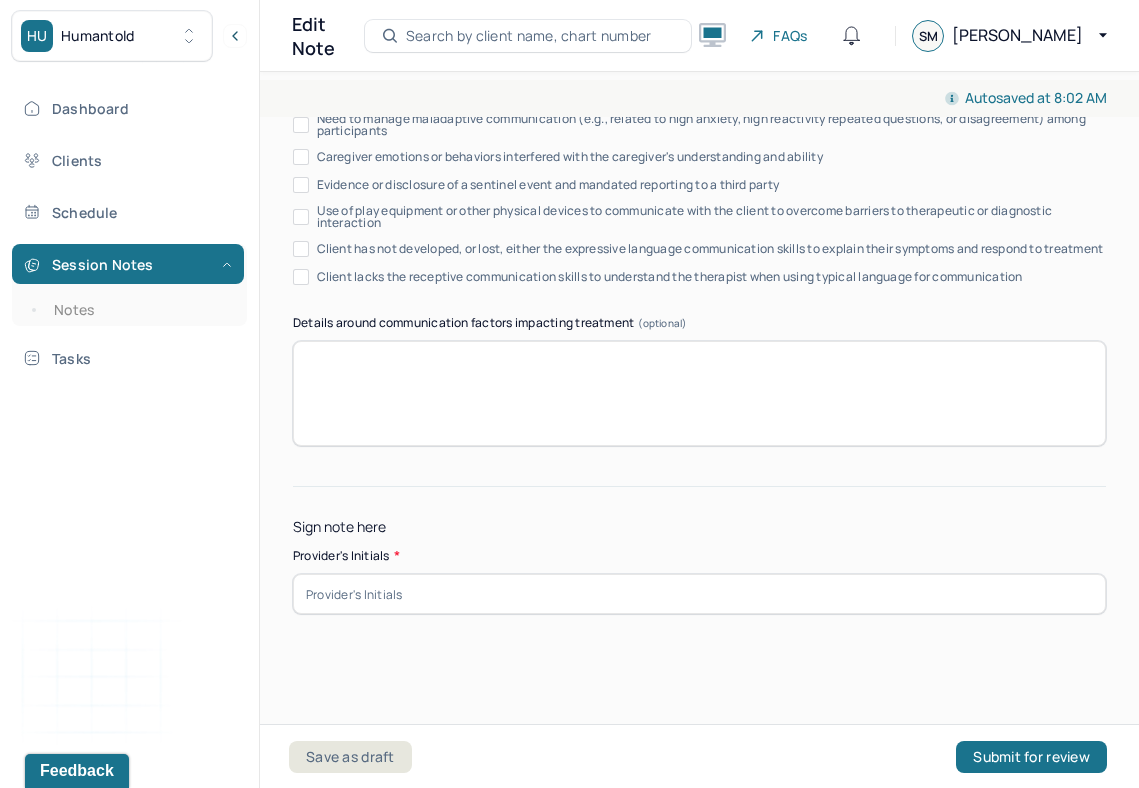 type on "Pt reviewed how to promote more confidence in her self." 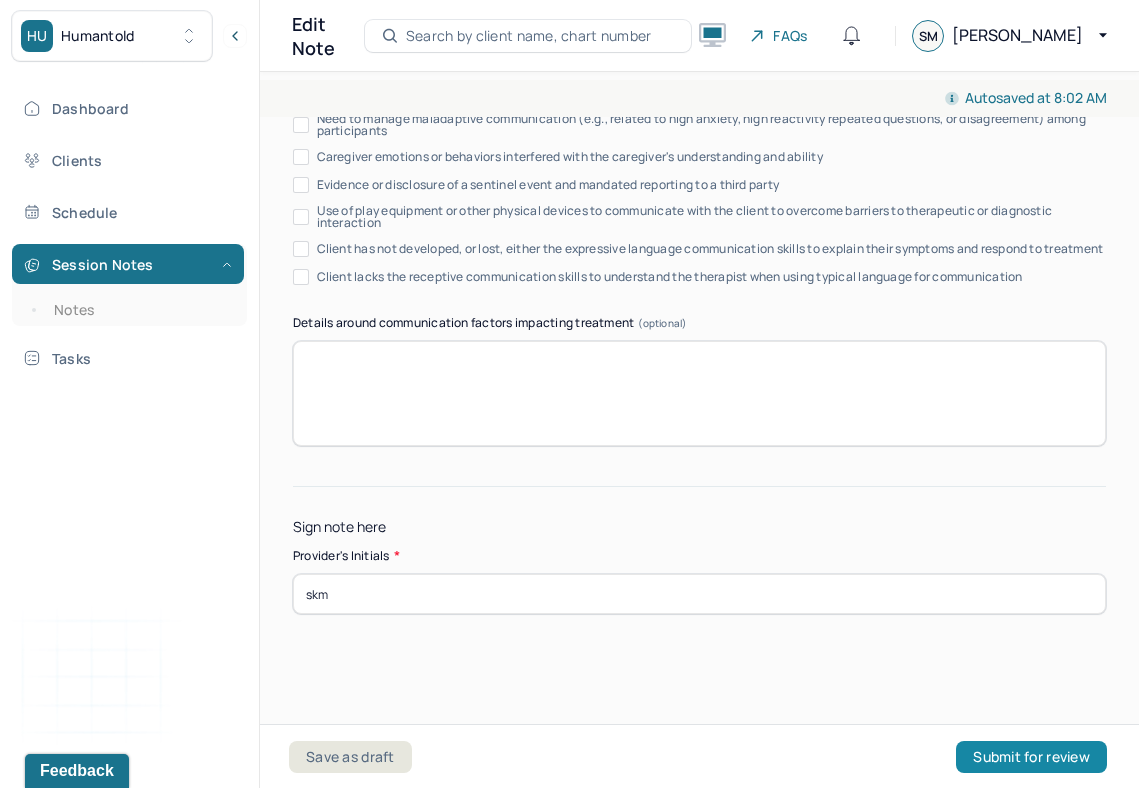 type on "skm" 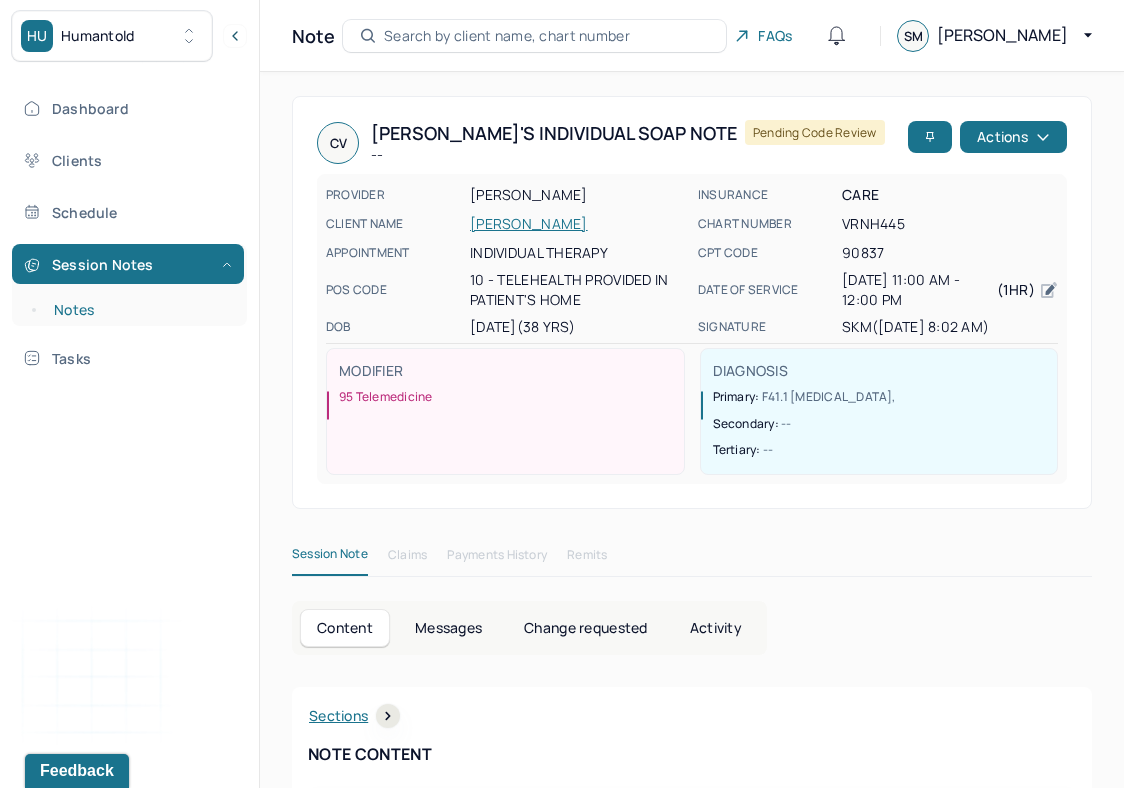 click on "Notes" at bounding box center (139, 310) 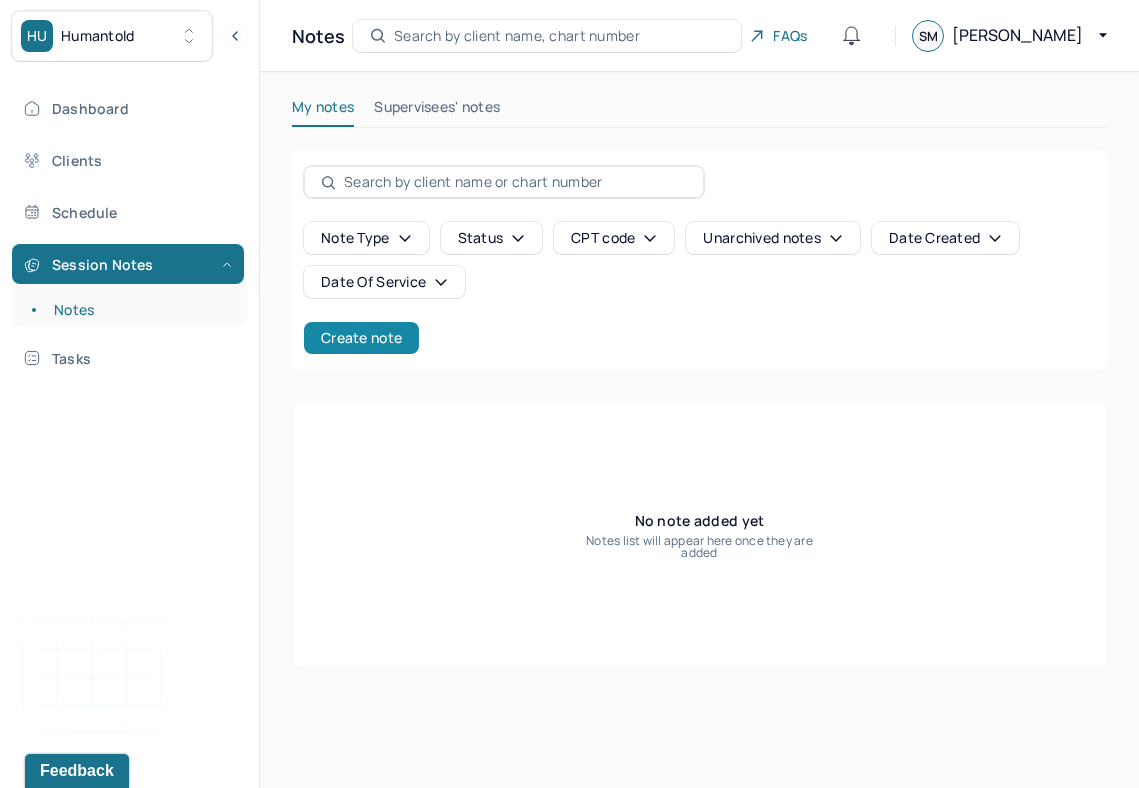 click on "Create note" at bounding box center (361, 338) 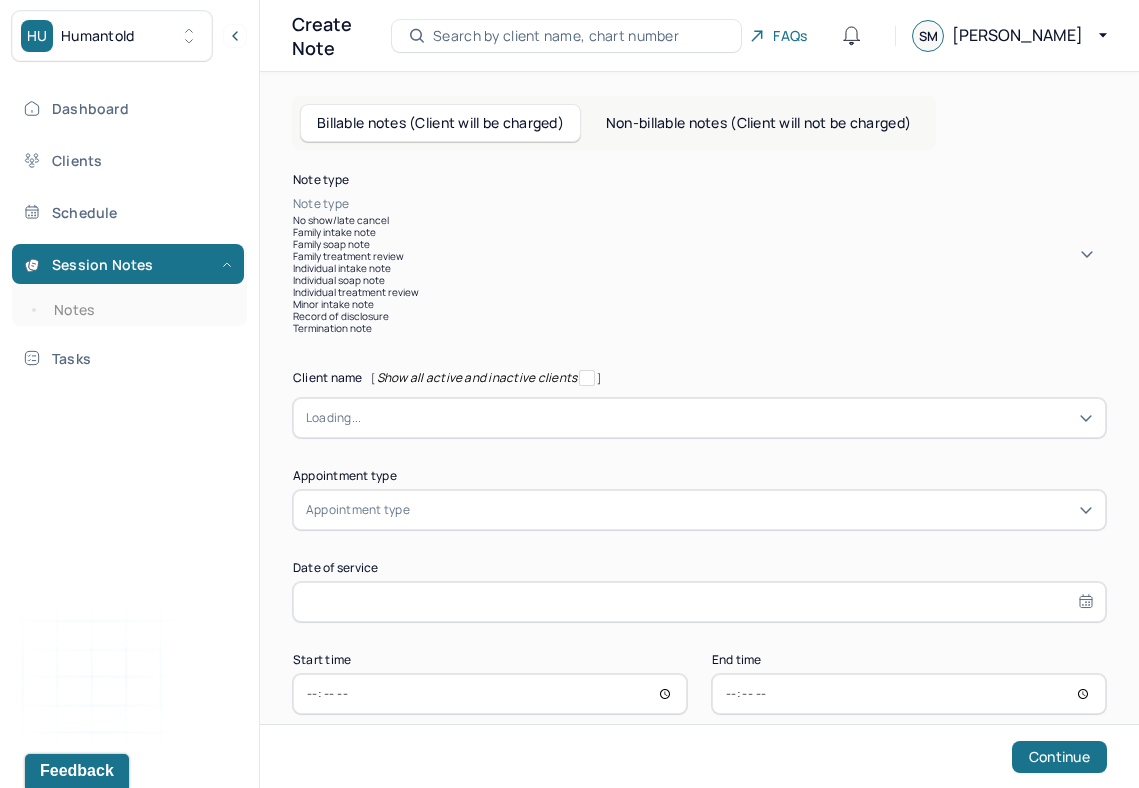 click at bounding box center [729, 204] 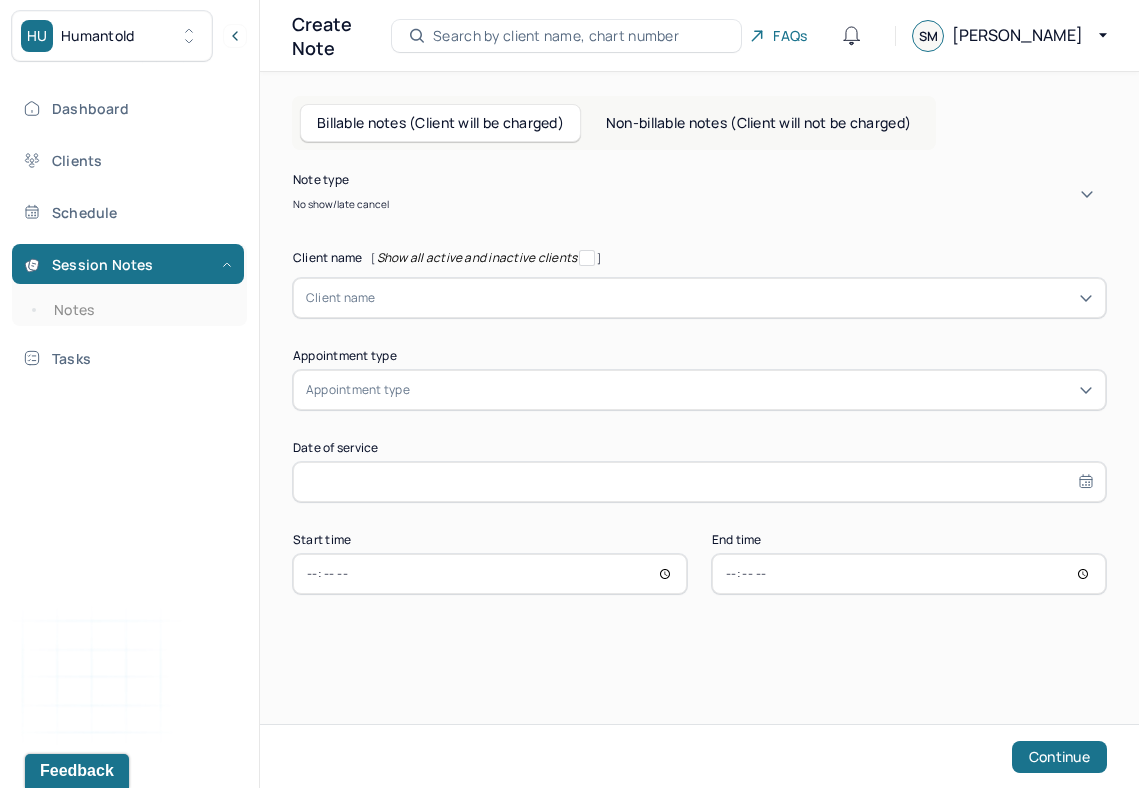 click at bounding box center (734, 298) 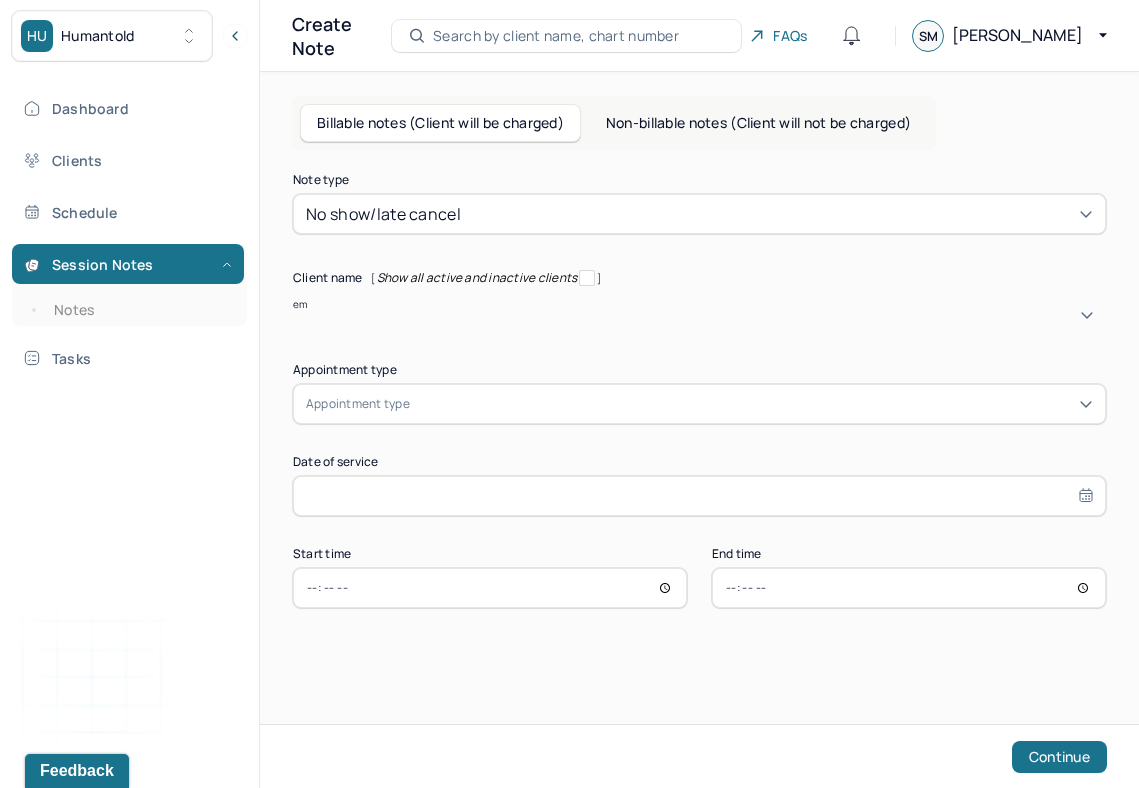 type on "emm" 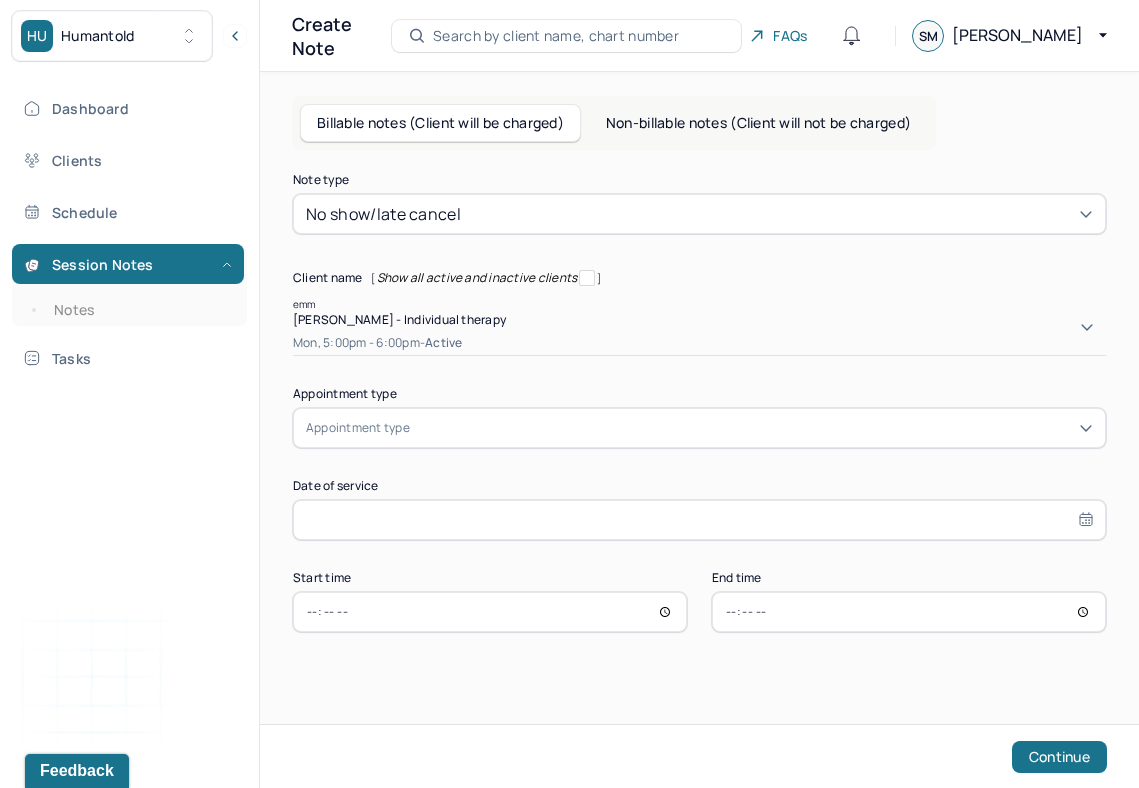 click on "[PERSON_NAME] - Individual therapy Mon, 5:00pm - 6:00pm  -  active" at bounding box center [699, 333] 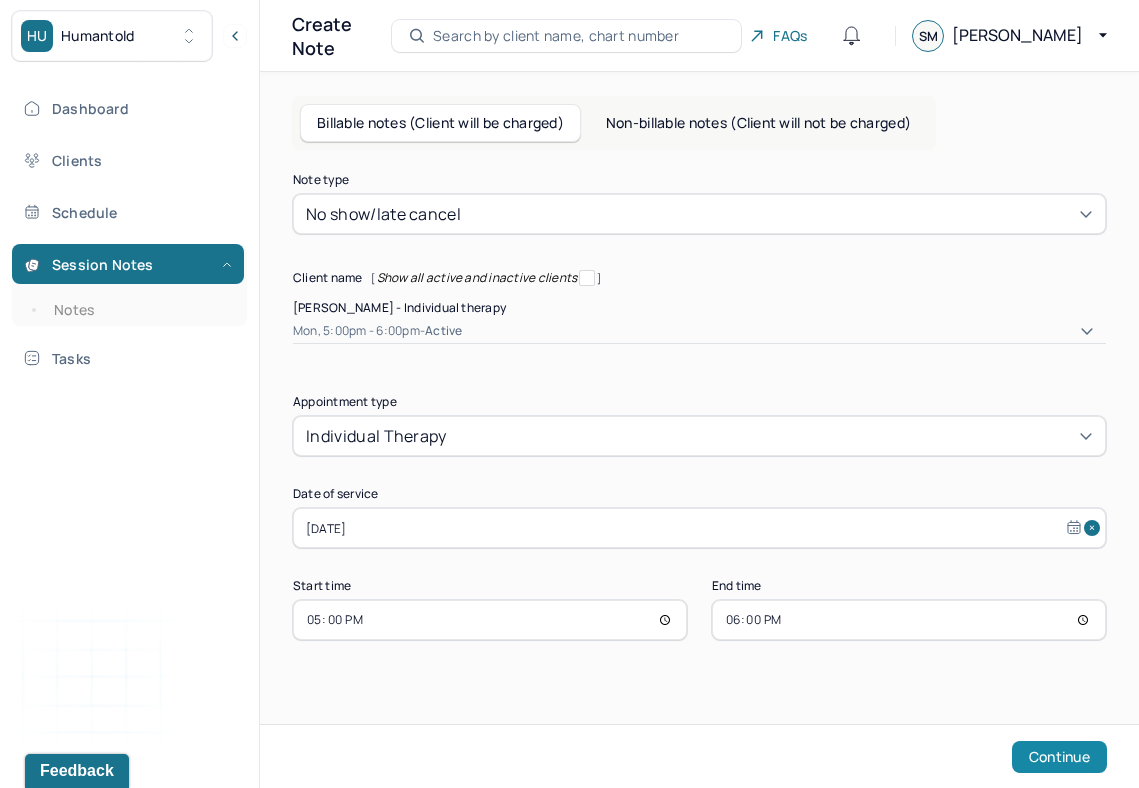 click on "Continue" at bounding box center (1059, 757) 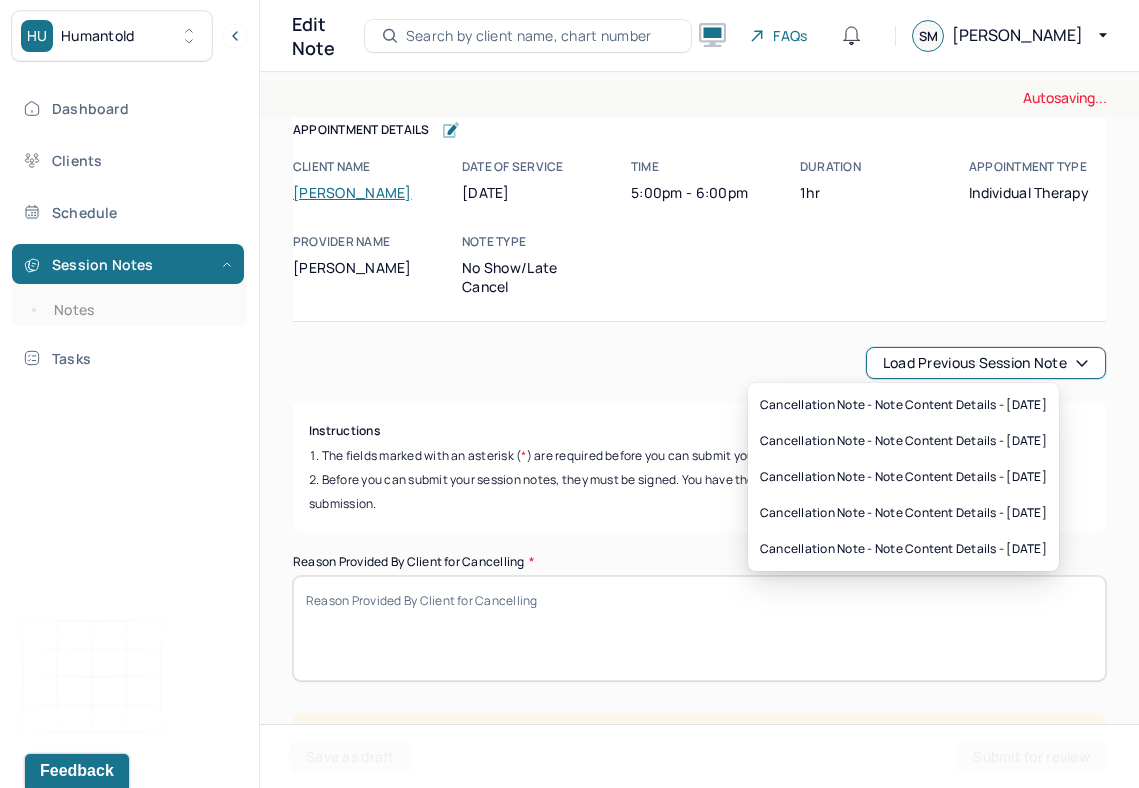click on "Load previous session note" at bounding box center [986, 363] 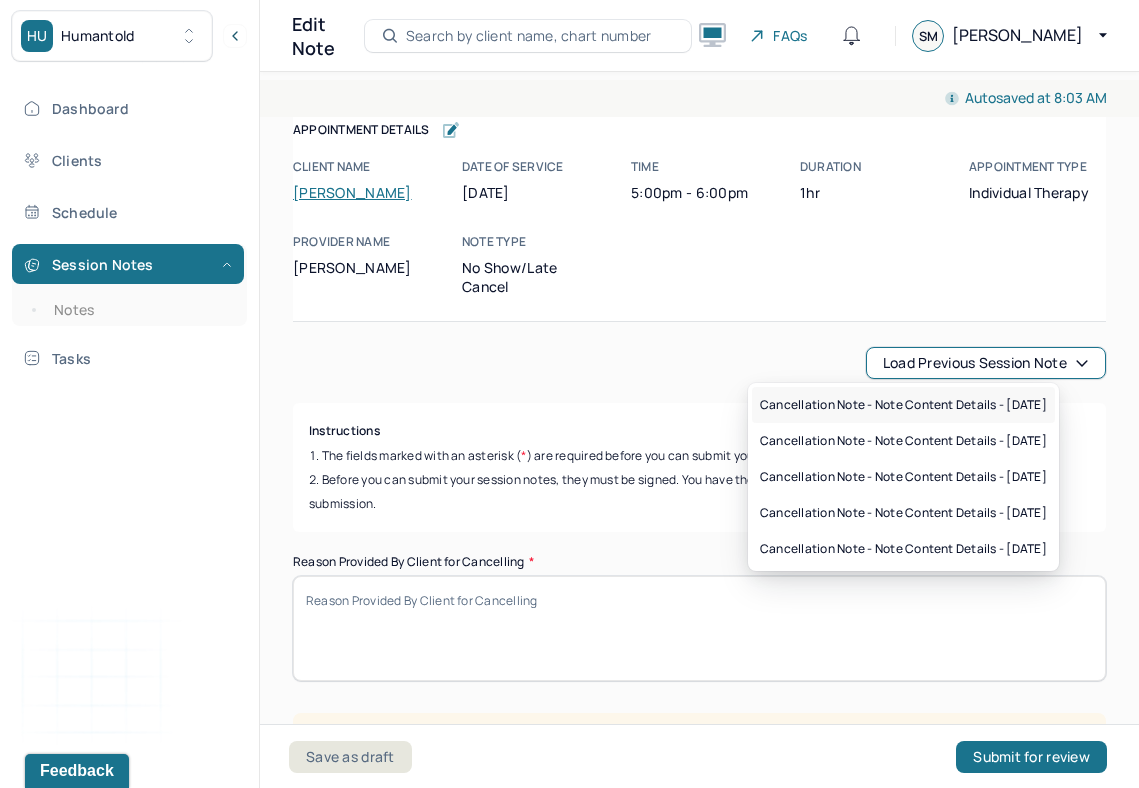 click on "Cancellation note   - Note content Details -   [DATE]" at bounding box center (903, 405) 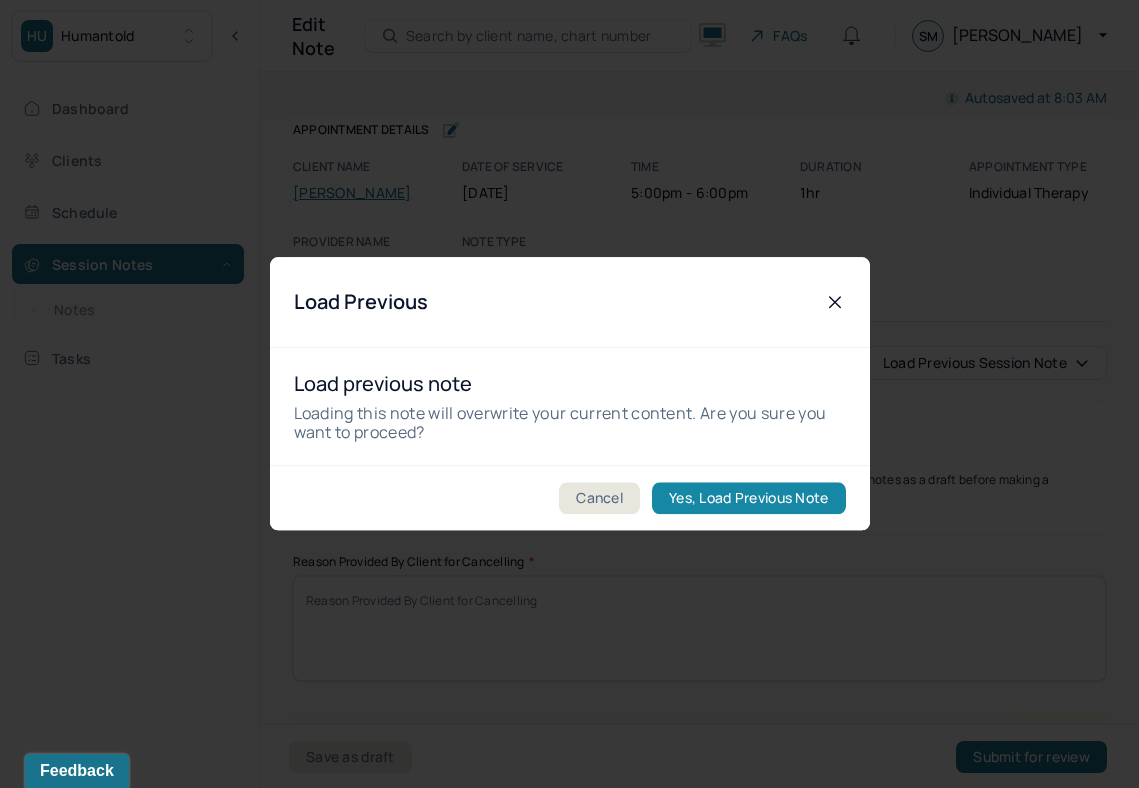 click on "Yes, Load Previous Note" at bounding box center (748, 499) 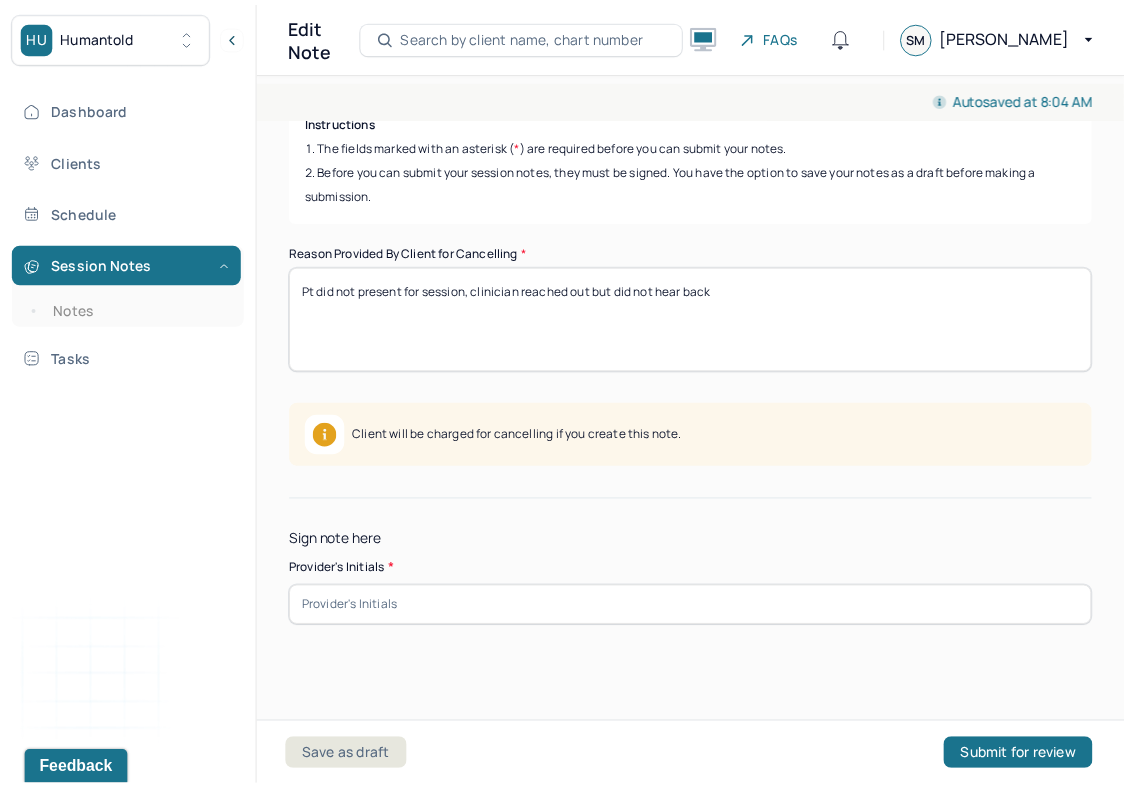 scroll, scrollTop: 331, scrollLeft: 0, axis: vertical 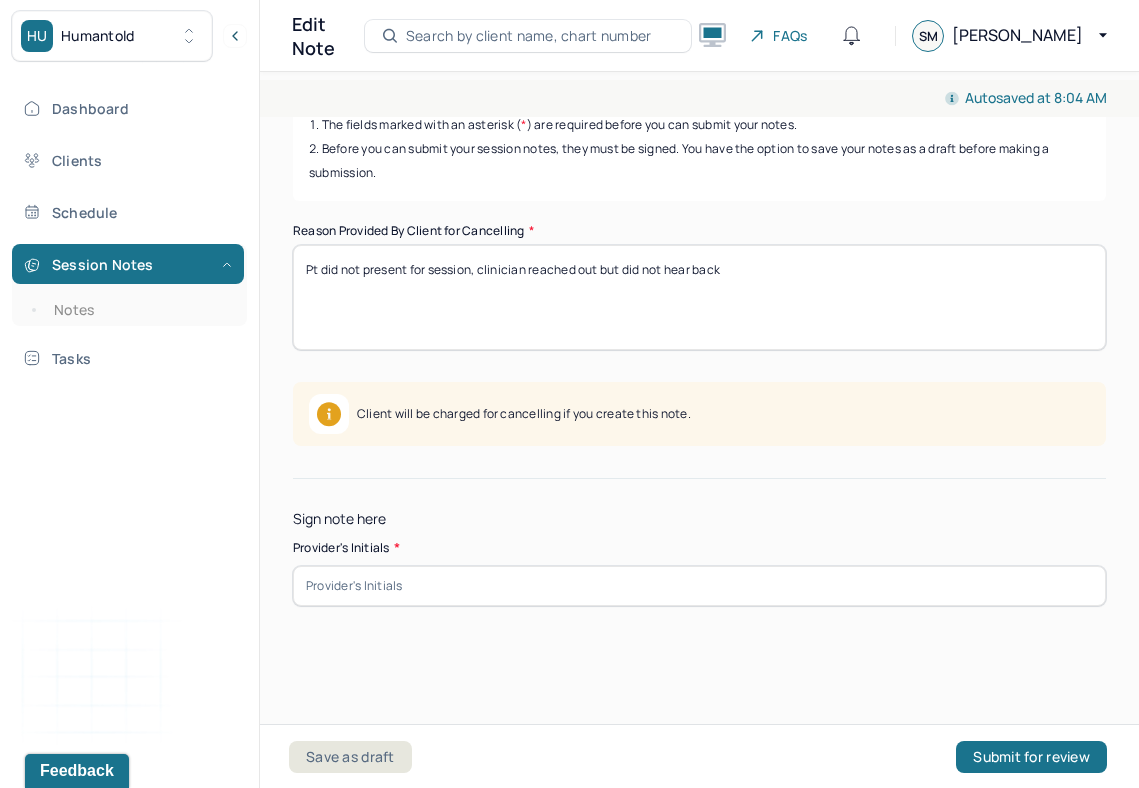 click at bounding box center [699, 586] 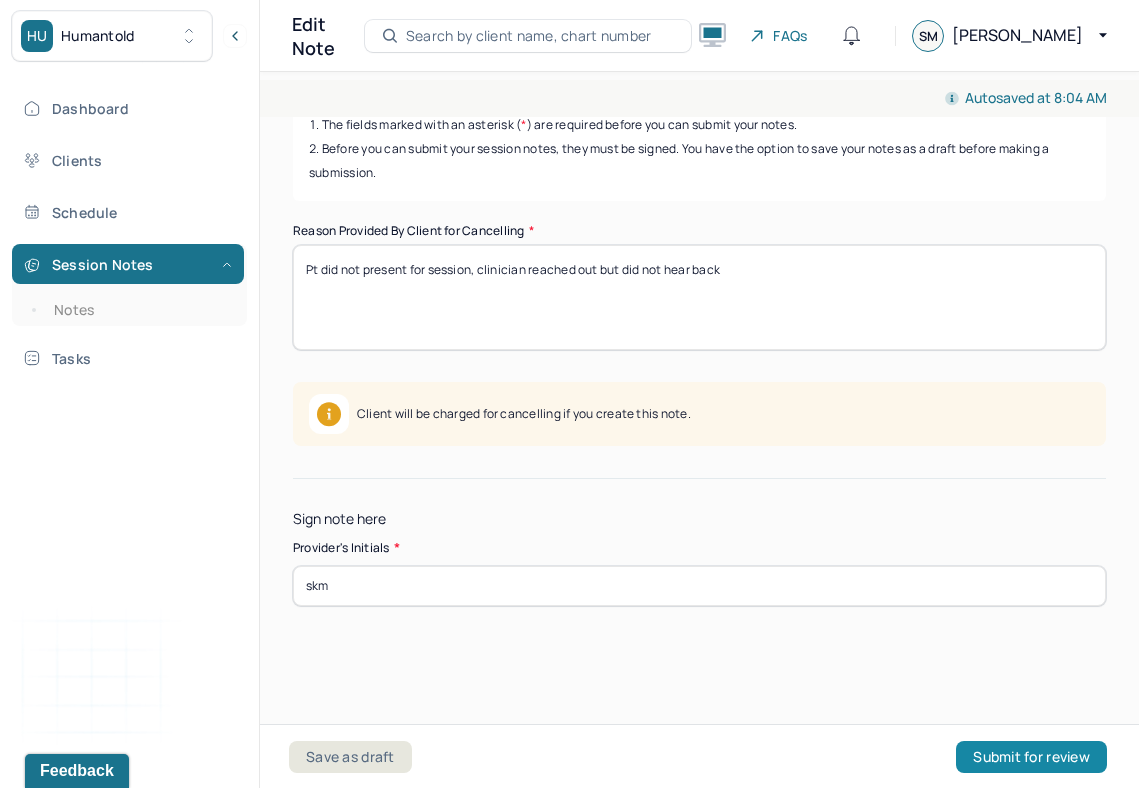 type on "skm" 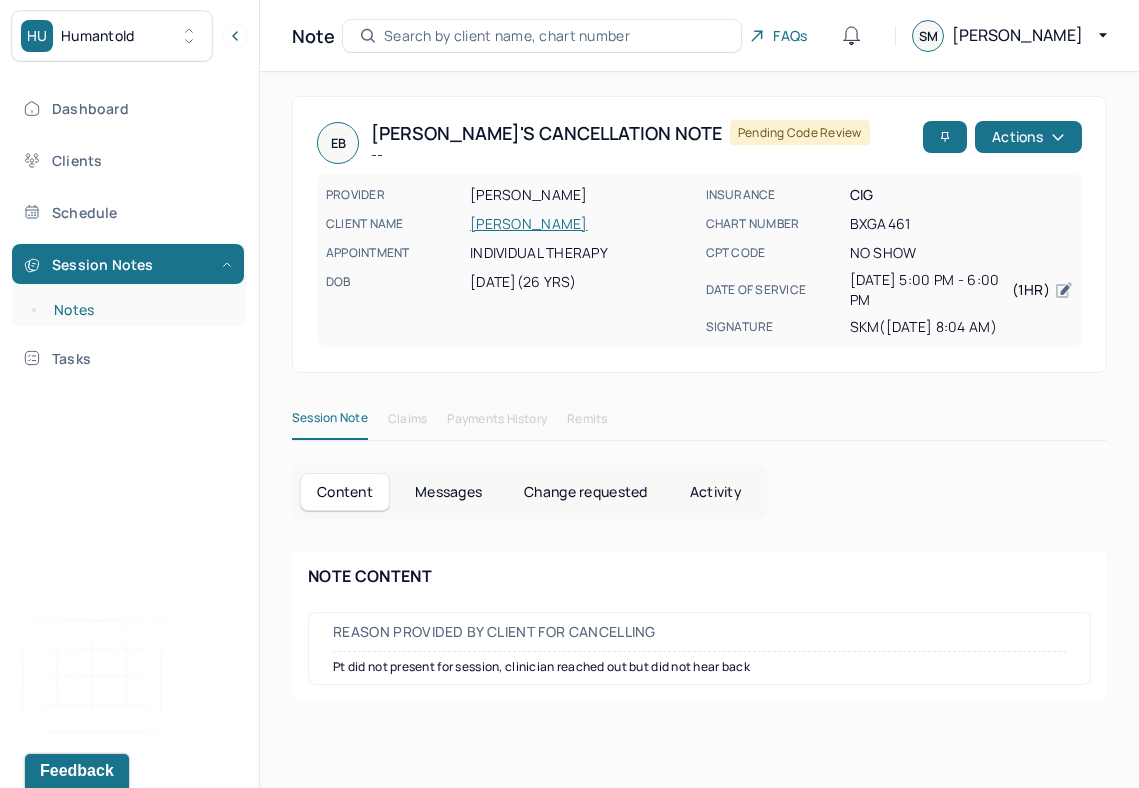 click on "Notes" at bounding box center (139, 310) 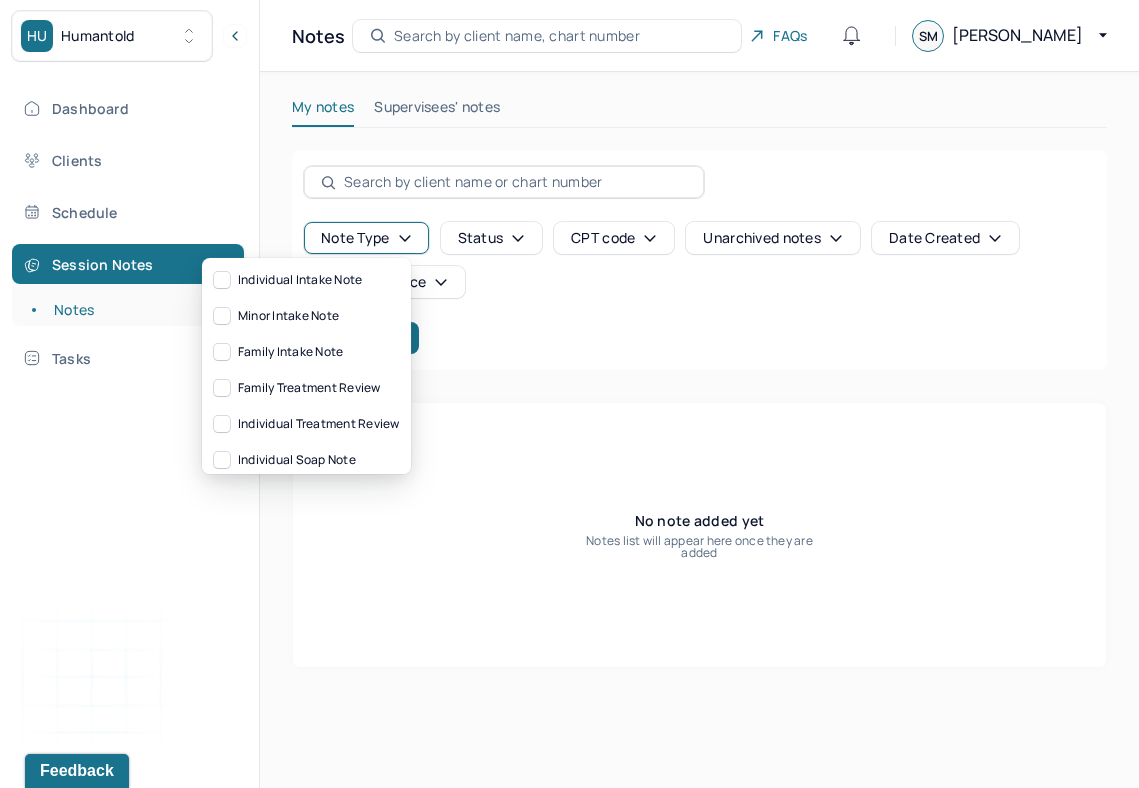 click on "Note type" at bounding box center (366, 238) 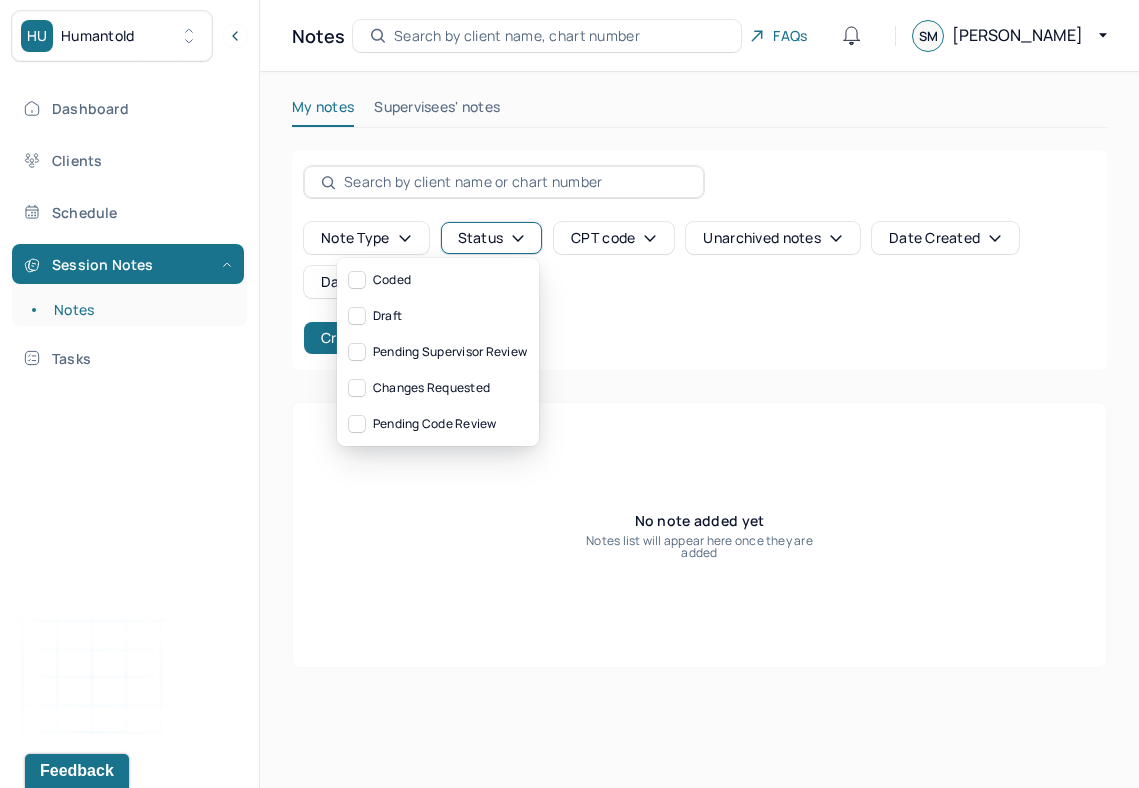 click on "Status" at bounding box center (492, 238) 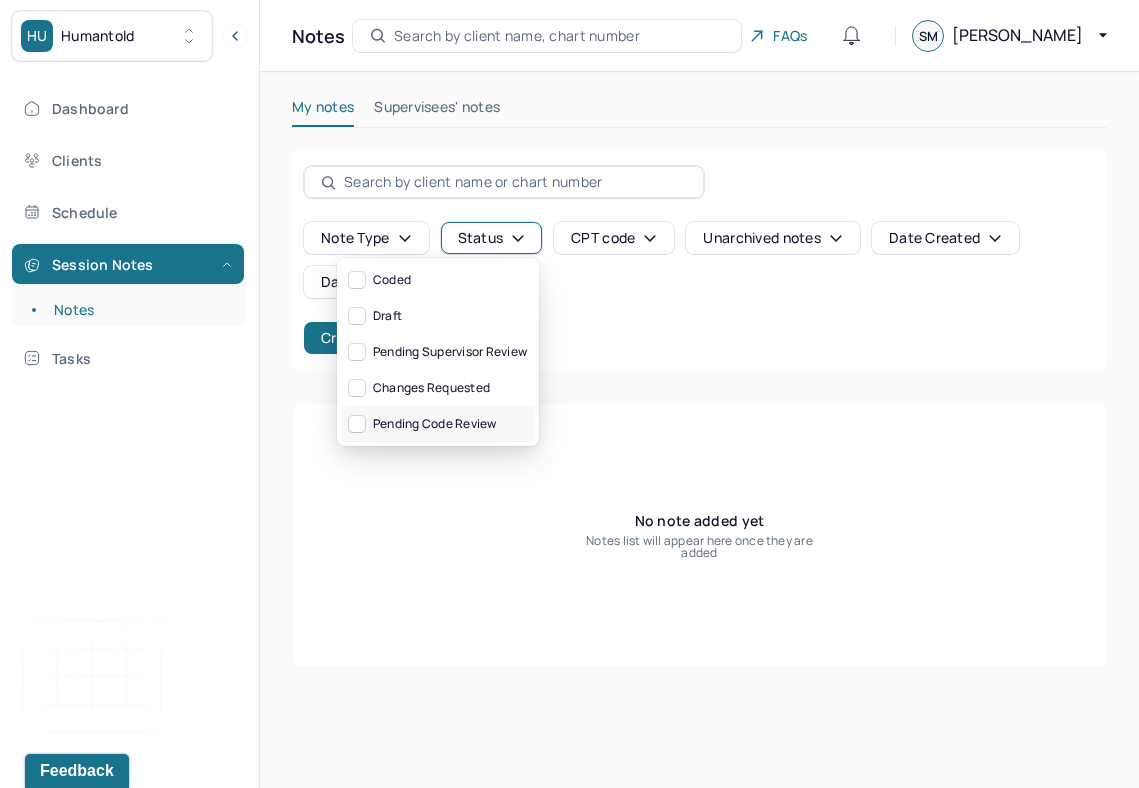 click 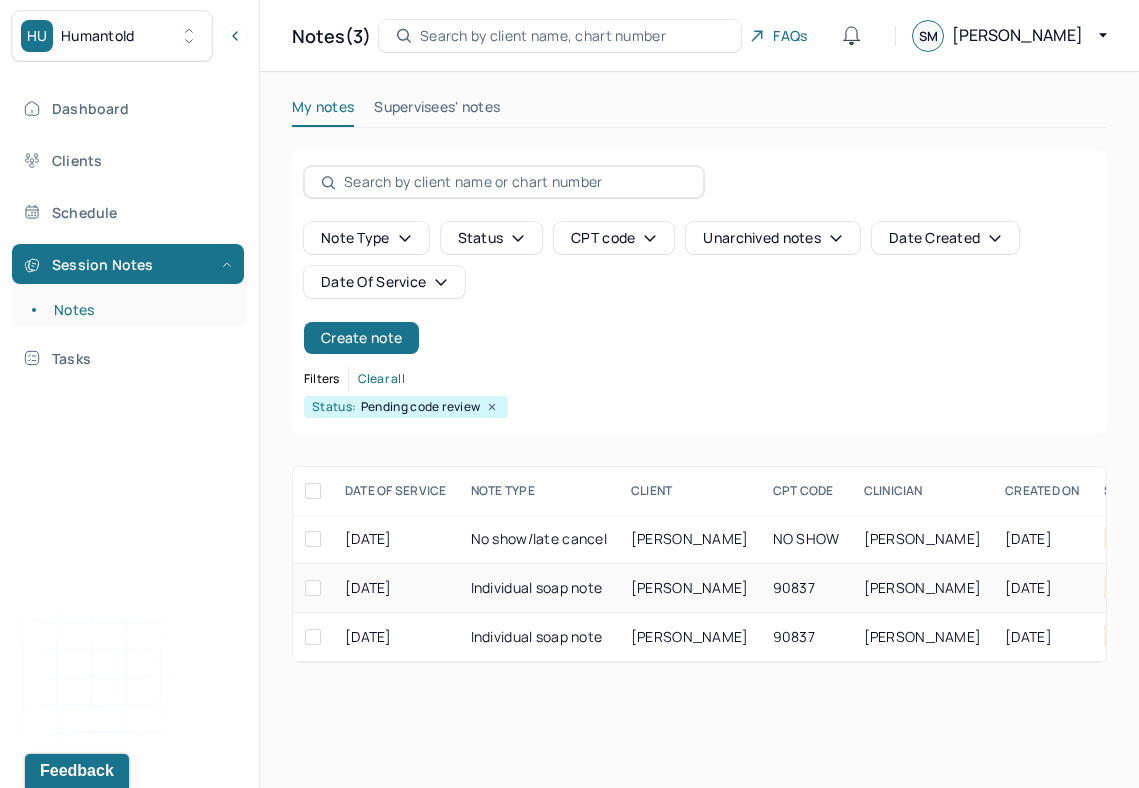 click on "Individual soap note" at bounding box center (539, 588) 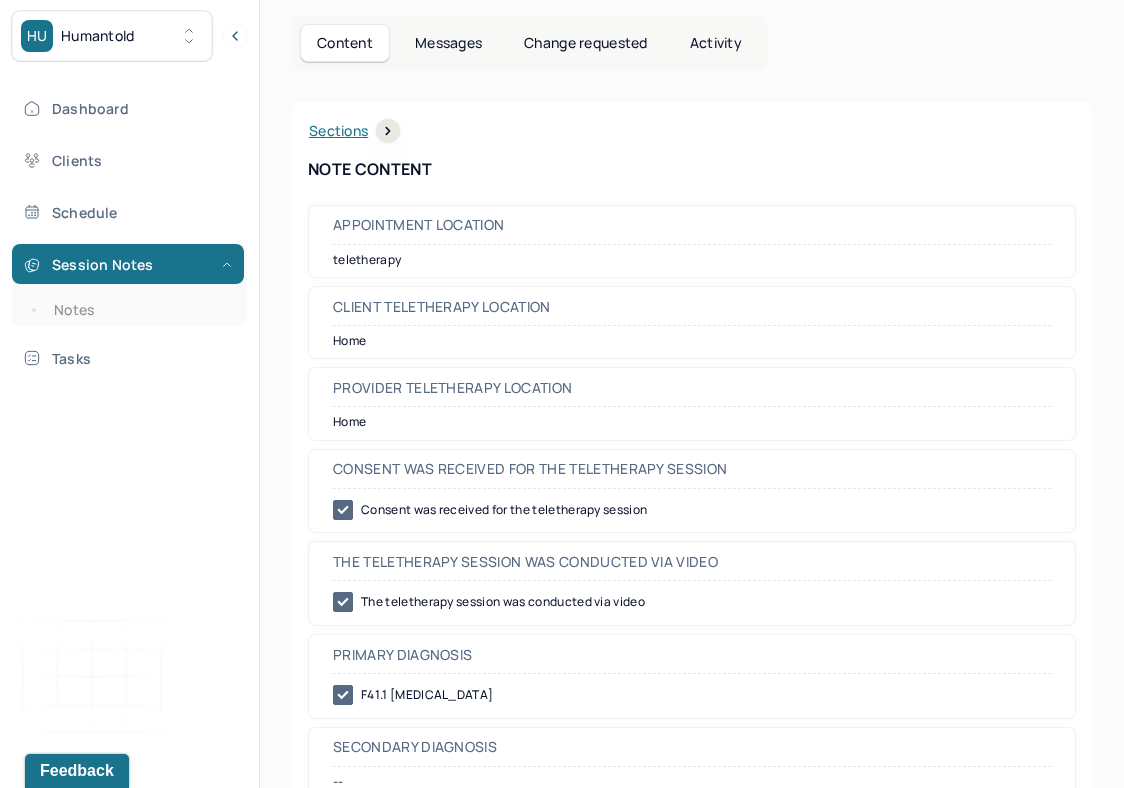 scroll, scrollTop: 0, scrollLeft: 0, axis: both 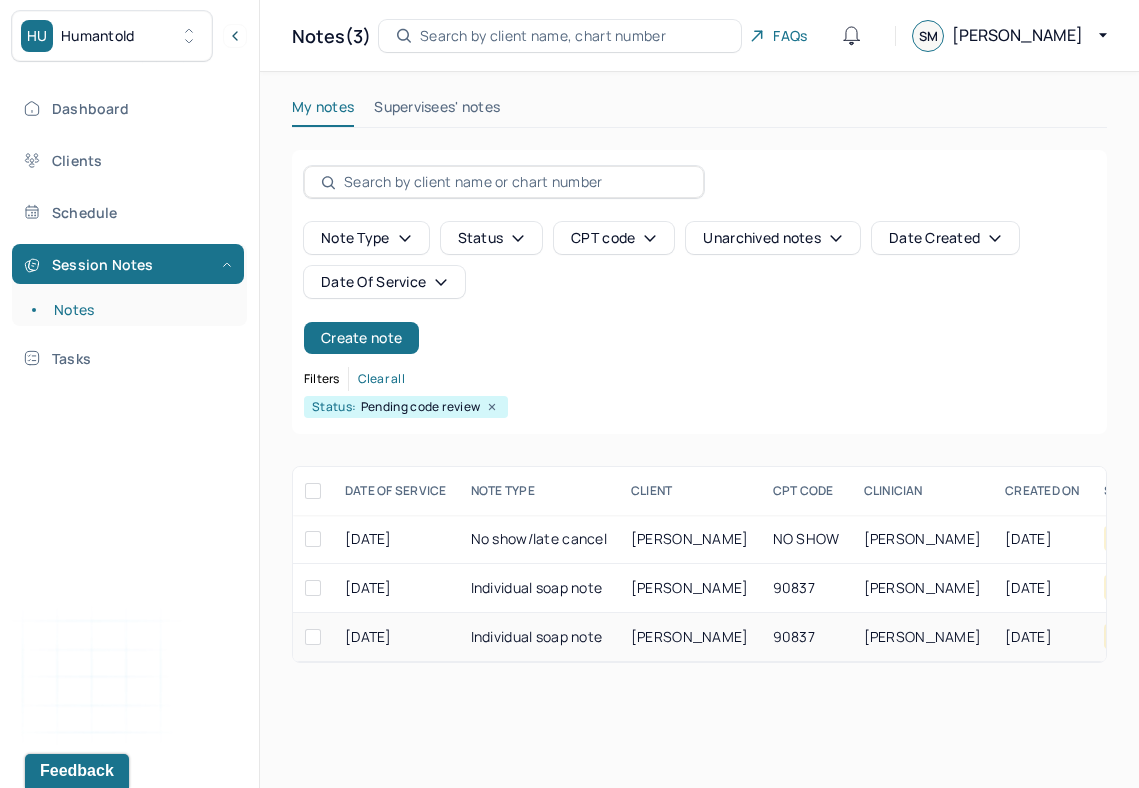 click on "Individual soap note" at bounding box center [539, 637] 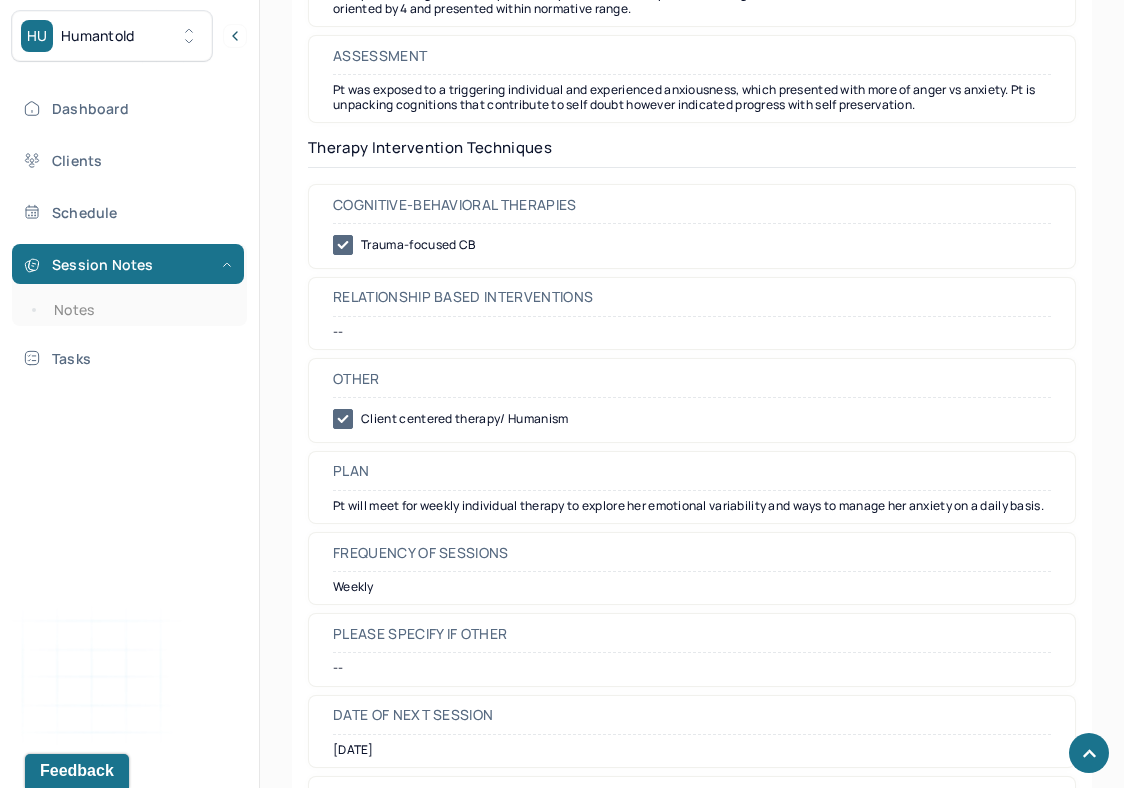 scroll, scrollTop: 1937, scrollLeft: 0, axis: vertical 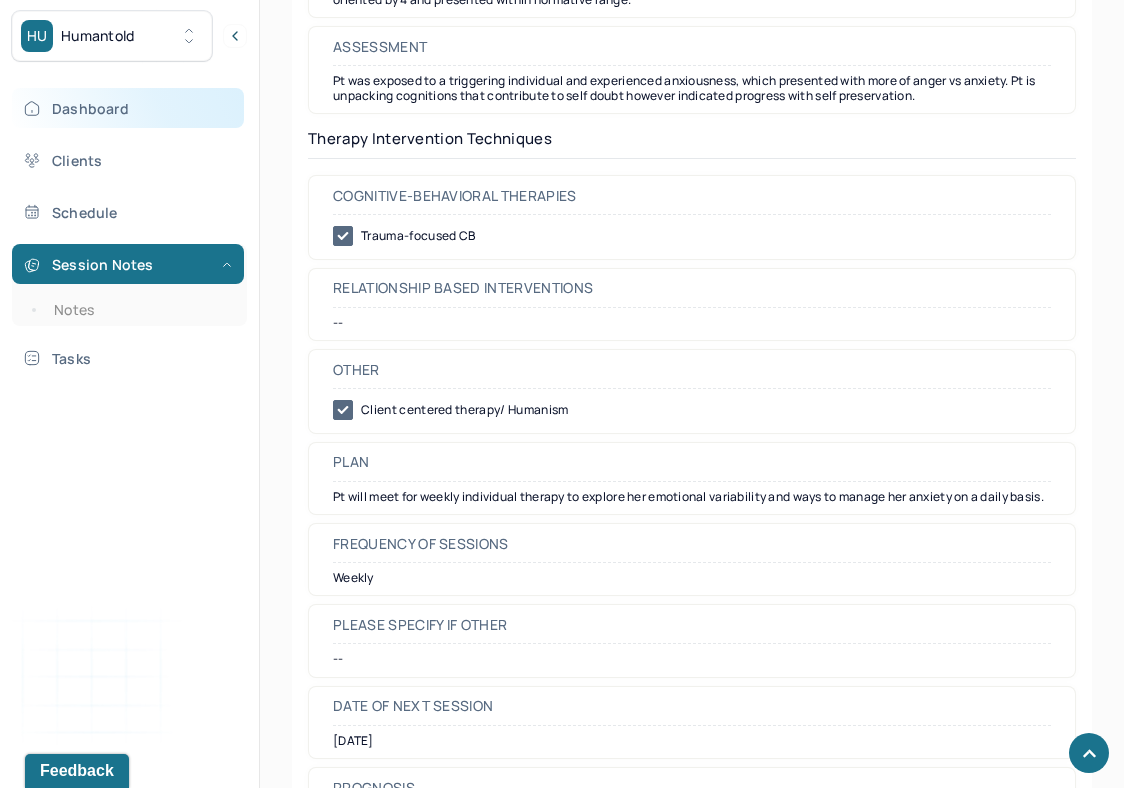 click on "Dashboard" at bounding box center [128, 108] 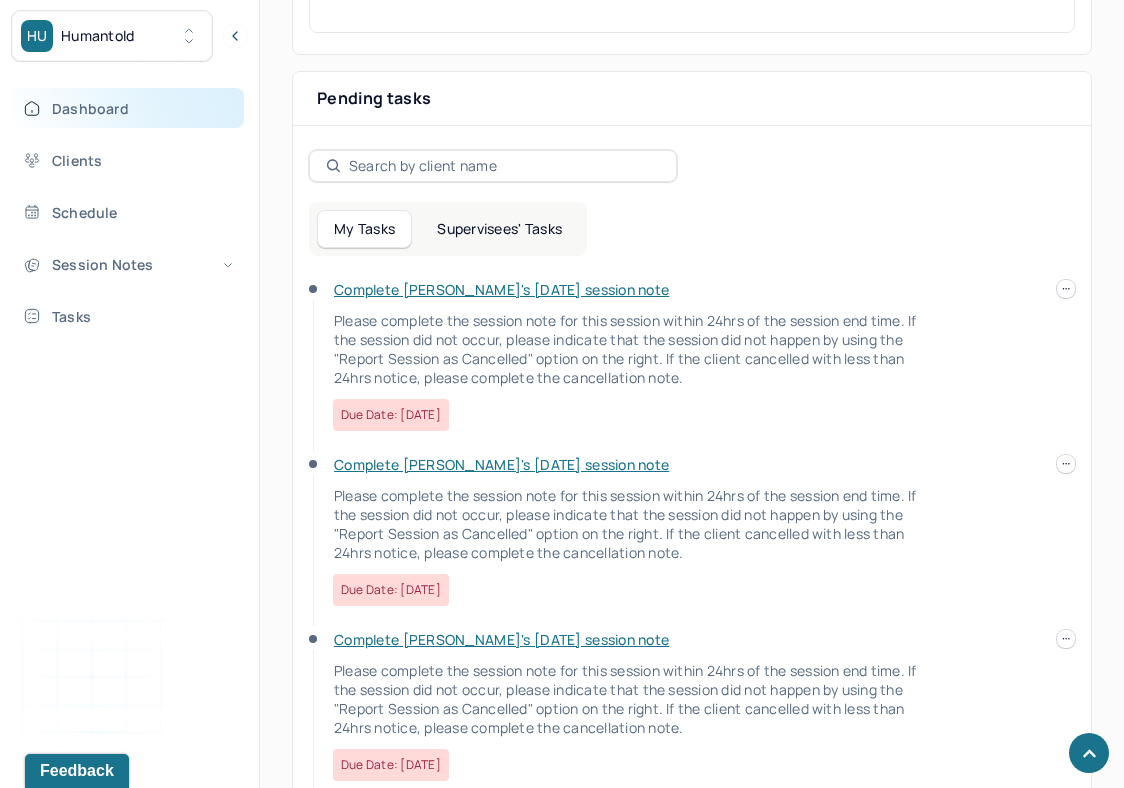 scroll, scrollTop: 1937, scrollLeft: 0, axis: vertical 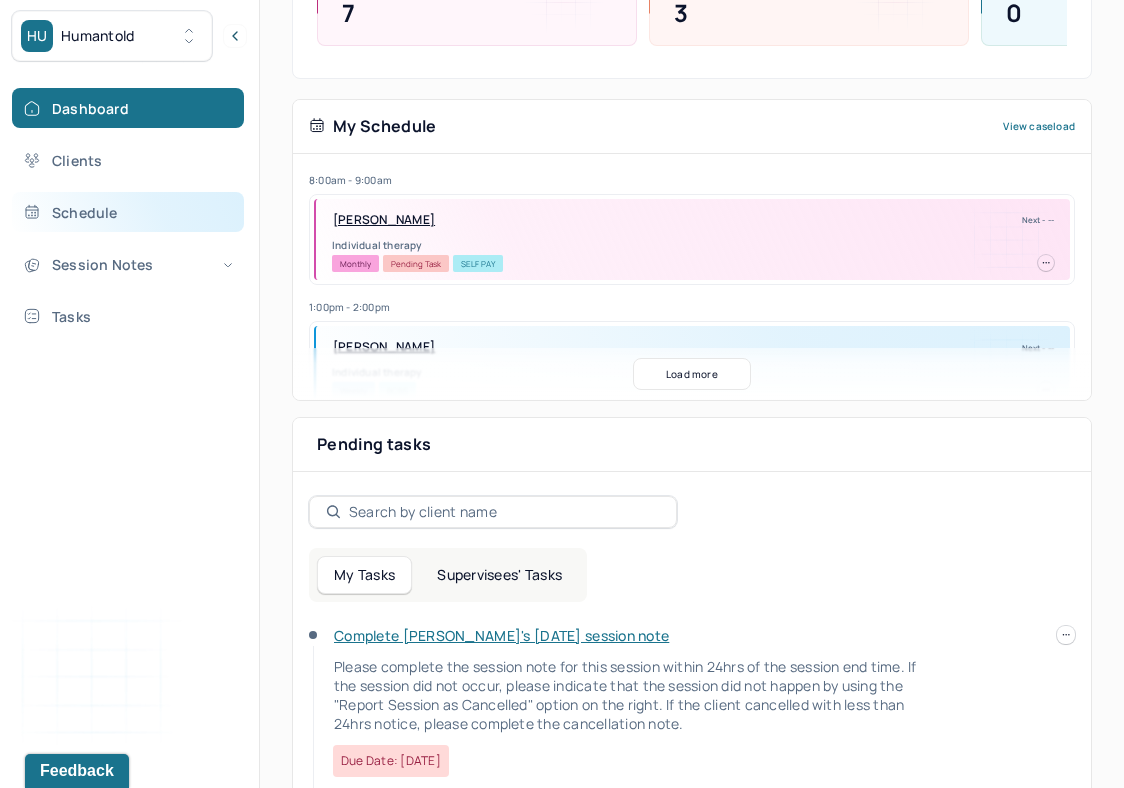 click on "Schedule" at bounding box center (128, 212) 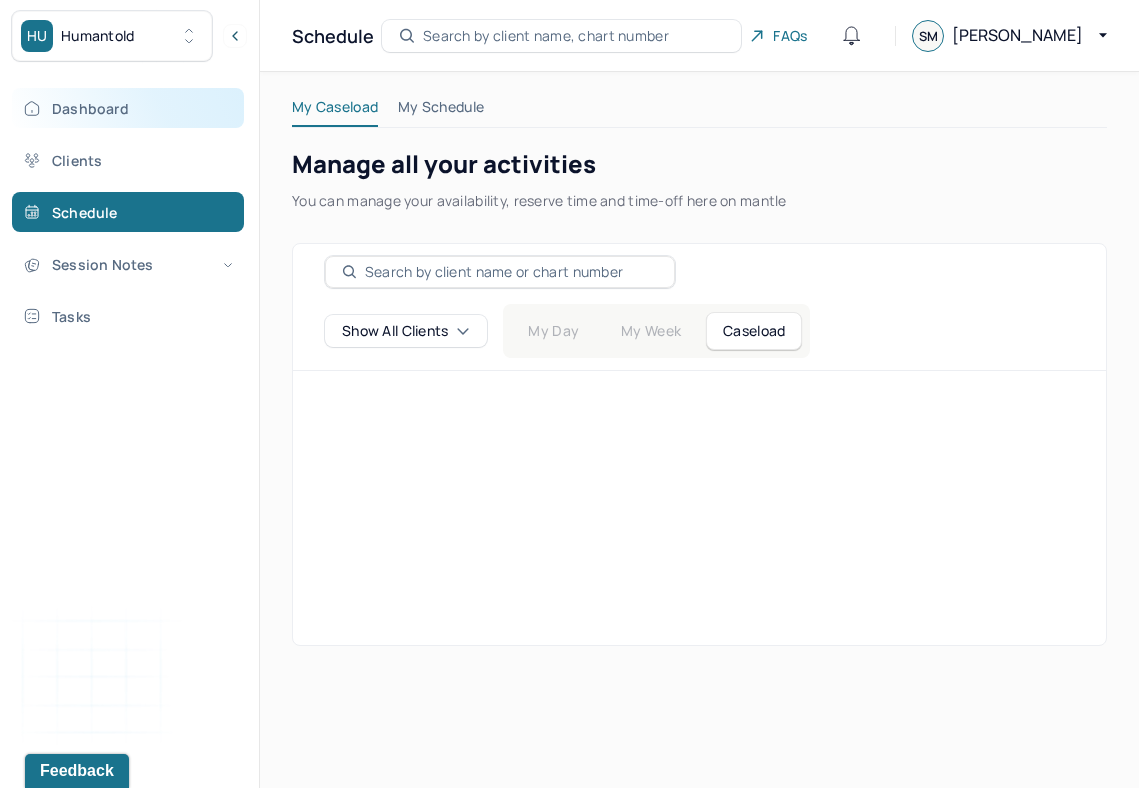 click on "Dashboard" at bounding box center [128, 108] 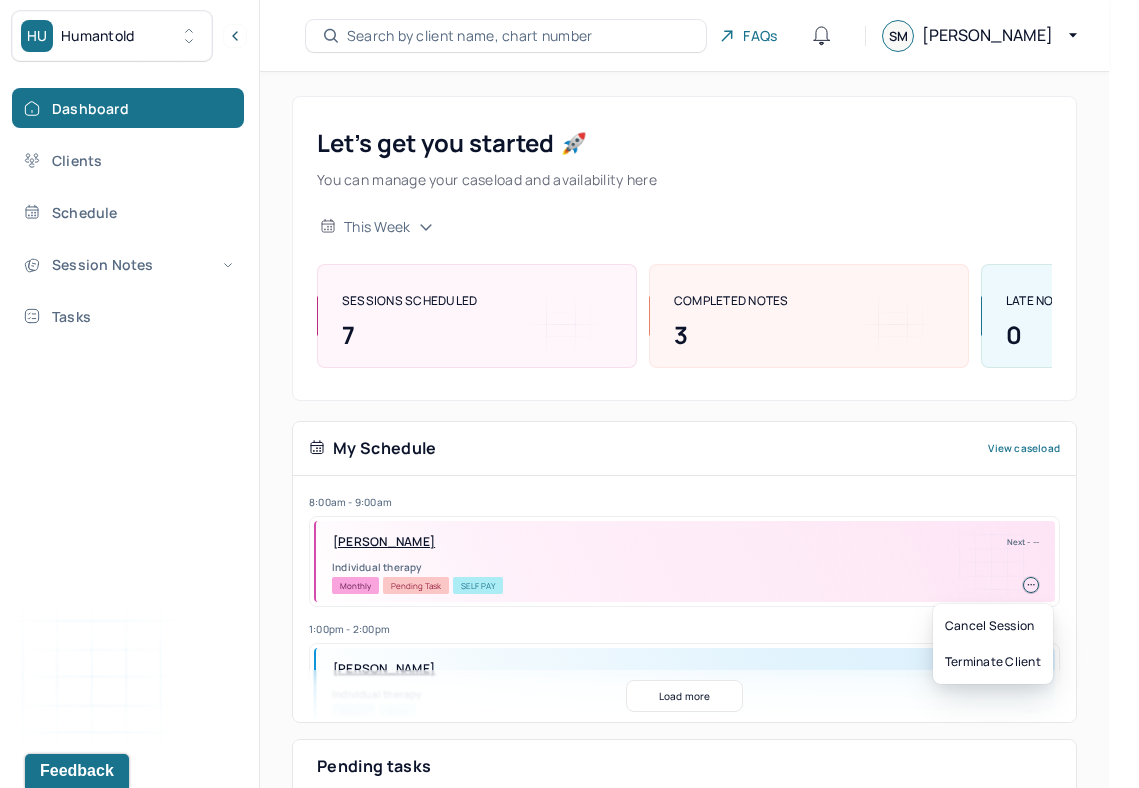 click at bounding box center [1031, 585] 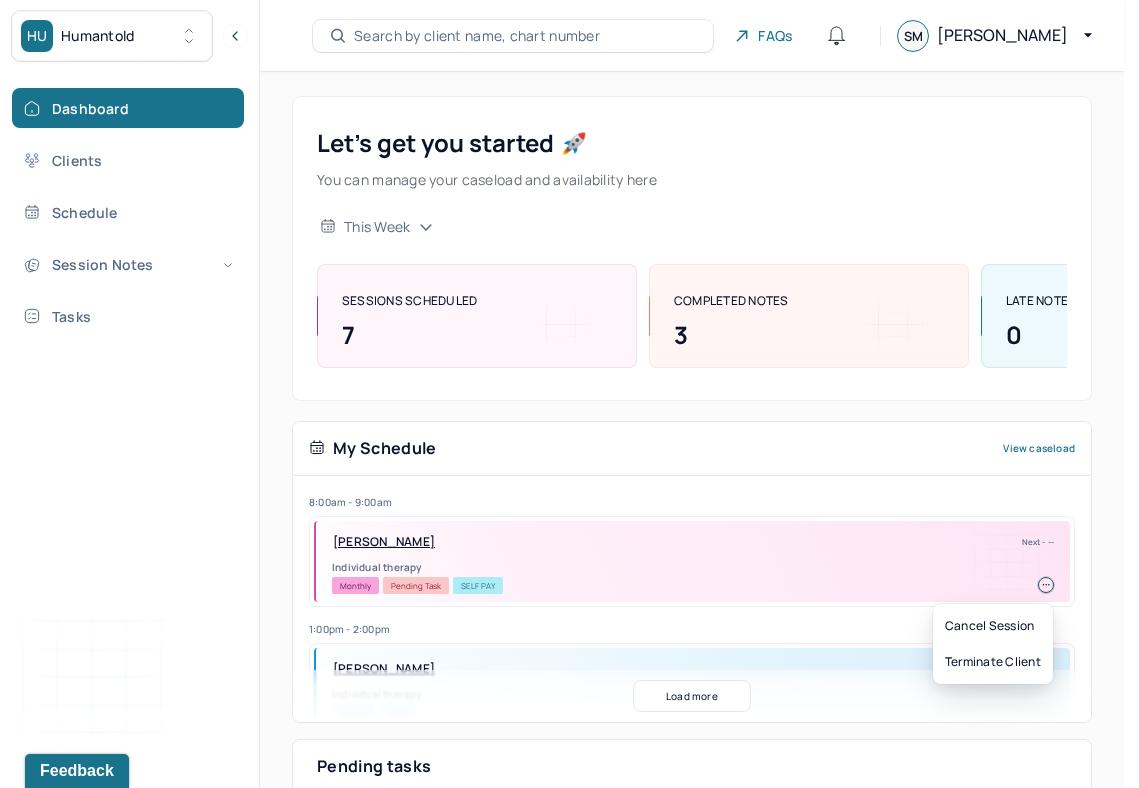 click on "8:00am - 9:00am   [PERSON_NAME]   Next - -- Individual therapy Monthly Pending Task Self Pay     1:00pm - 2:00pm   [PERSON_NAME]   Next - -- Individual therapy Weekly BCBS     7:30am - 8:30am   [PERSON_NAME]   Next - [DATE] Individual therapy Weekly Pending Task BCBS     2:00pm - 3:00pm   [PERSON_NAME]   Next - [DATE] Individual therapy Weekly Pending Task CIG     5:00pm - 6:00pm   [PERSON_NAME]   Next - [DATE] Individual therapy Weekly Pending Task UHC     4:00pm - 5:00pm   [PERSON_NAME]   Next - [DATE] Individual therapy Bi-Weekly Pending Task CARE     10:00am - 11:00am   [PERSON_NAME]   Next - [DATE] [MEDICAL_DATA] Weekly Pending Task Self Pay     9:00am - 10:00am   [PERSON_NAME]   Next - [DATE] Individual therapy Weekly Pending Task AET     12:00pm - 1:00pm   [GEOGRAPHIC_DATA][PERSON_NAME]   Next - [DATE] Individual therapy Bi-Weekly UHC     1:00pm - 2:00pm   VANDER YACHT, [PERSON_NAME]   Next - [DATE] Individual therapy Weekly Pending Task CARE     2:00pm - 3:00pm   [PERSON_NAME]" at bounding box center (692, 626) 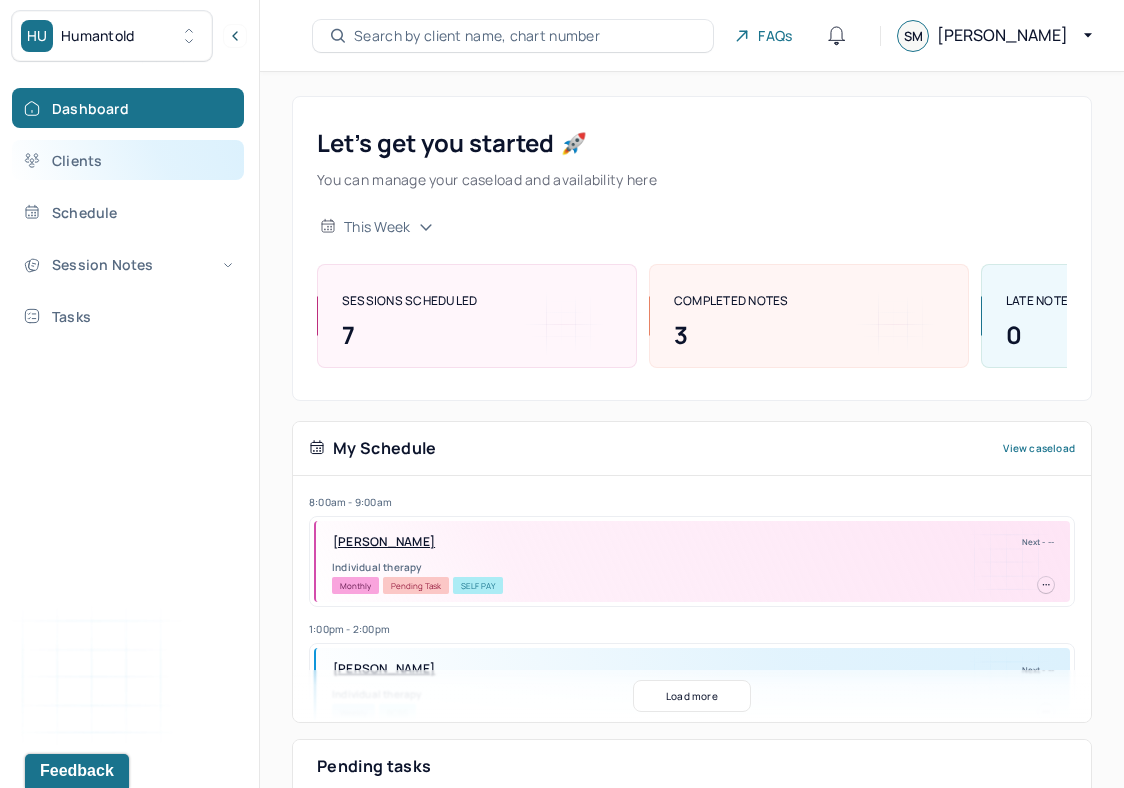click on "Clients" at bounding box center [128, 160] 